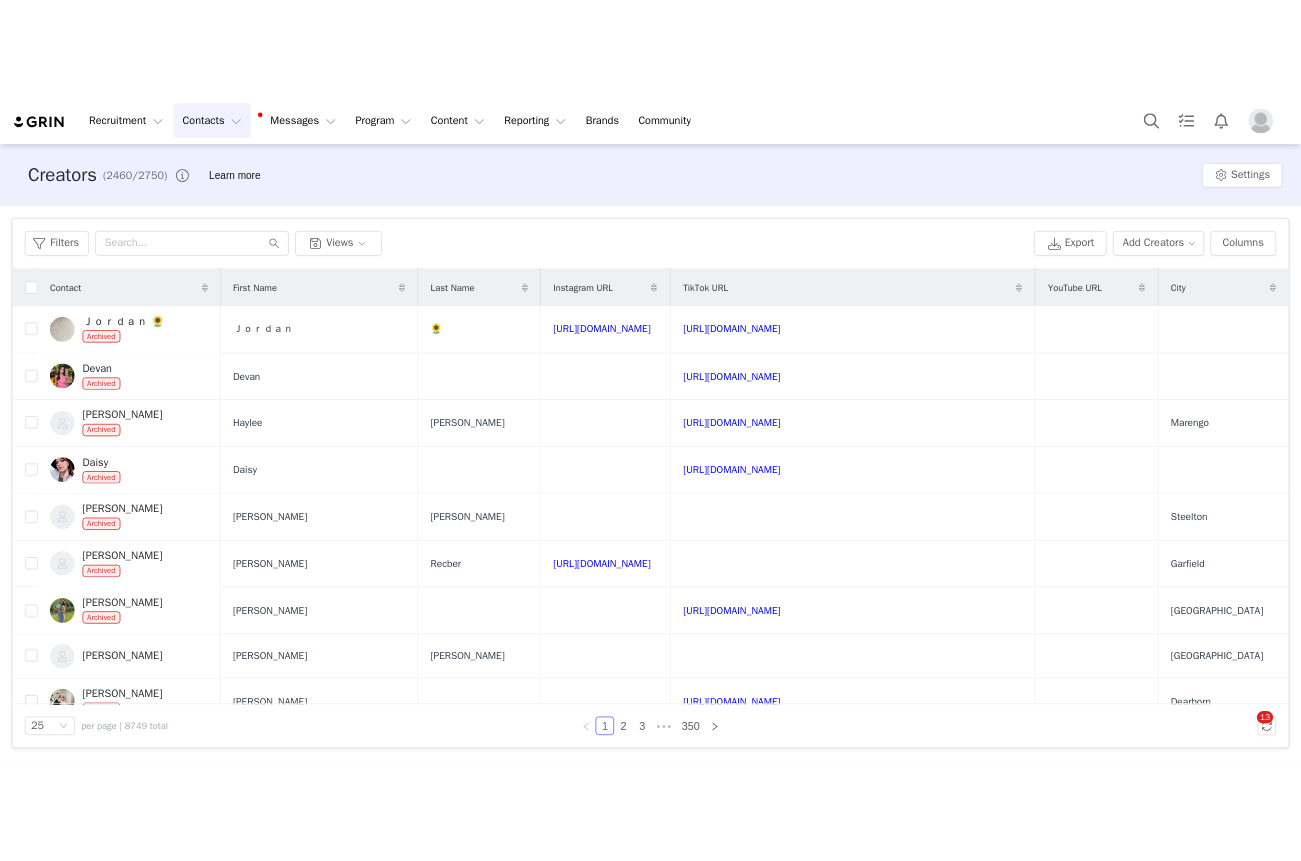 scroll, scrollTop: 0, scrollLeft: 0, axis: both 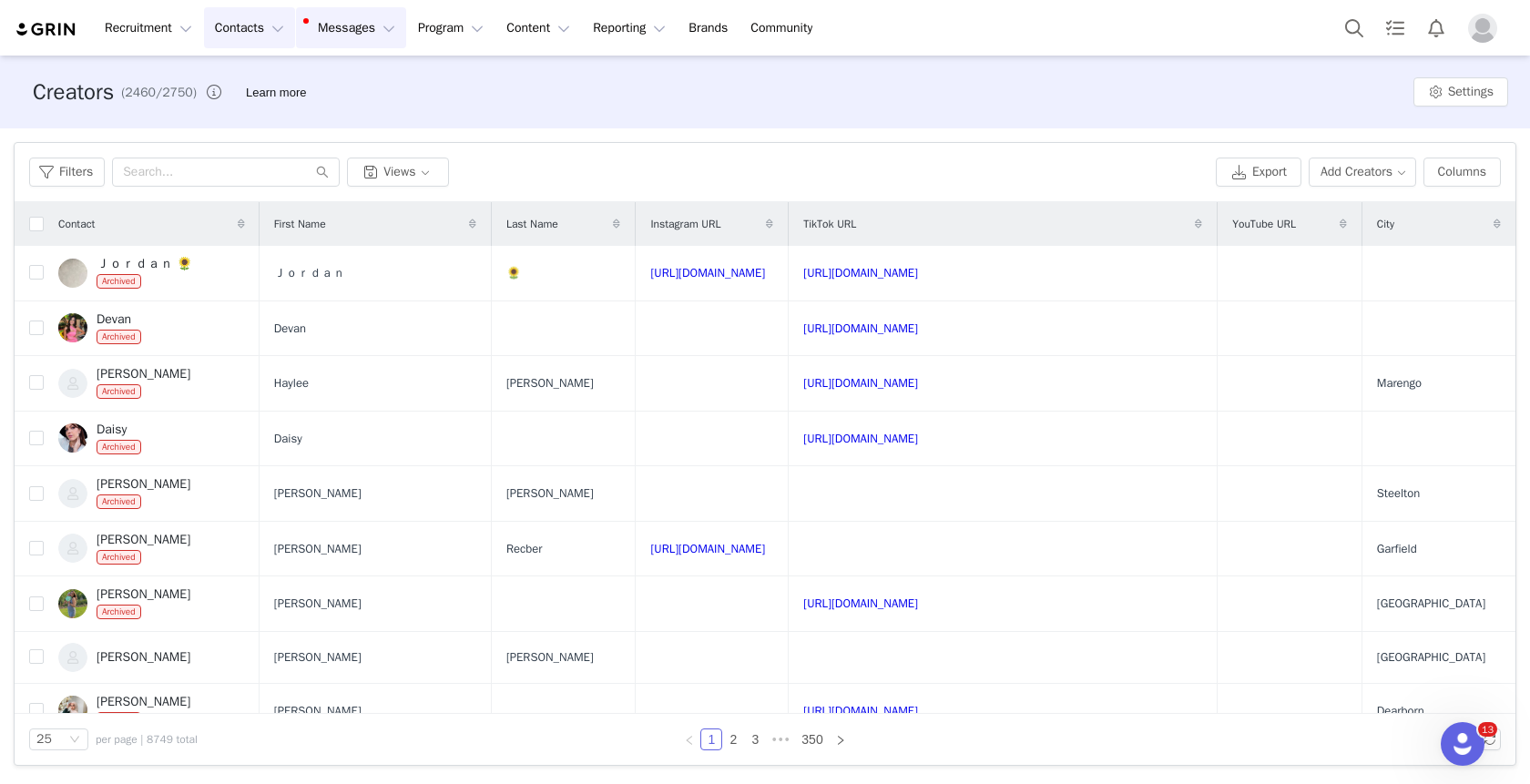click on "Messages Messages" at bounding box center (351, 27) 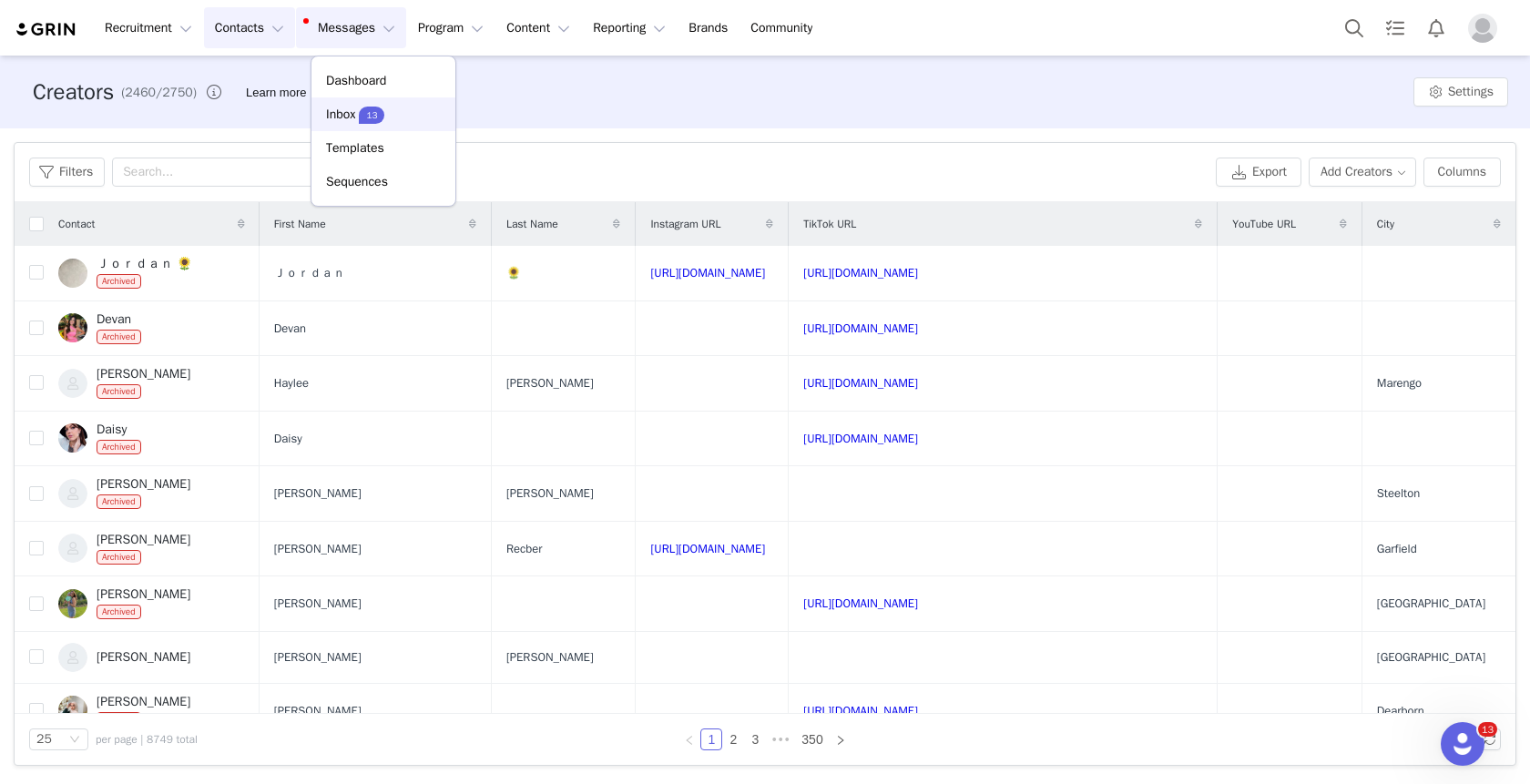 click on "13" at bounding box center (372, 115) 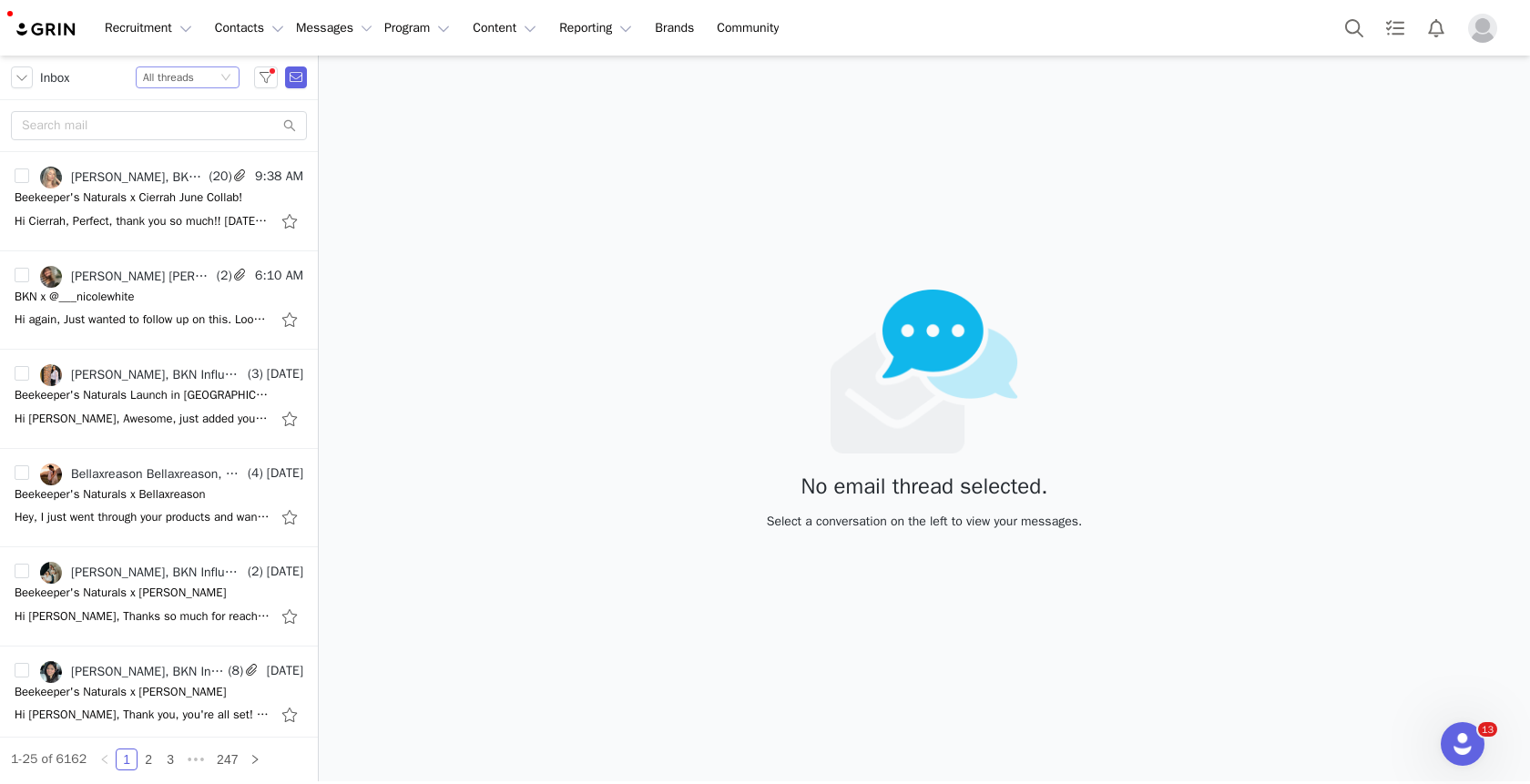 click on "Status All threads" at bounding box center (179, 77) 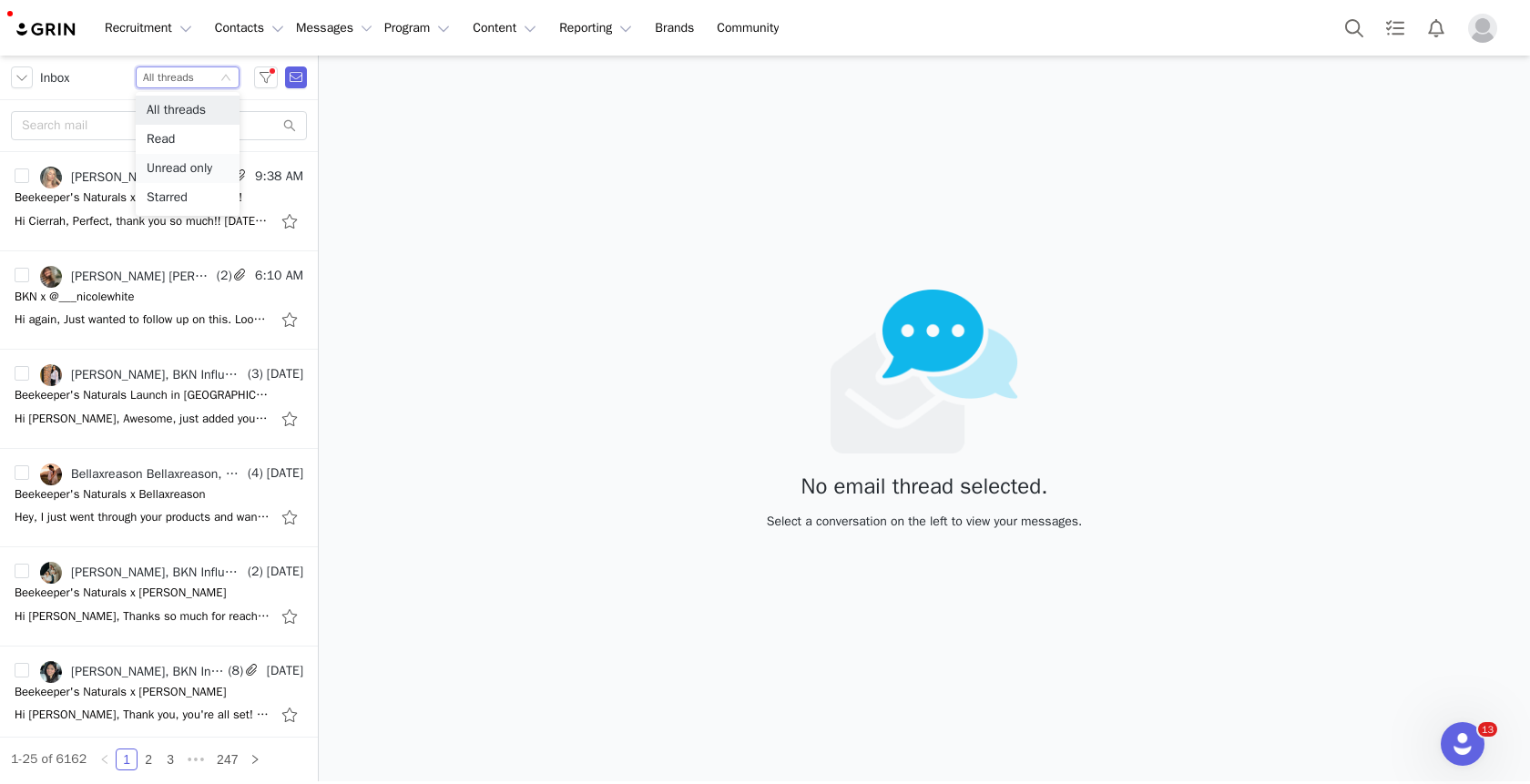 click on "Unread only" at bounding box center [188, 168] 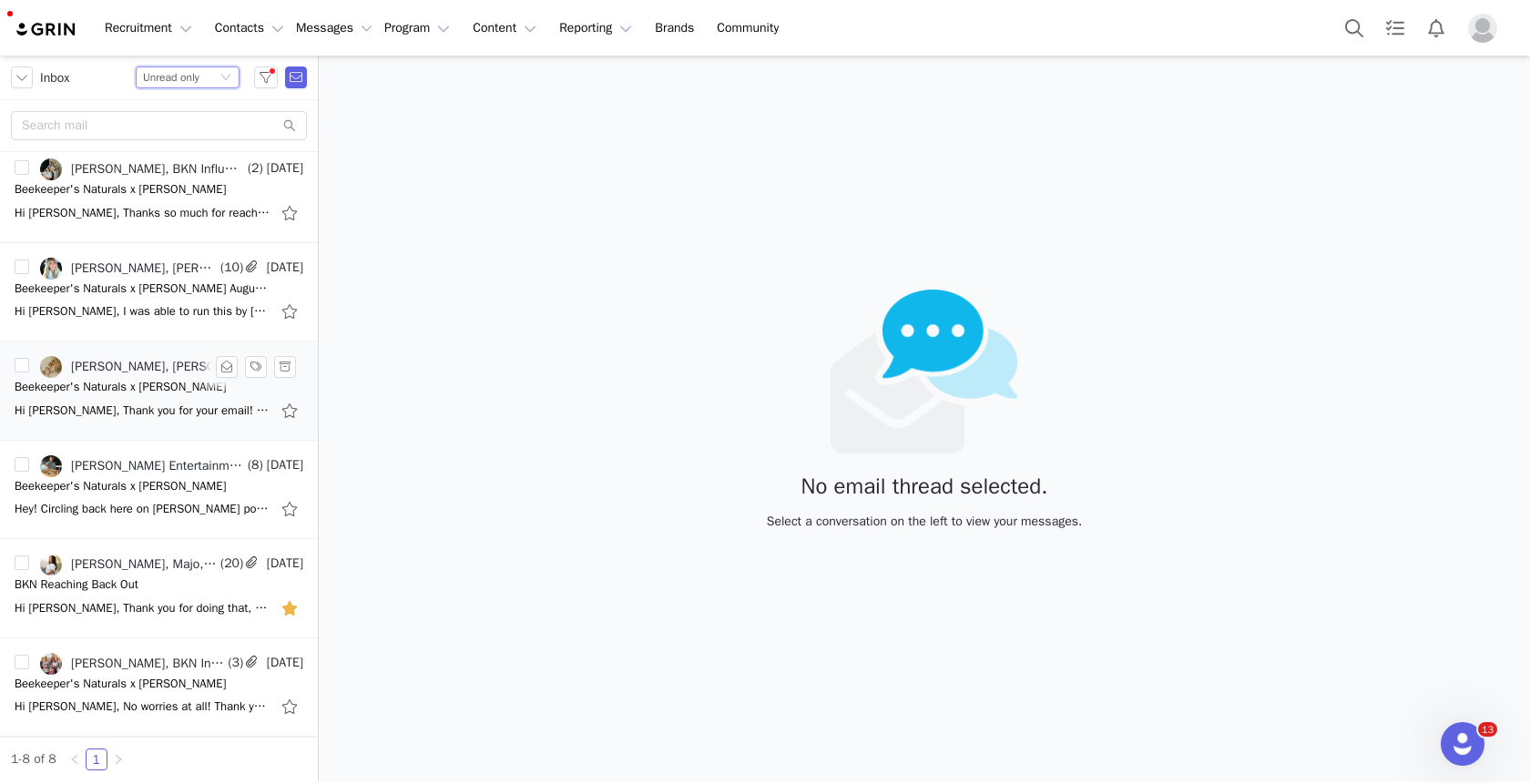 scroll, scrollTop: 0, scrollLeft: 0, axis: both 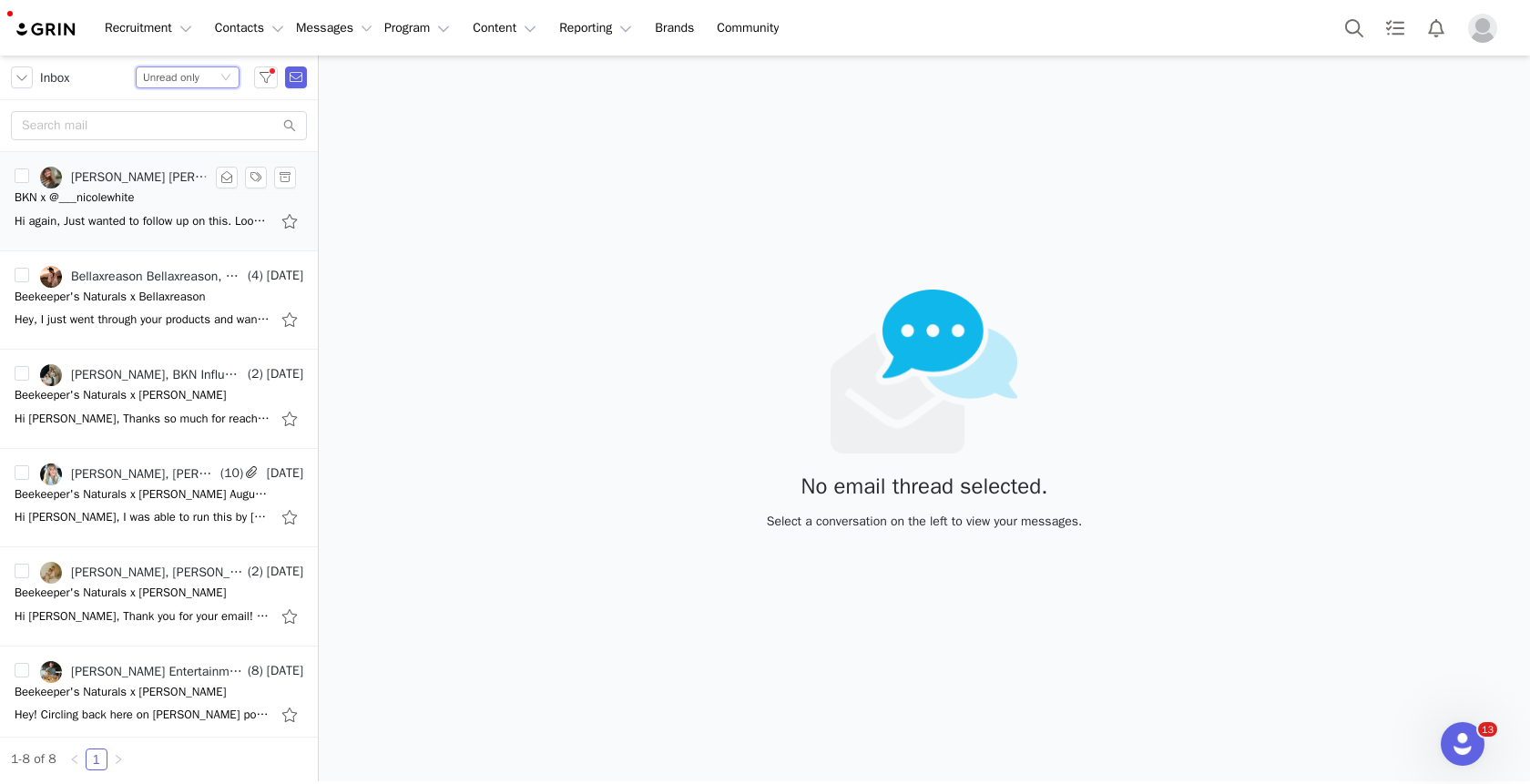 click on "Hi again, Just wanted to follow up on this. Looking forward to hearing from you! Thank you Nicole White > On Jul 2, 2025, at 4:15 PM, Nicole Raed <nicoleraed@gmail.com> wrote: > > ﻿Hi" at bounding box center (142, 221) 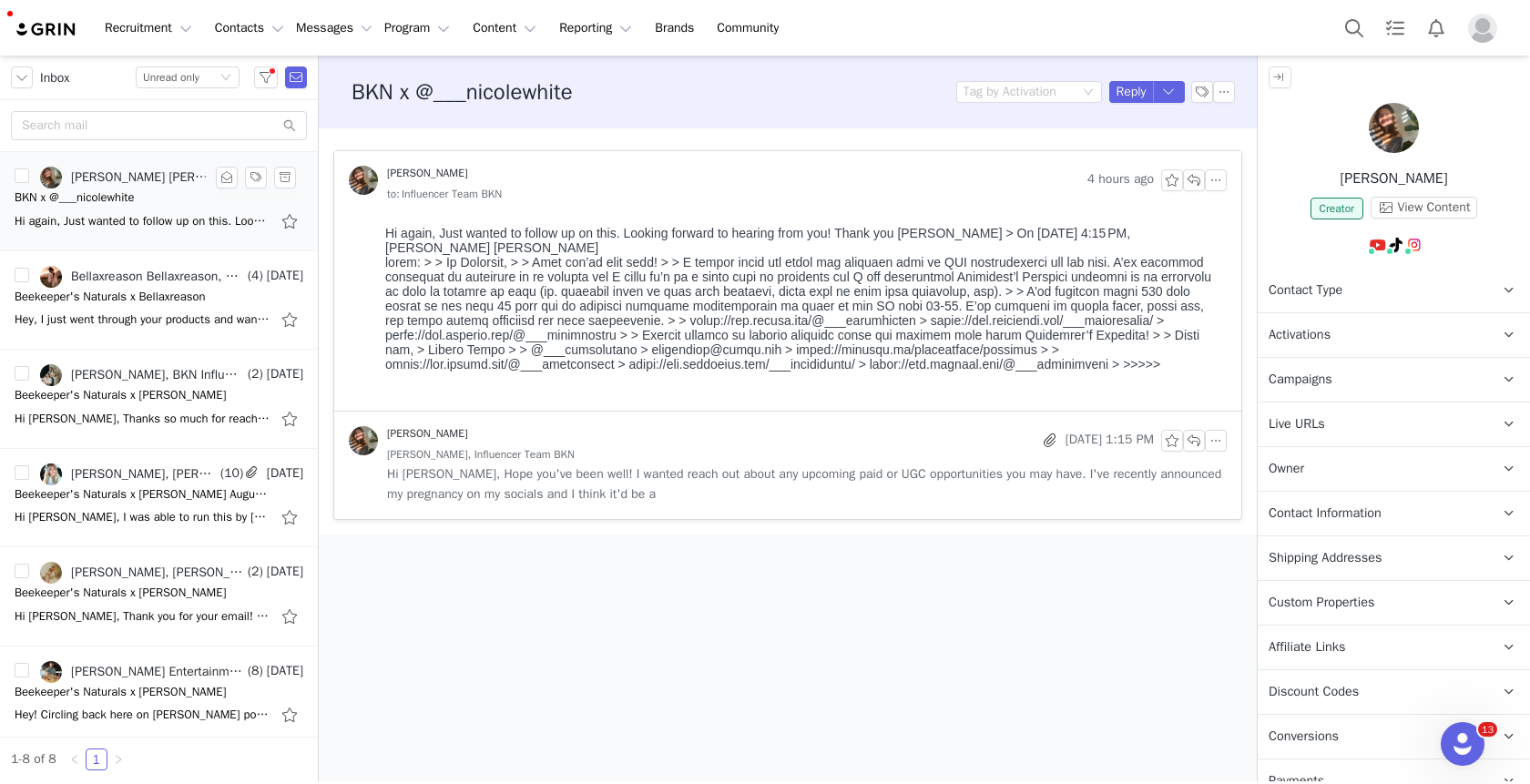 scroll, scrollTop: 0, scrollLeft: 0, axis: both 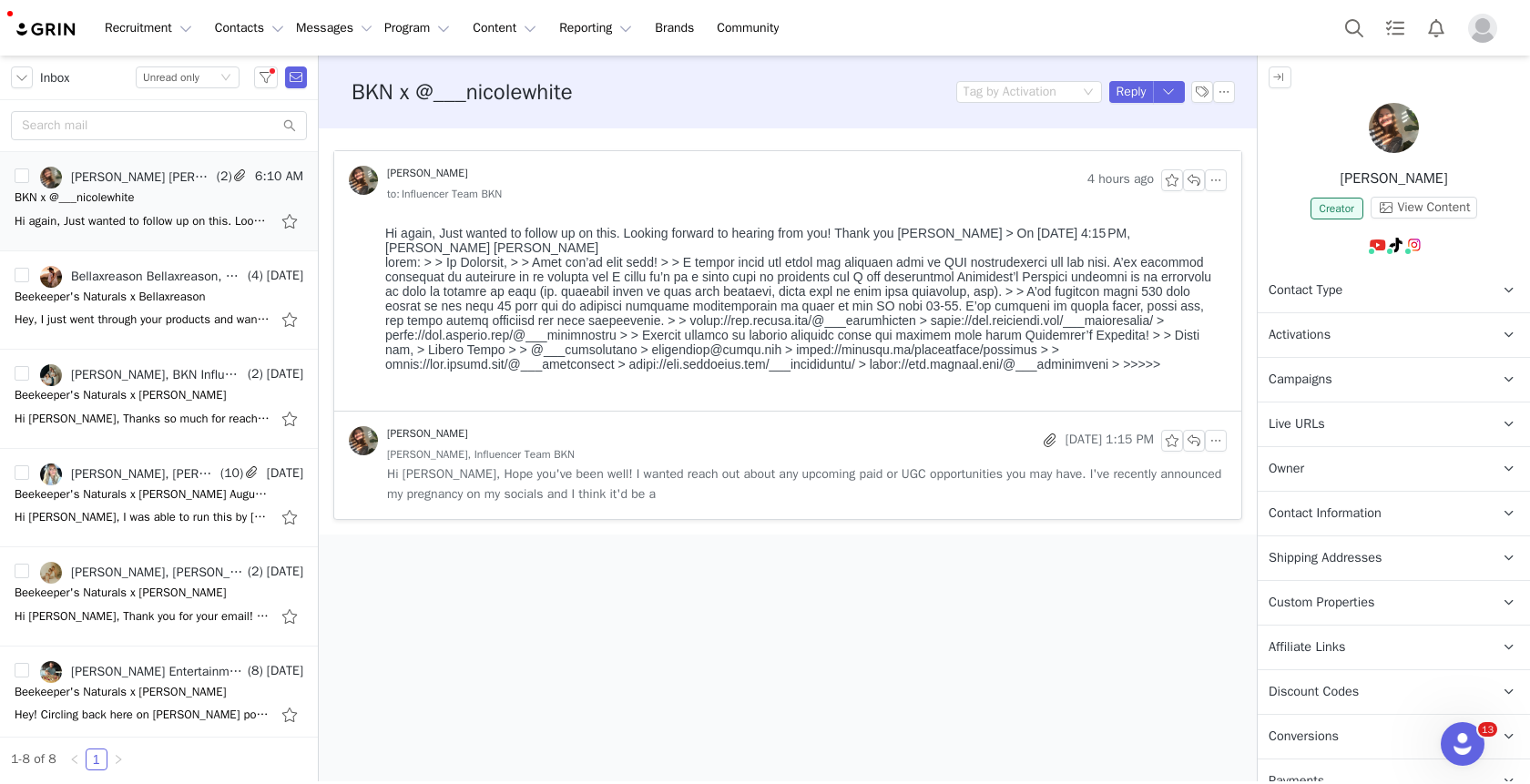 click on "Nicole White       Jul 2, 2025 1:15 PM  Nicole White, Influencer Team BKN     Hi Angelina, Hope you've been well! I wanted reach out about any upcoming paid or UGC opportunities you may have. I've recently announced my pregnancy on my socials and I think it'd be a" at bounding box center (788, 465) 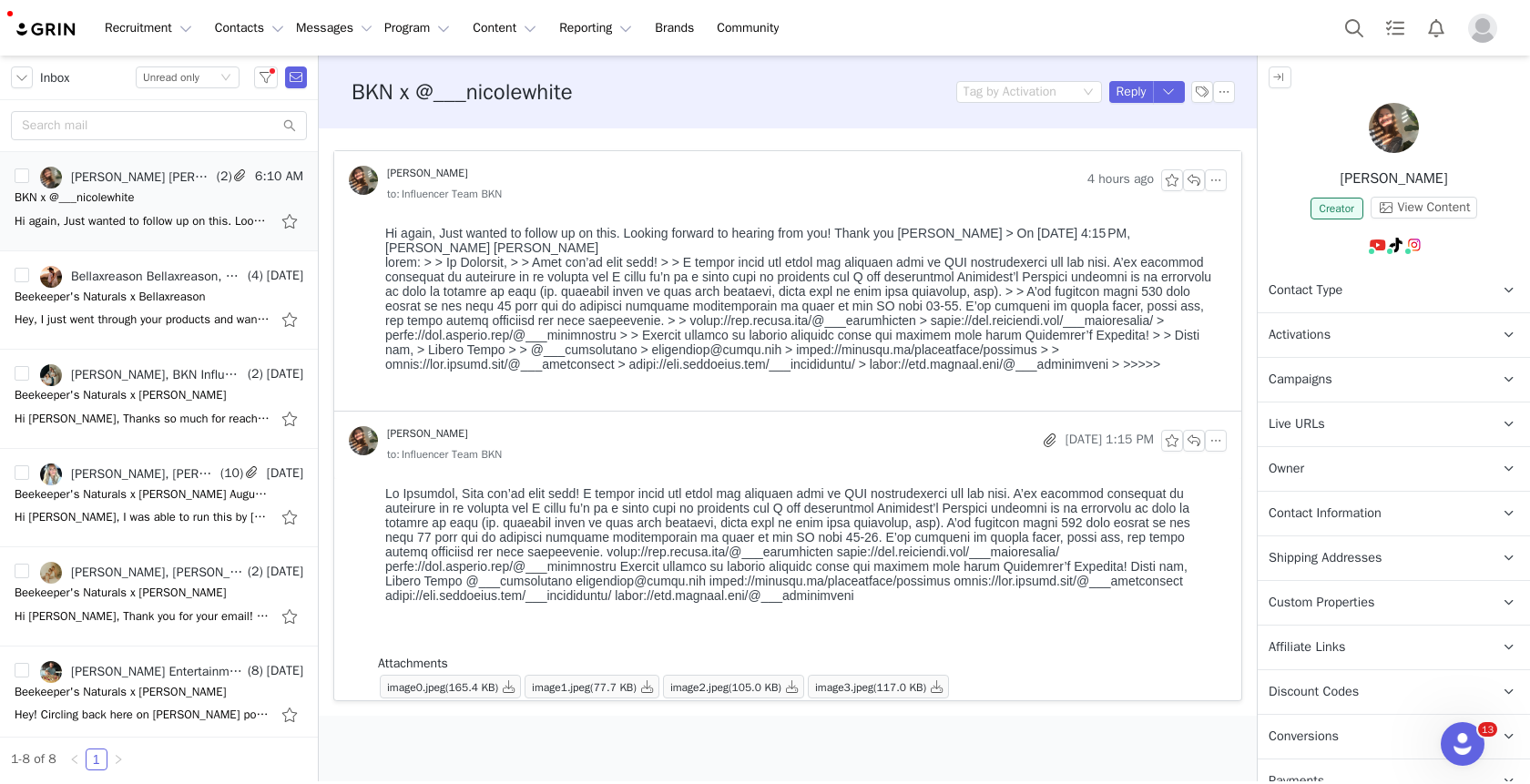 scroll, scrollTop: 0, scrollLeft: 0, axis: both 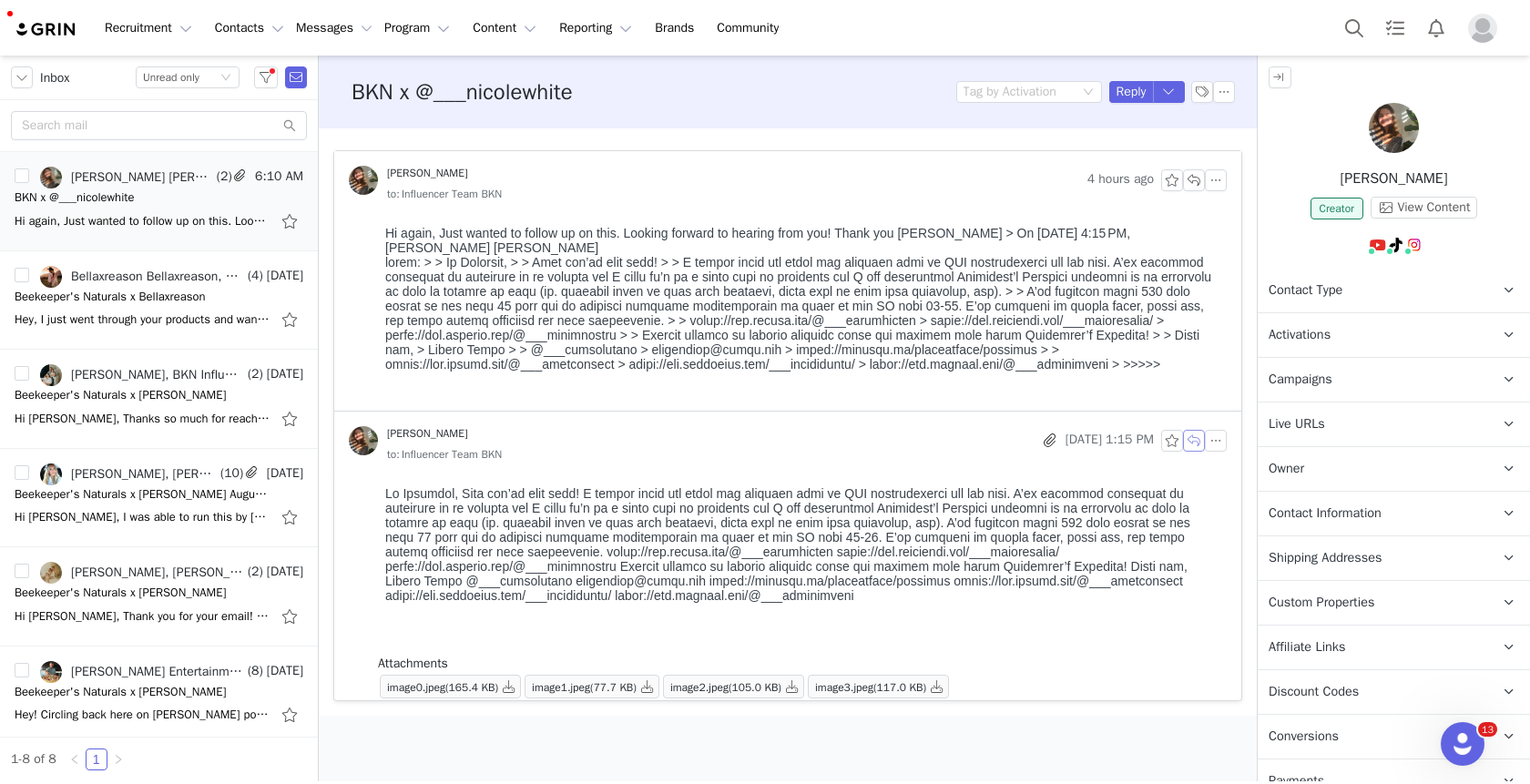 click at bounding box center [1194, 441] 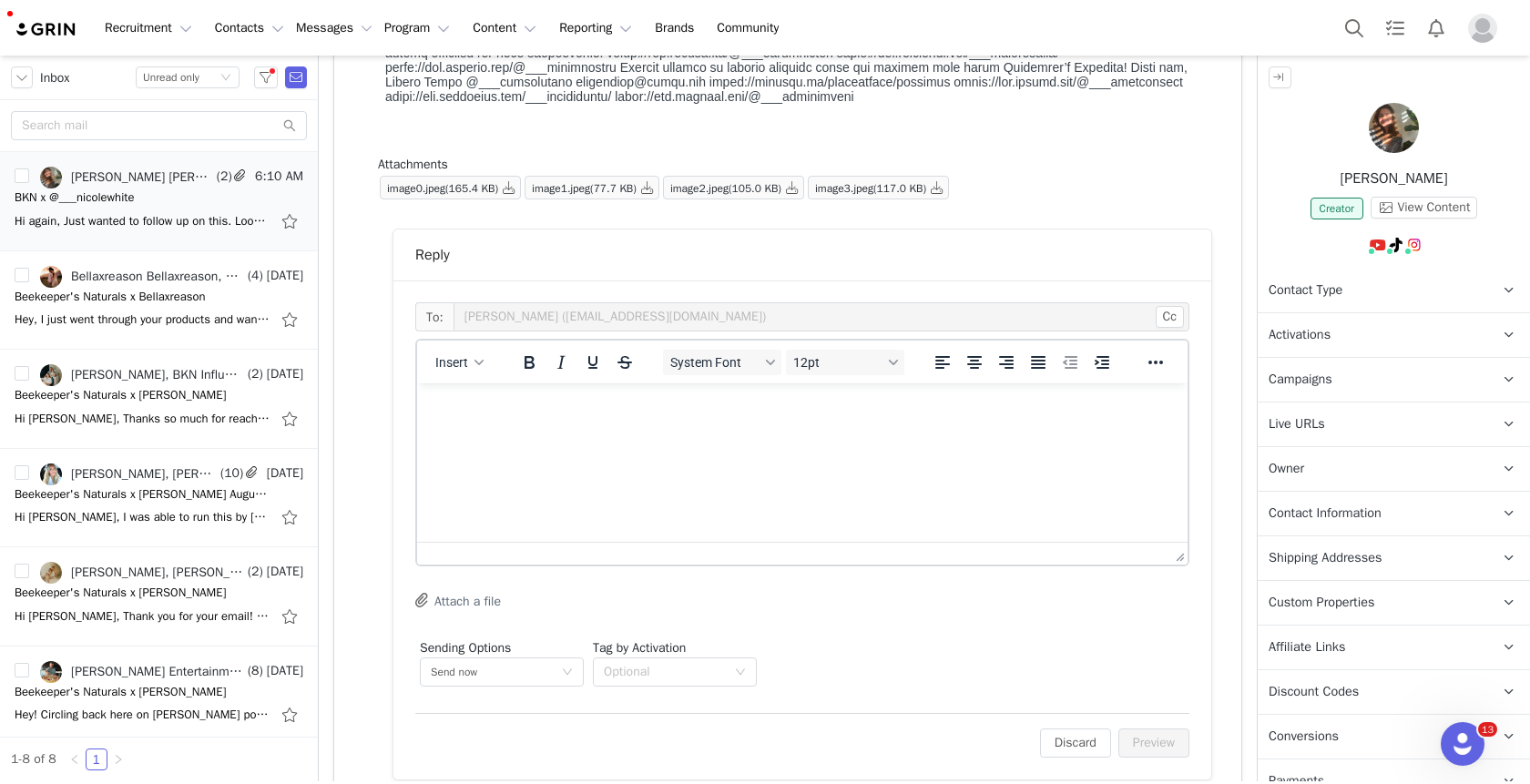 scroll, scrollTop: 528, scrollLeft: 0, axis: vertical 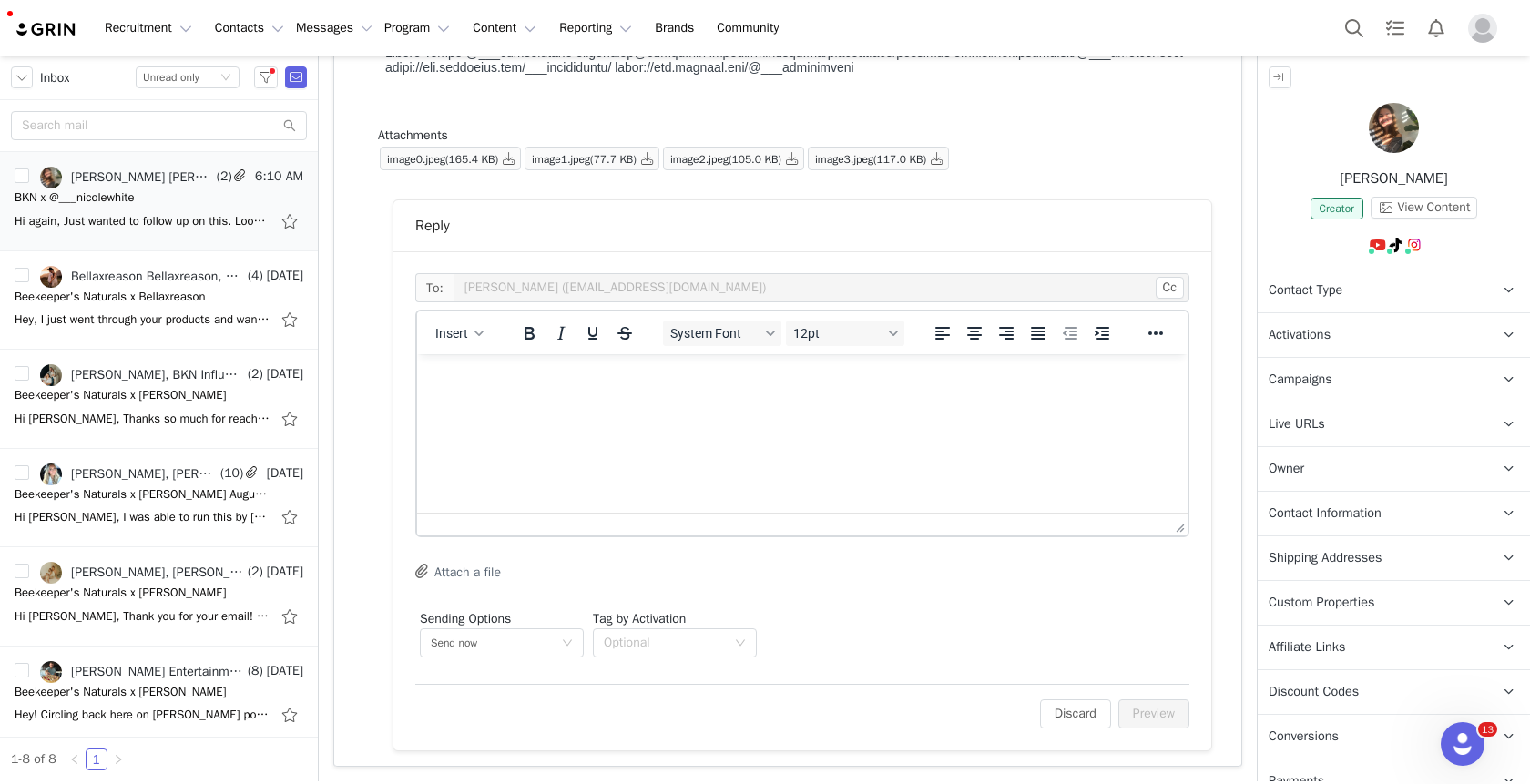 click at bounding box center [802, 379] 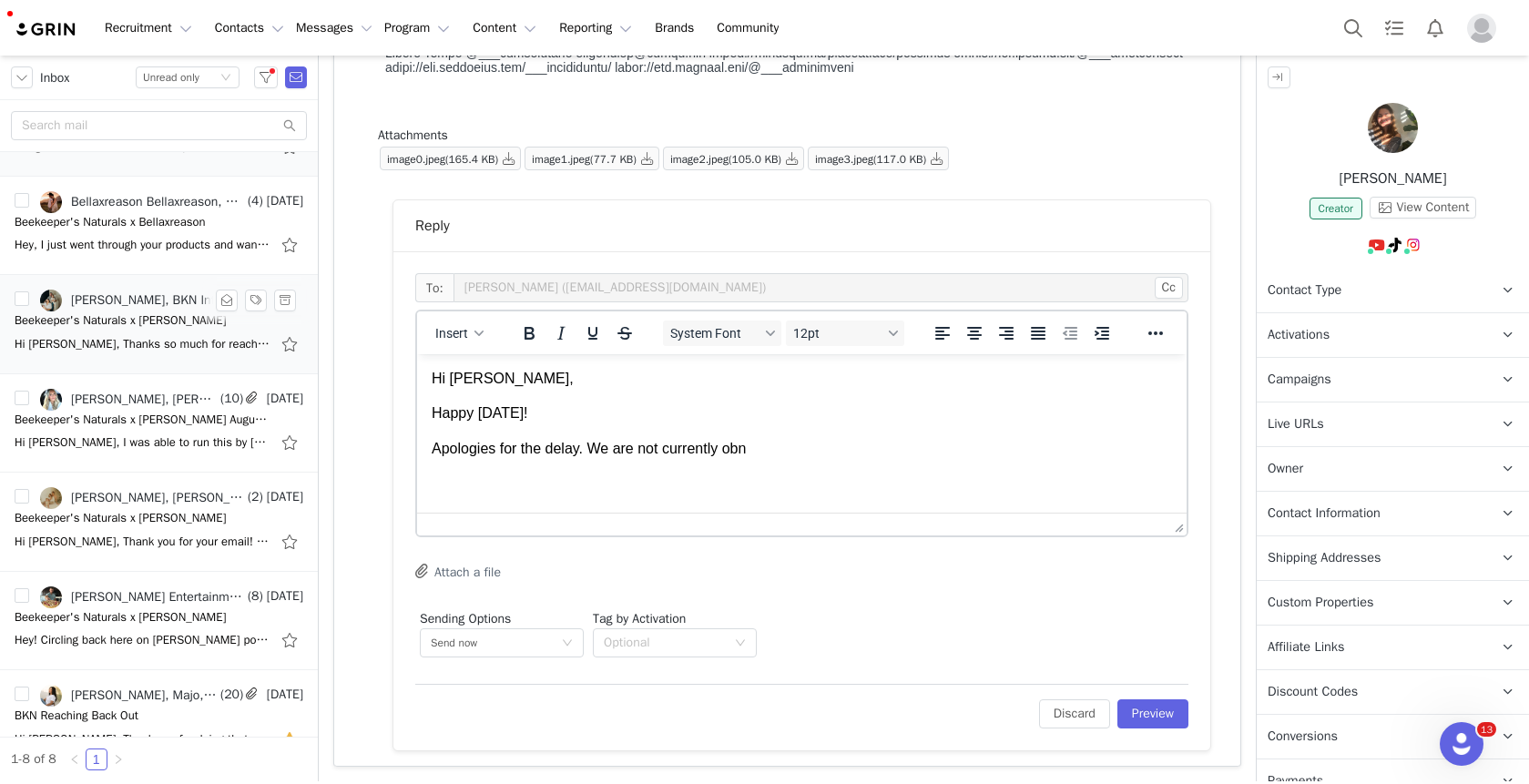 scroll, scrollTop: 206, scrollLeft: 0, axis: vertical 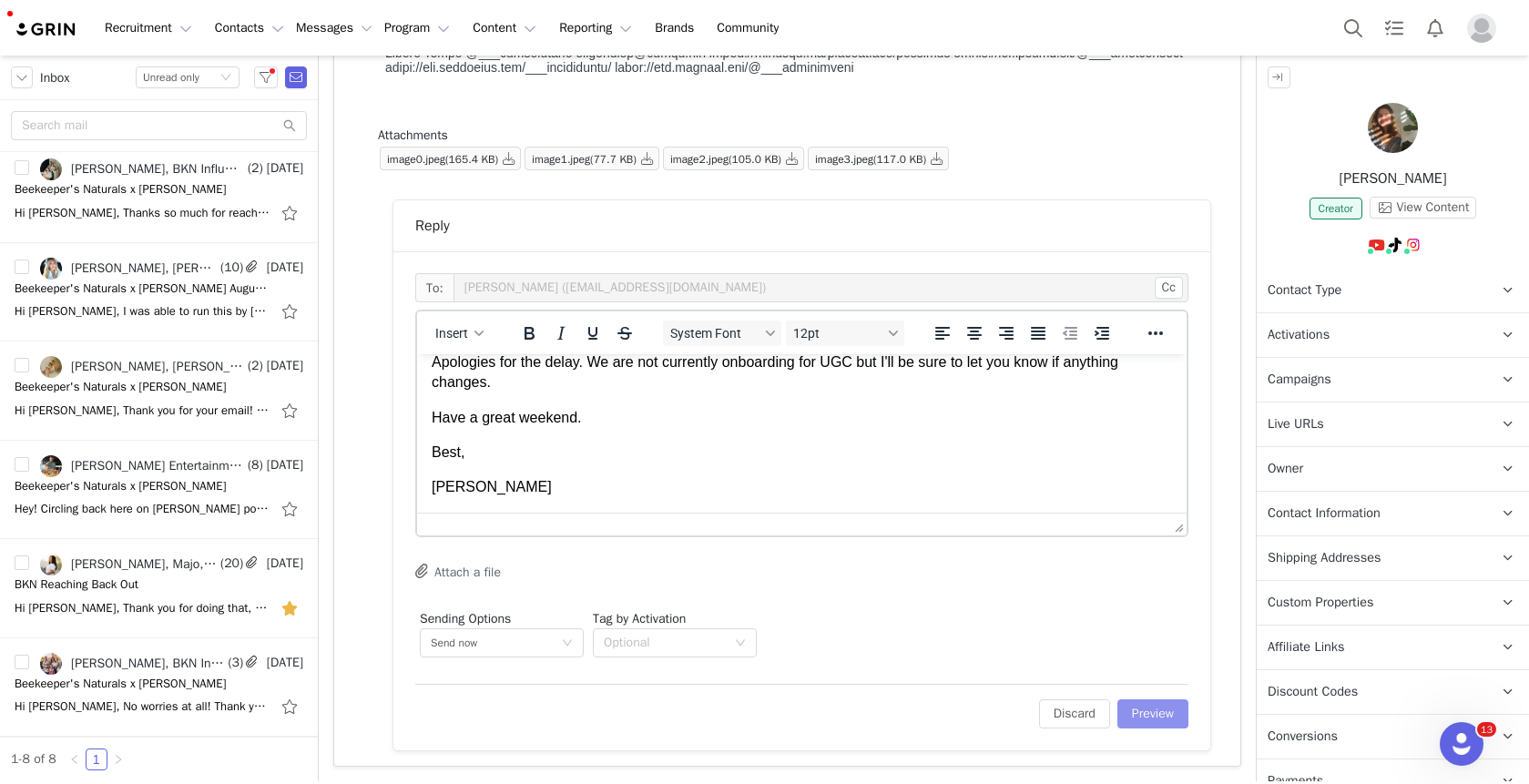 click on "Preview" at bounding box center (1153, 714) 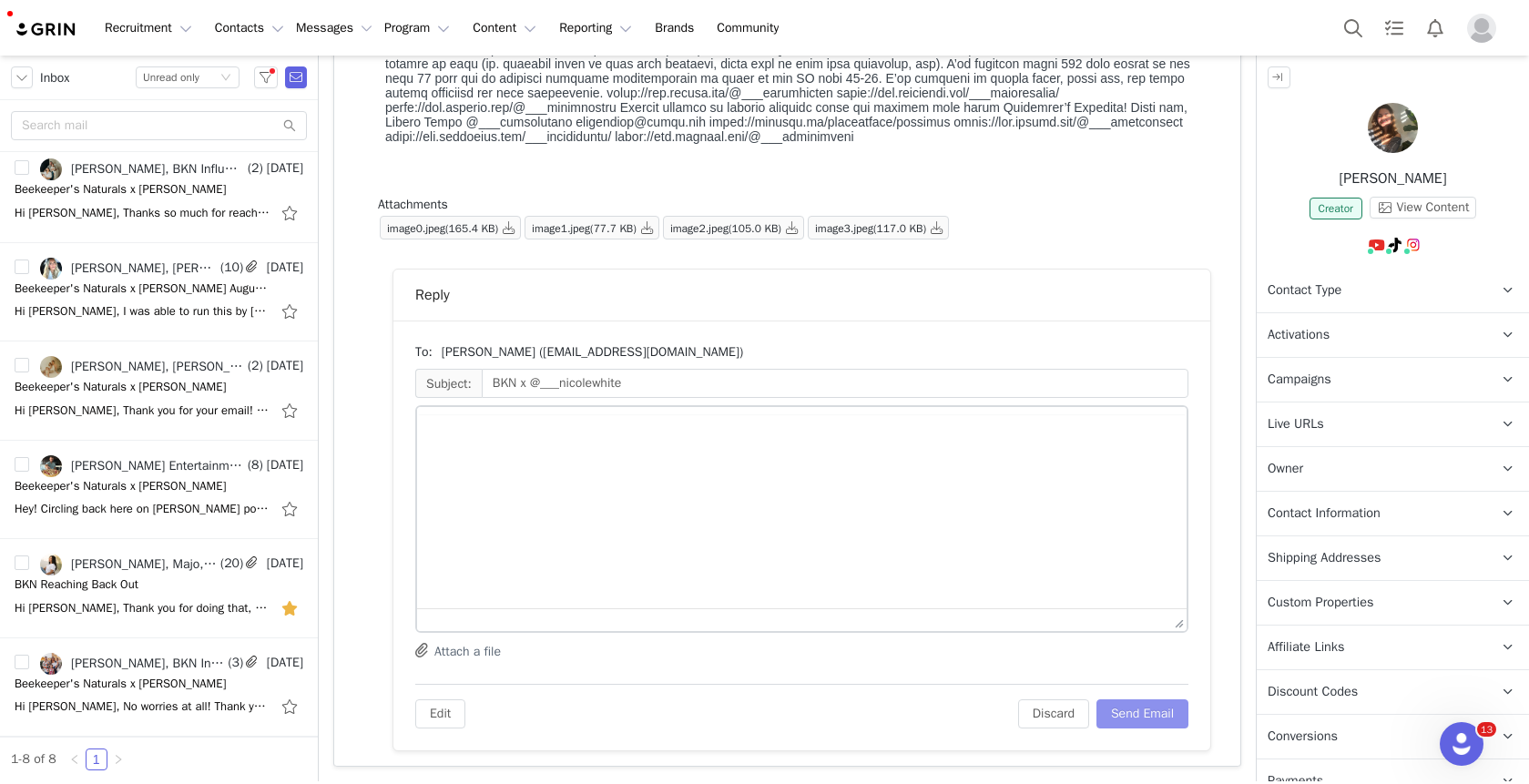 scroll, scrollTop: 459, scrollLeft: 0, axis: vertical 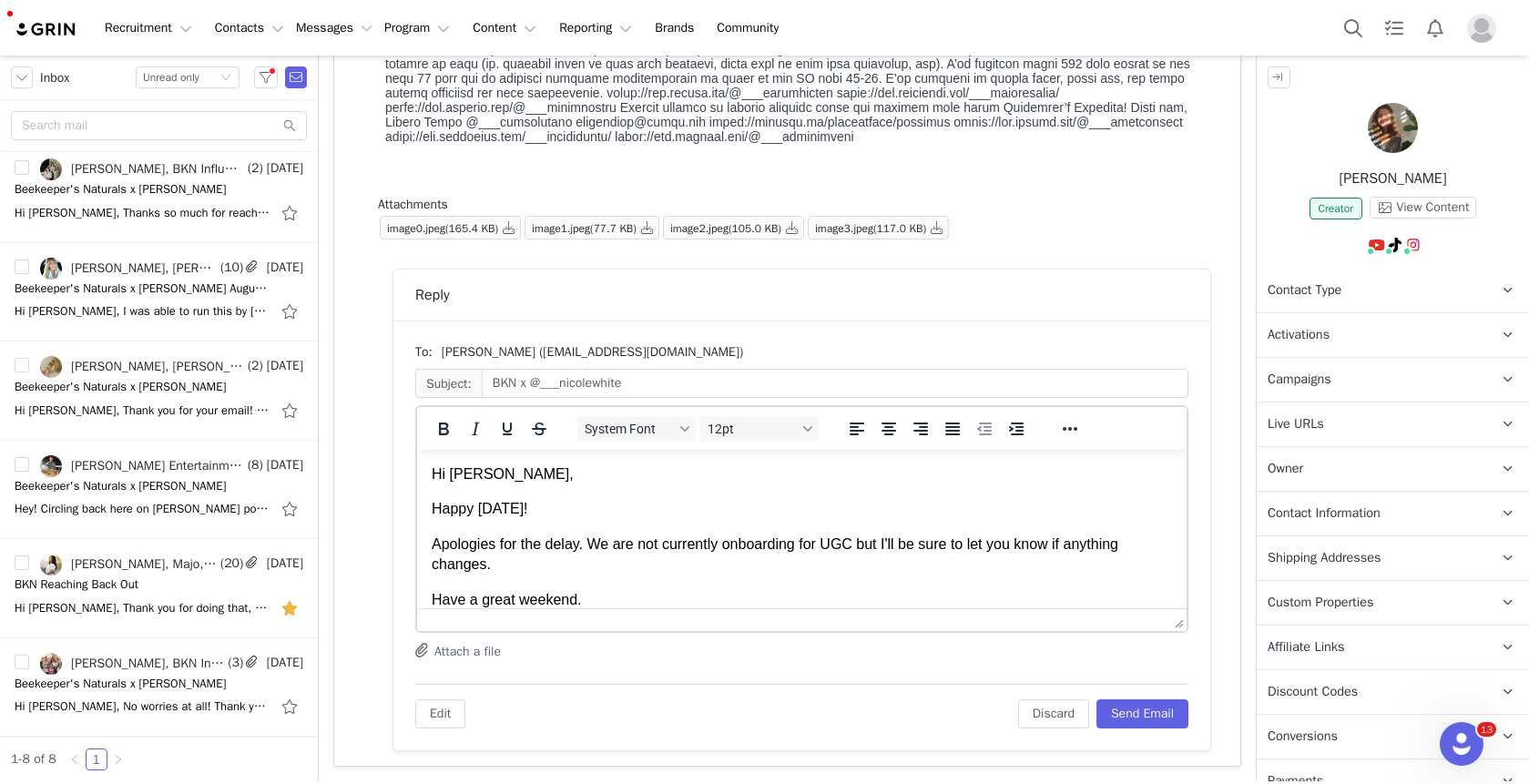 click at bounding box center (801, 619) 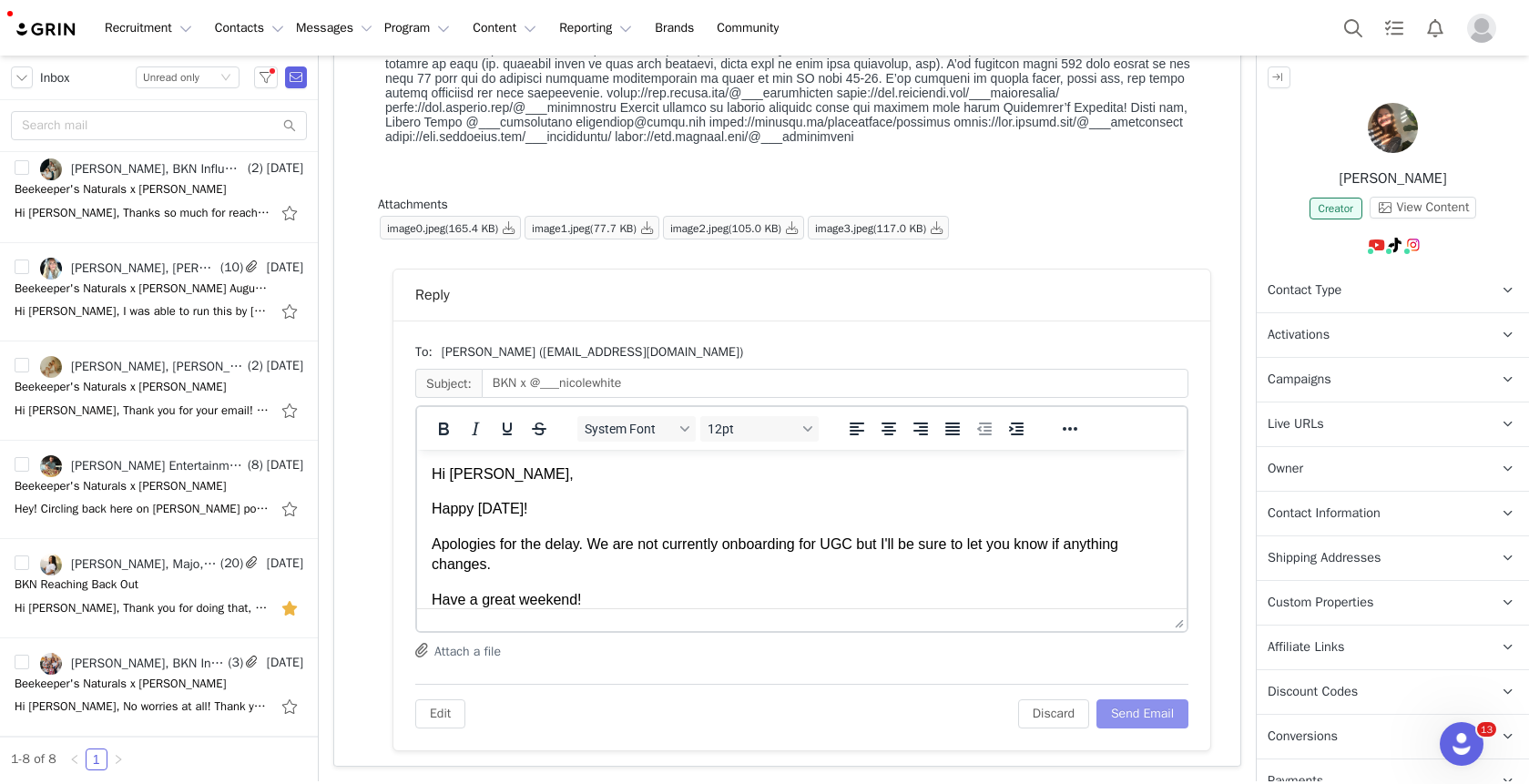 click on "Send Email" at bounding box center [1142, 714] 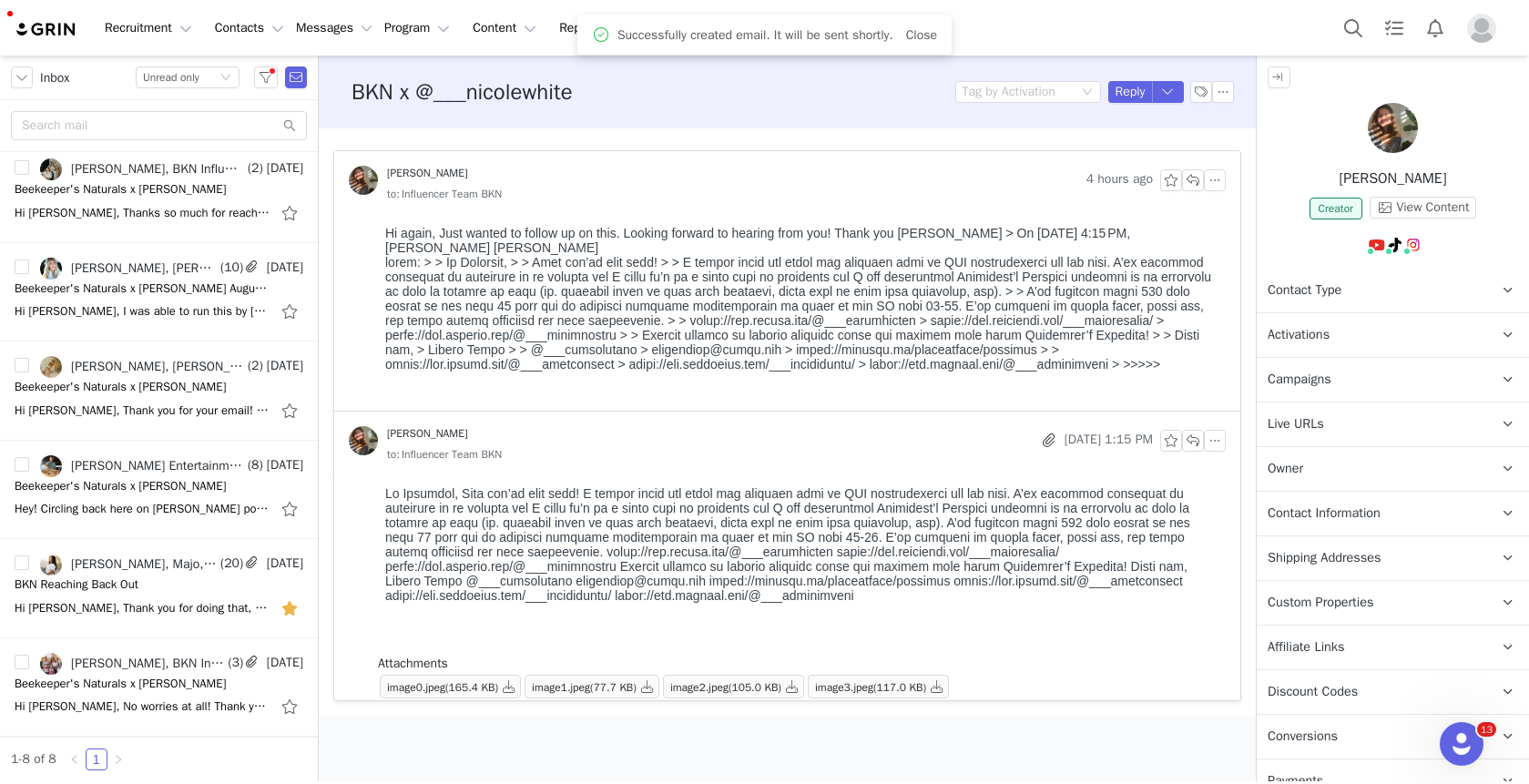 scroll, scrollTop: 0, scrollLeft: 0, axis: both 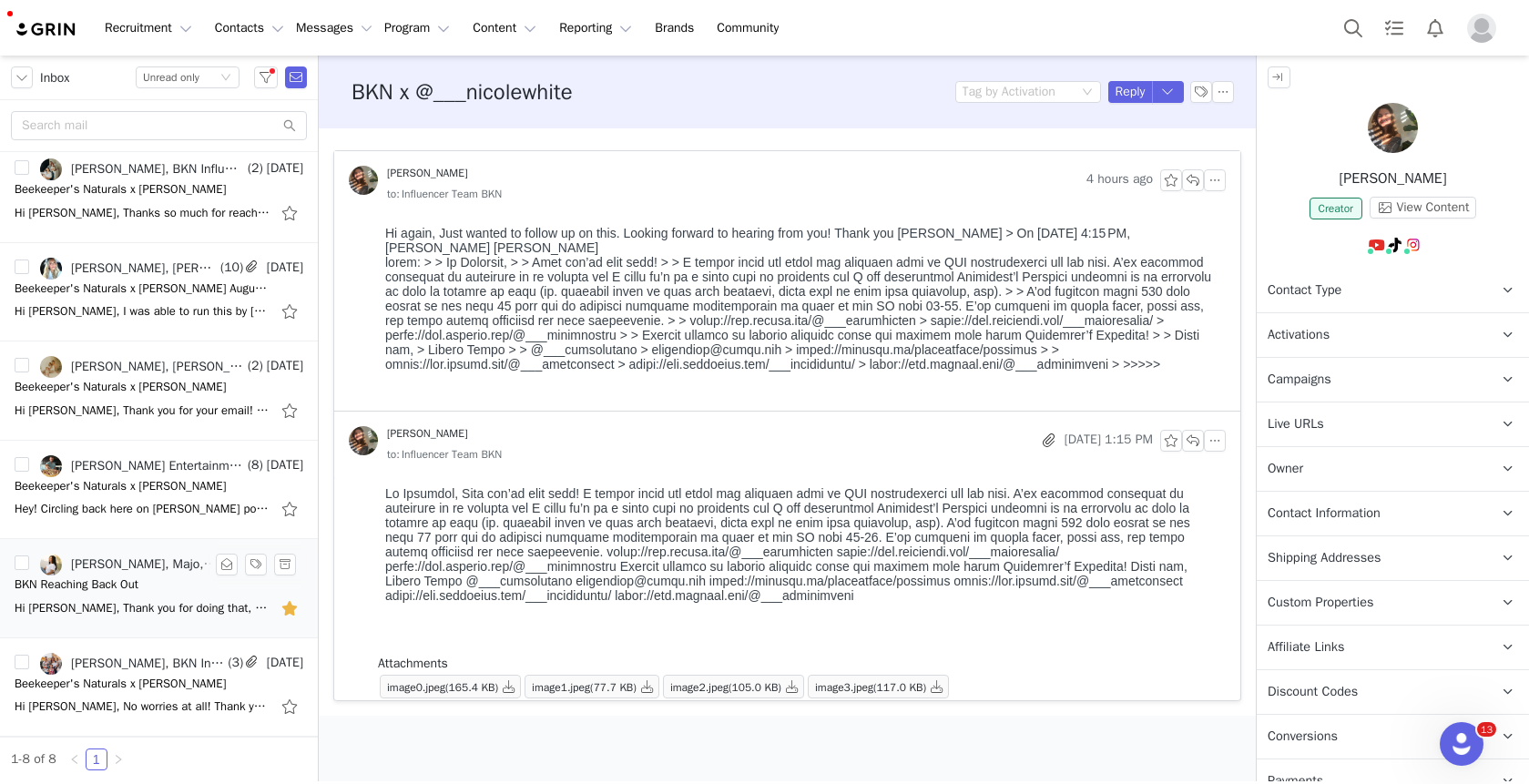 click on "Hi [PERSON_NAME], Thank you for doing that, we really appreciate it. Best, [PERSON_NAME] [DATE][DATE] 11:11 AM [PERSON_NAME] <[EMAIL_ADDRESS][DOMAIN_NAME]> wrote: Yes of course we can ship it back to you." at bounding box center [142, 608] 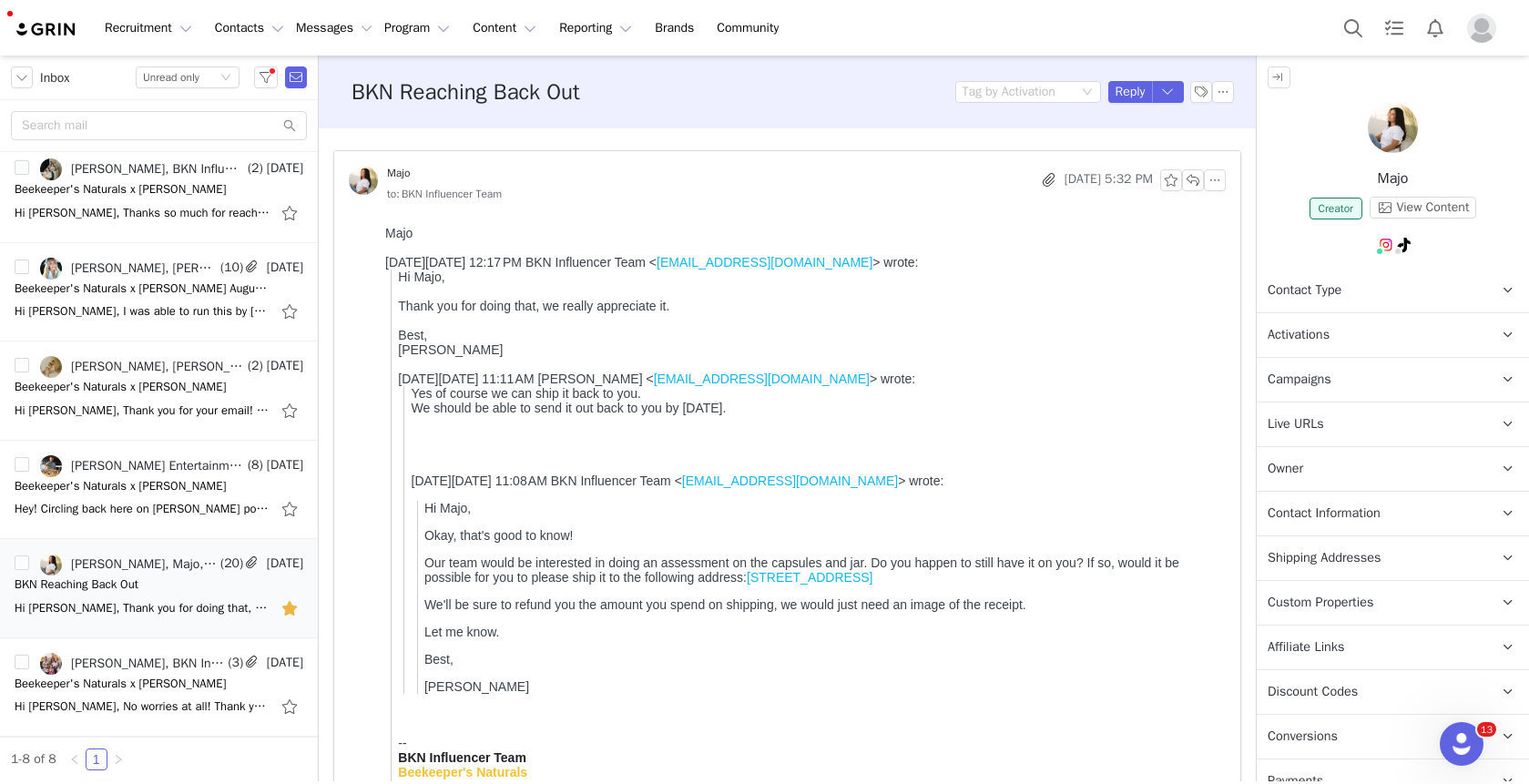 scroll, scrollTop: 0, scrollLeft: 0, axis: both 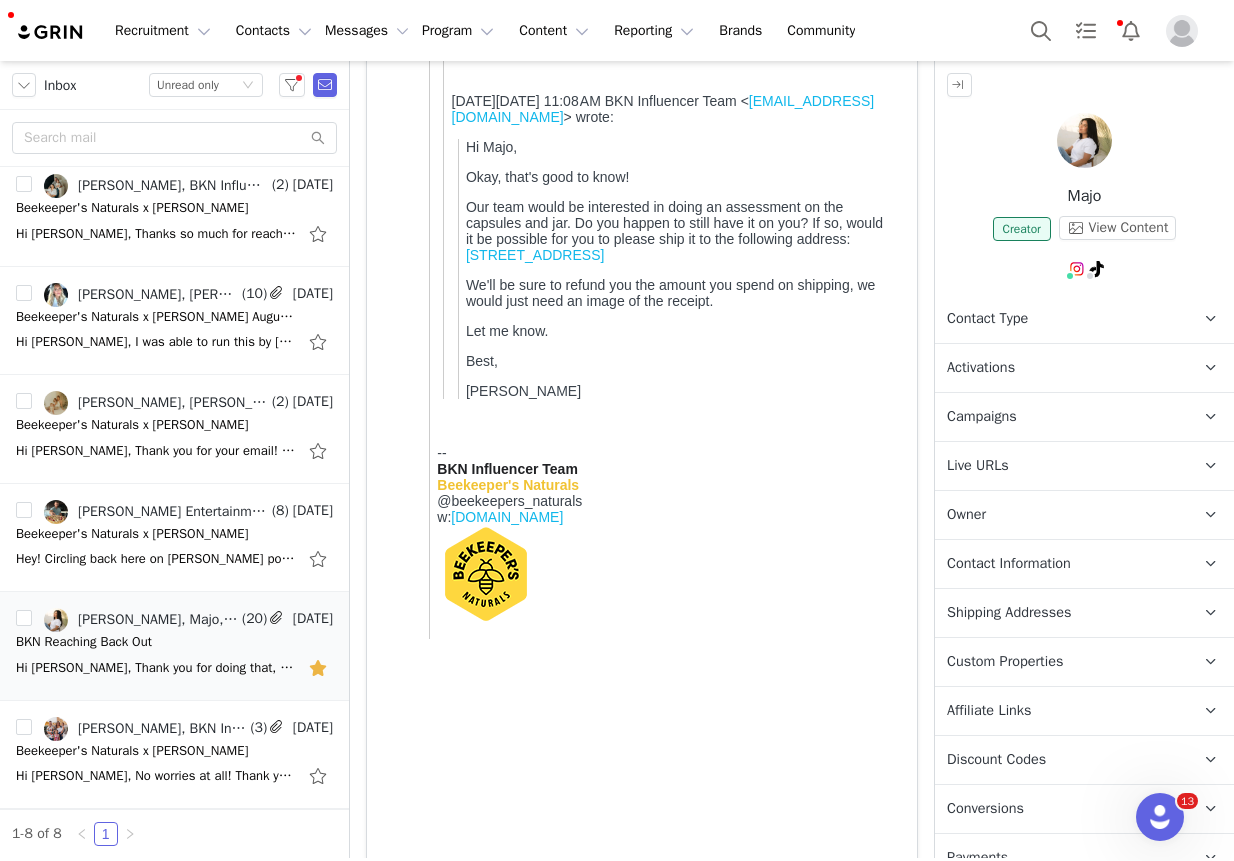 click at bounding box center (1084, 140) 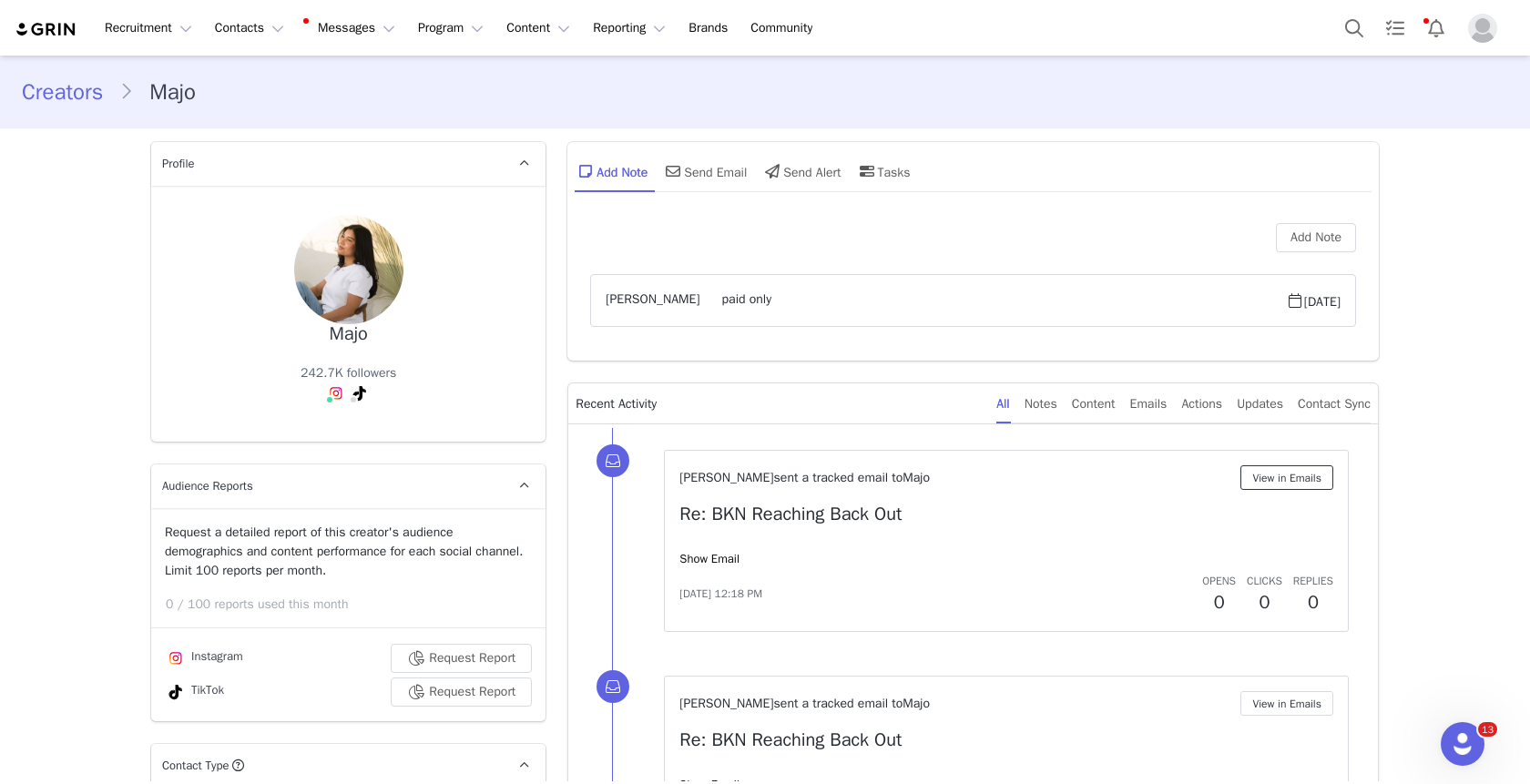 click on "View in Emails" at bounding box center [1287, 477] 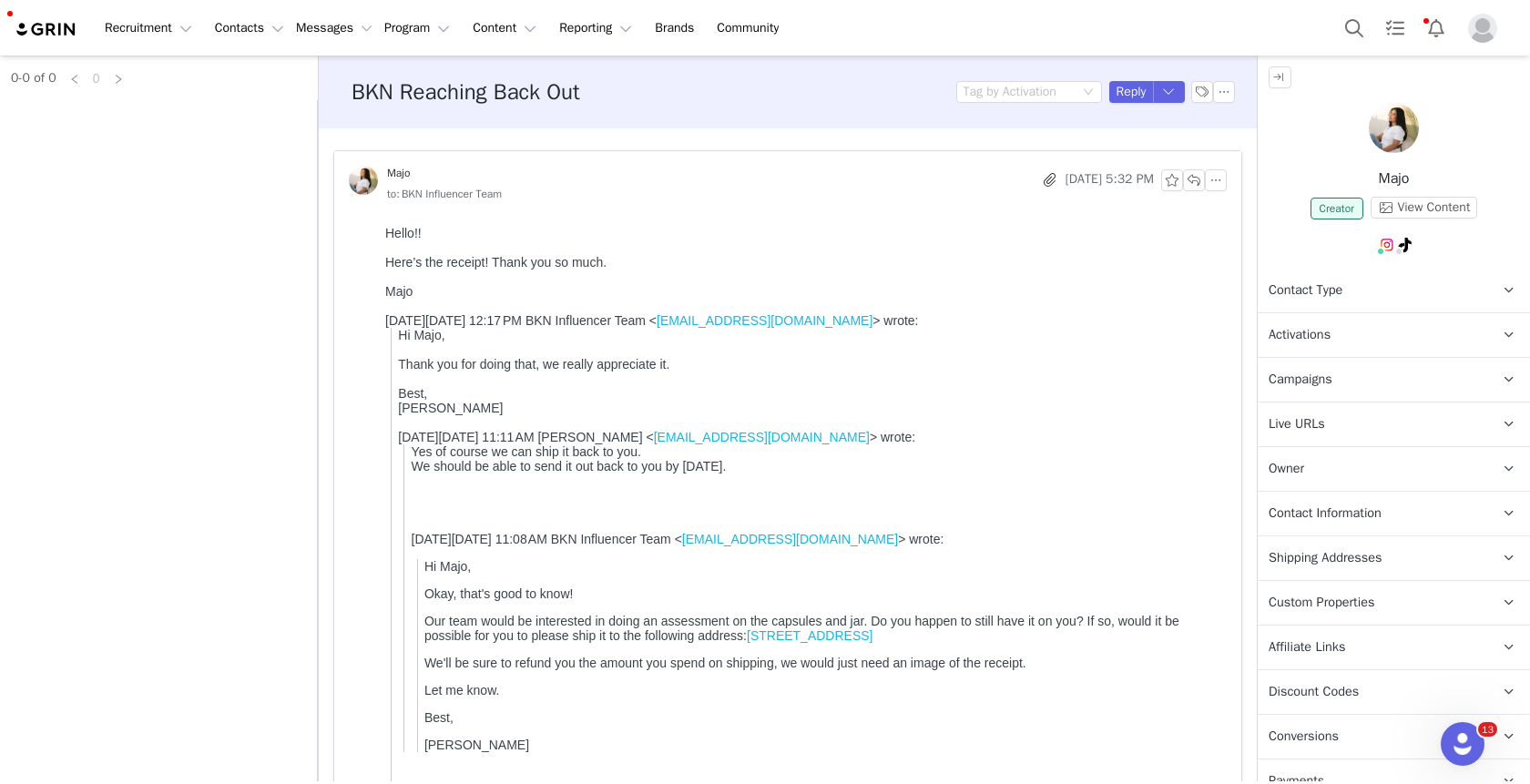 scroll, scrollTop: 0, scrollLeft: 0, axis: both 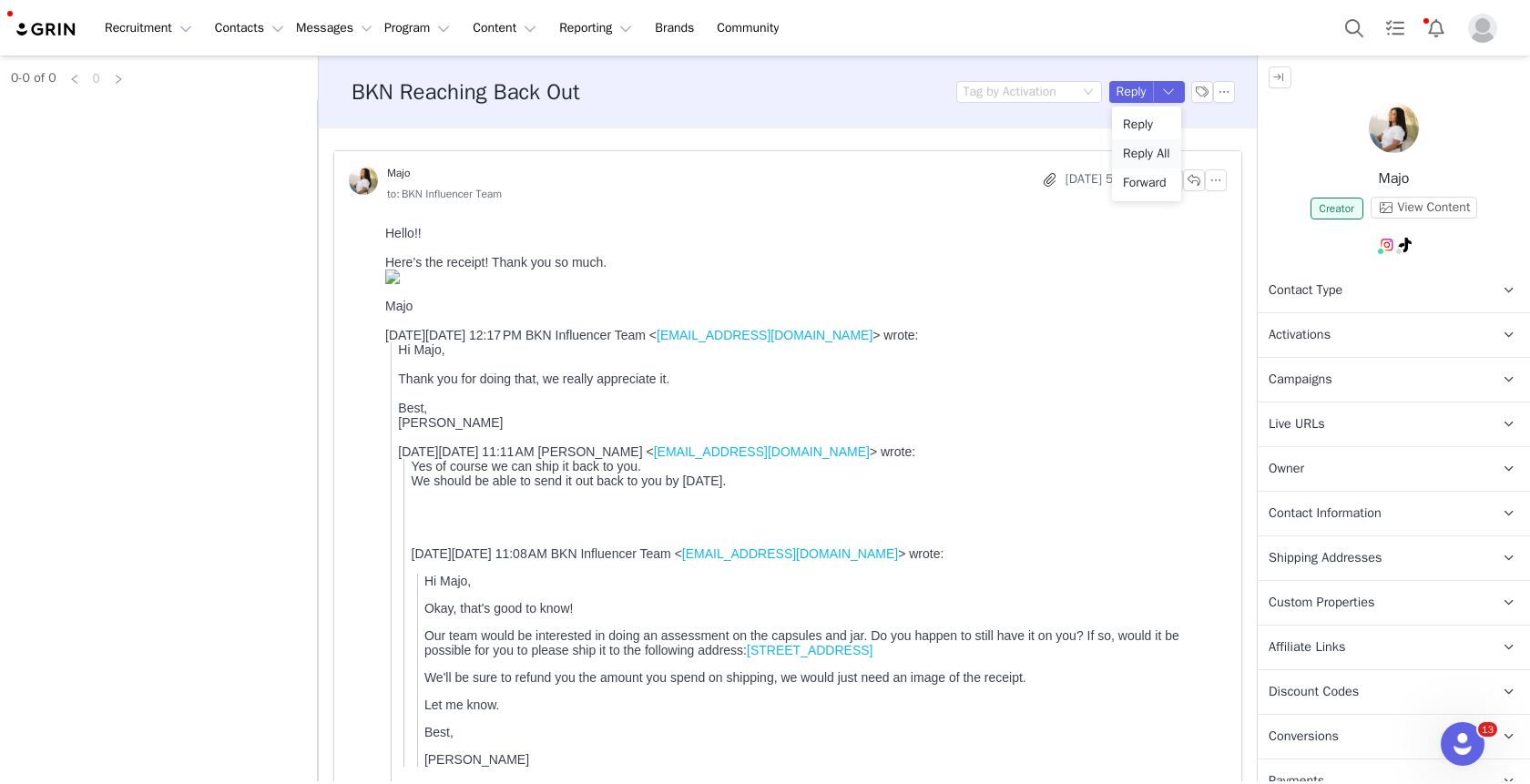 click on "Reply All" at bounding box center [1147, 154] 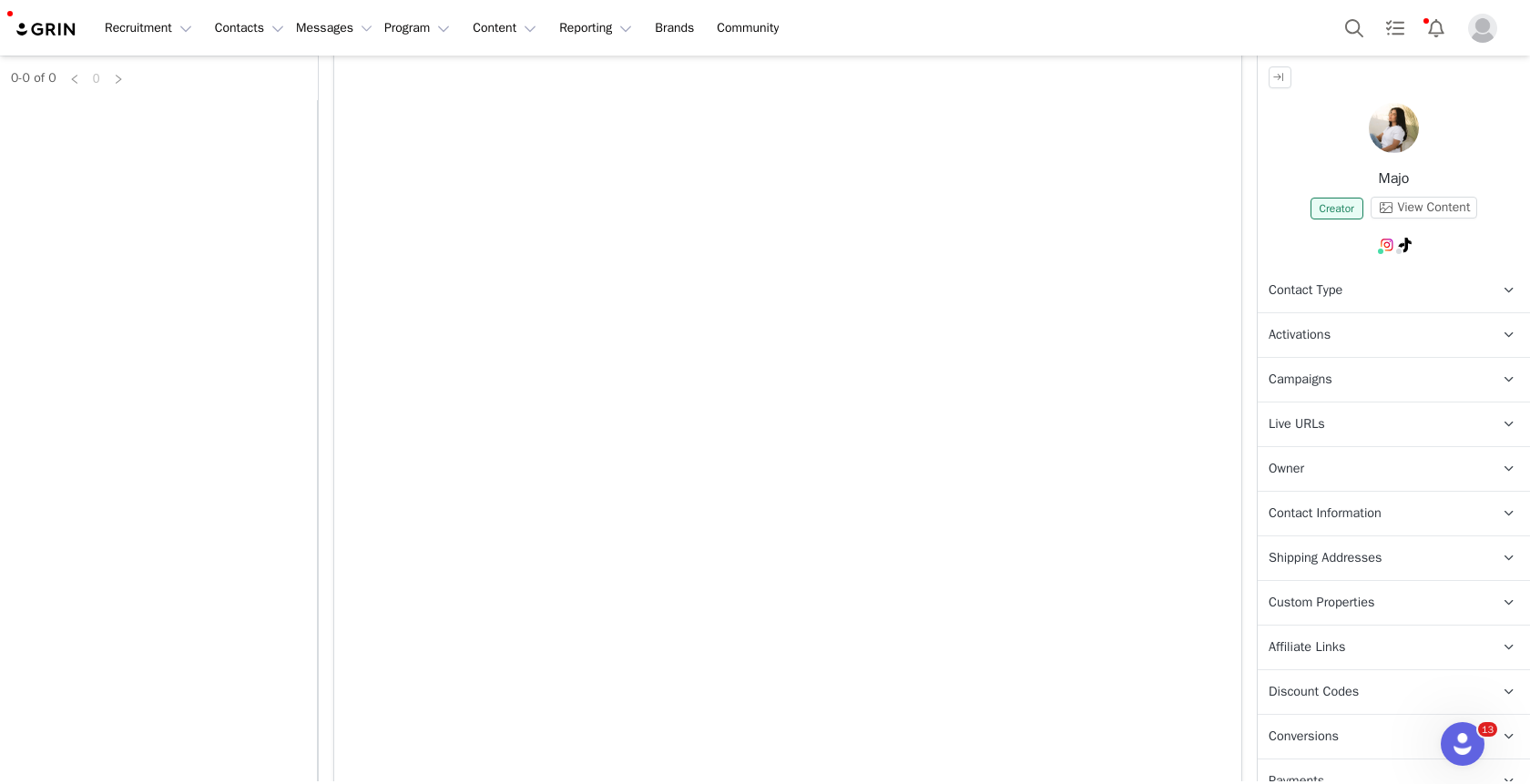 scroll, scrollTop: 3358, scrollLeft: 0, axis: vertical 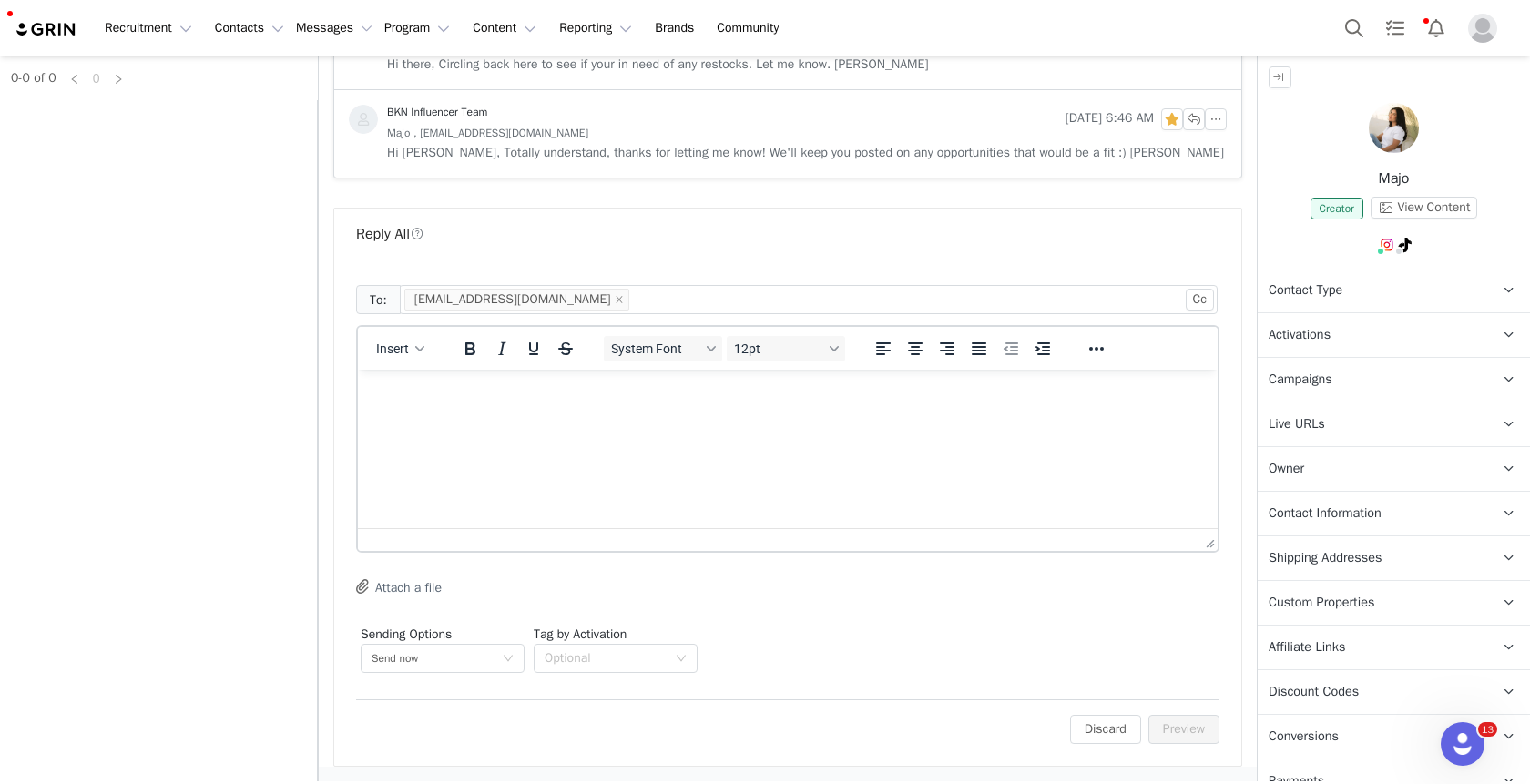 click at bounding box center (788, 394) 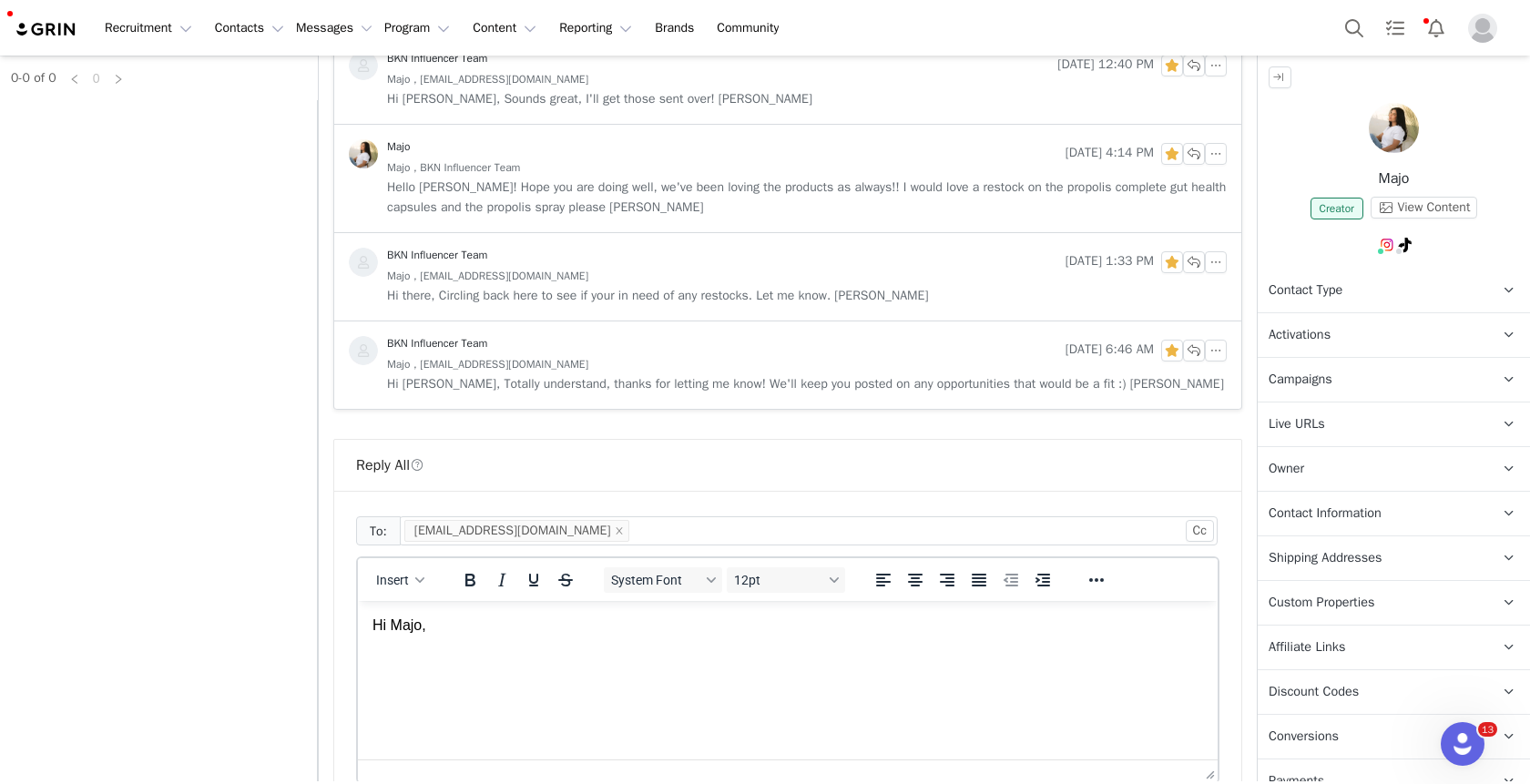 scroll, scrollTop: 3681, scrollLeft: 0, axis: vertical 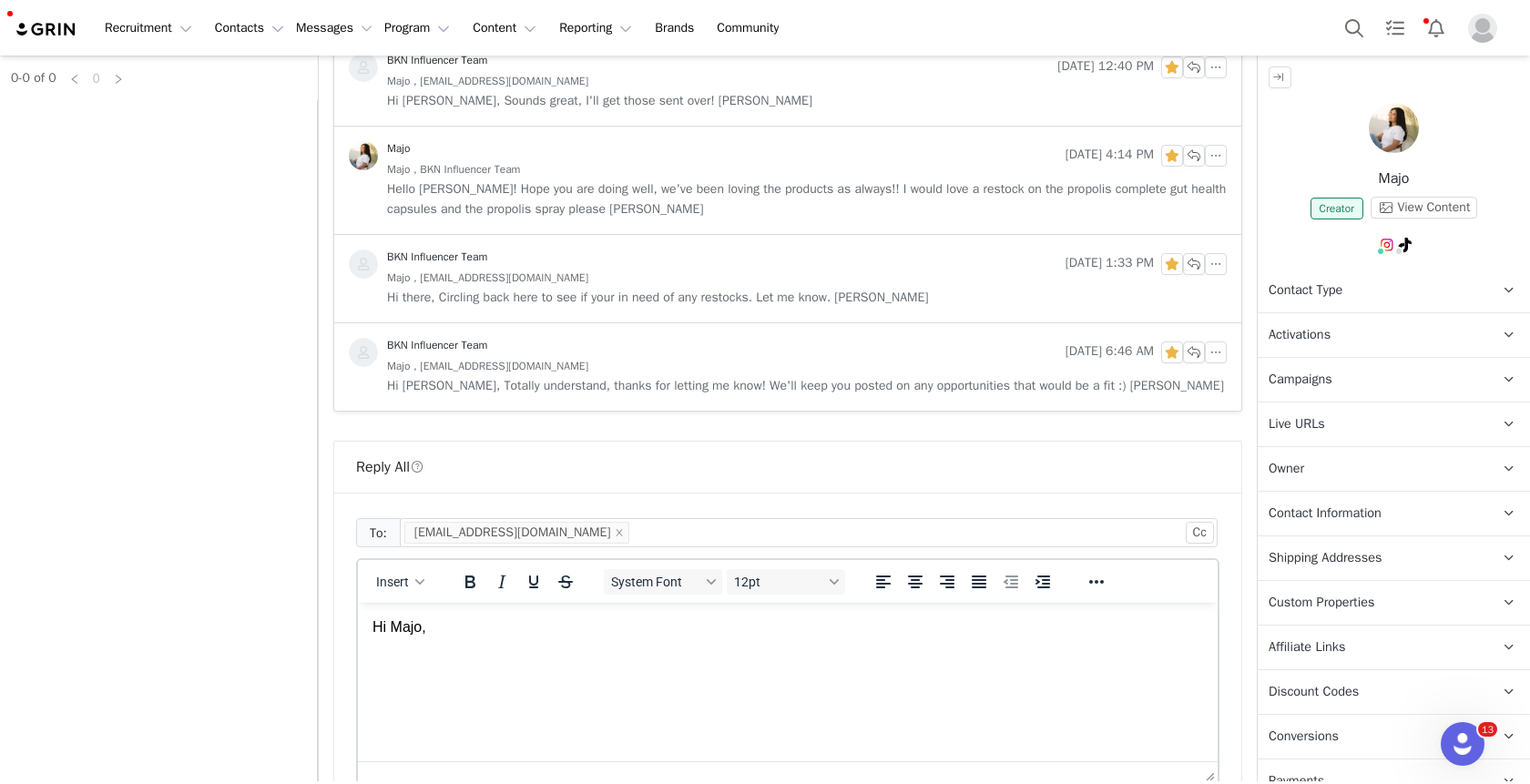 click on "Hello angelina! Hope you are doing well, we've been loving the products as always!! I would love a restock on the propolis complete gut health capsules and the propolis spray please Marijose Acosta" at bounding box center (807, 199) 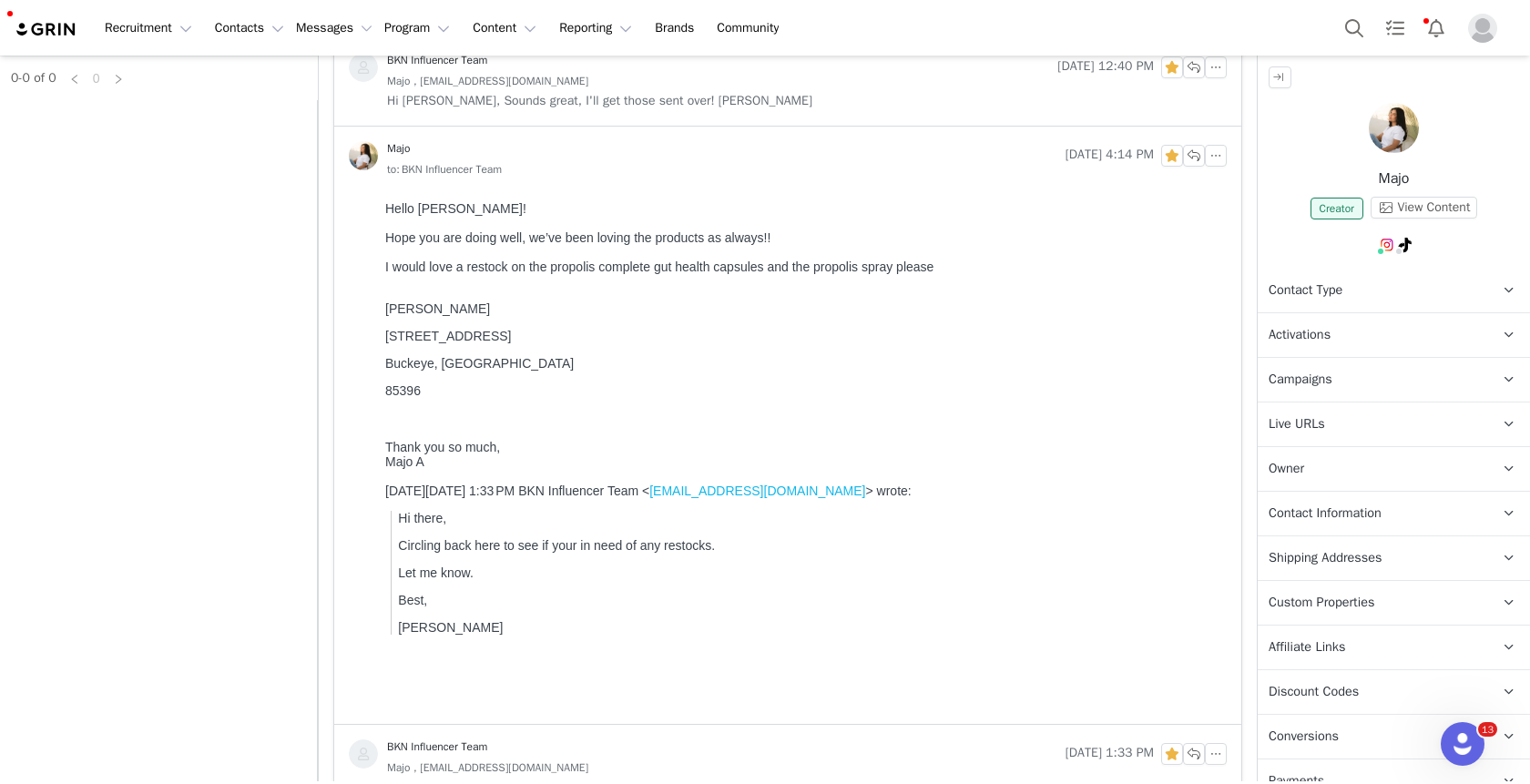 scroll, scrollTop: 0, scrollLeft: 0, axis: both 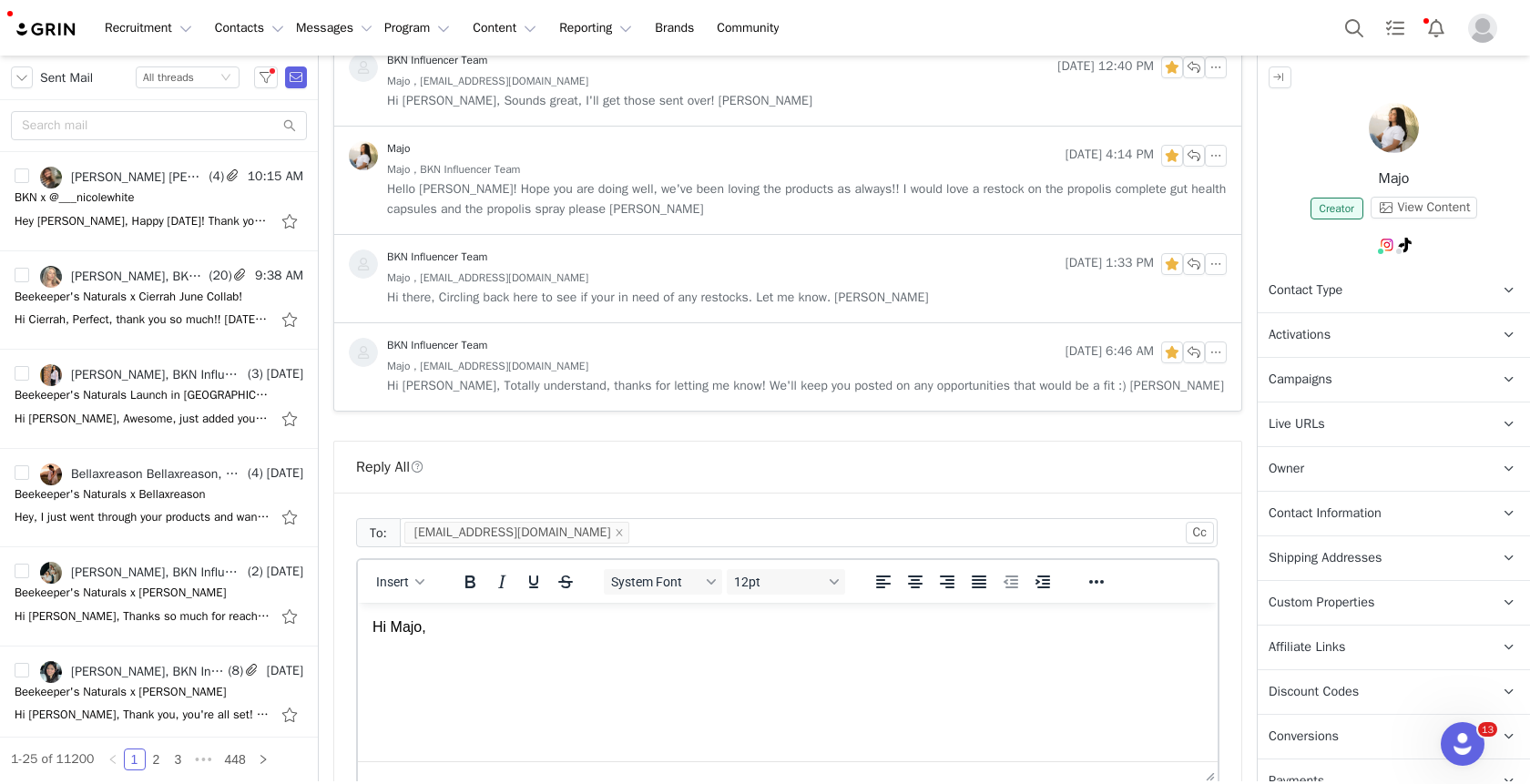 click on "Hi Majo," at bounding box center [788, 645] 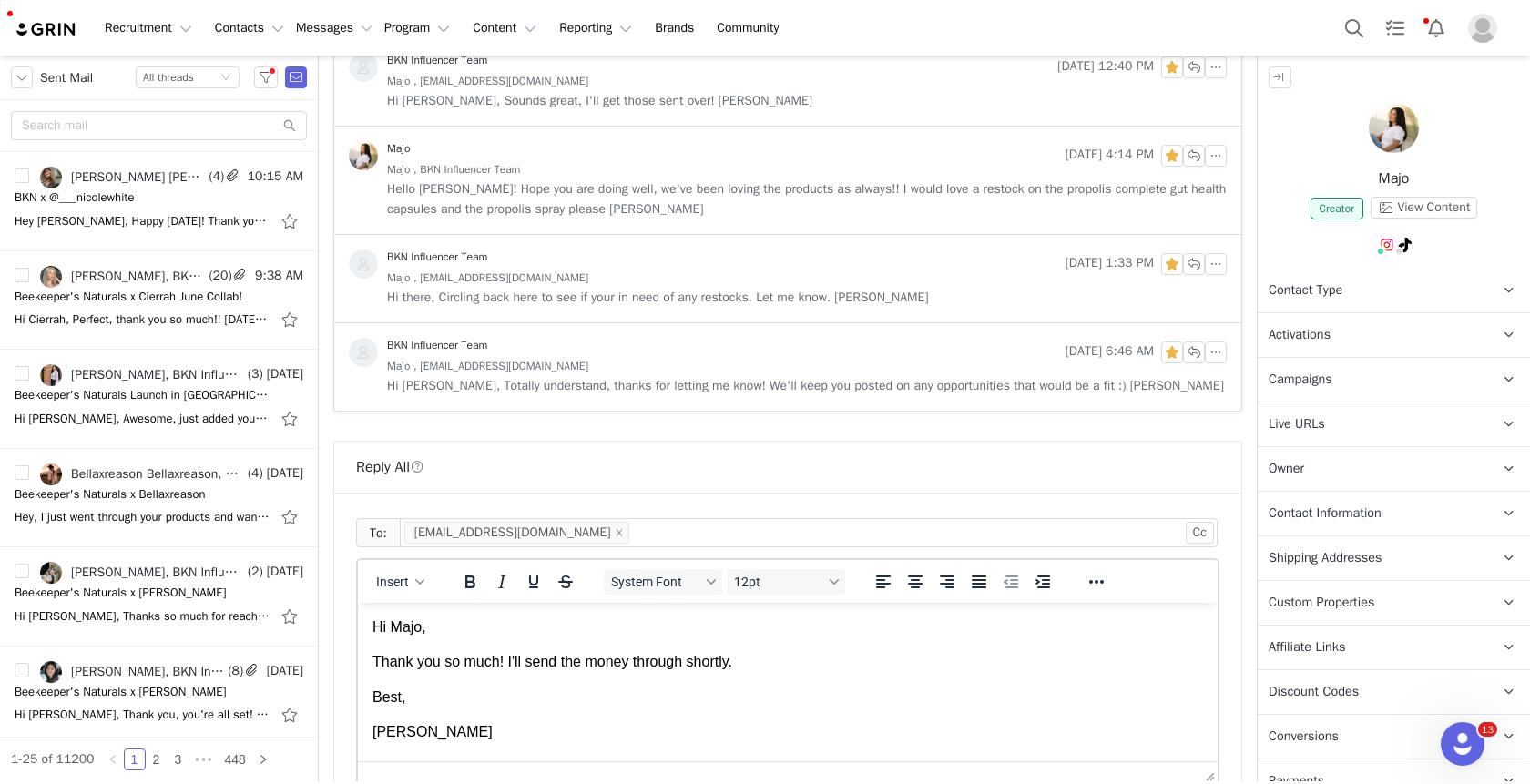 scroll, scrollTop: 3915, scrollLeft: 0, axis: vertical 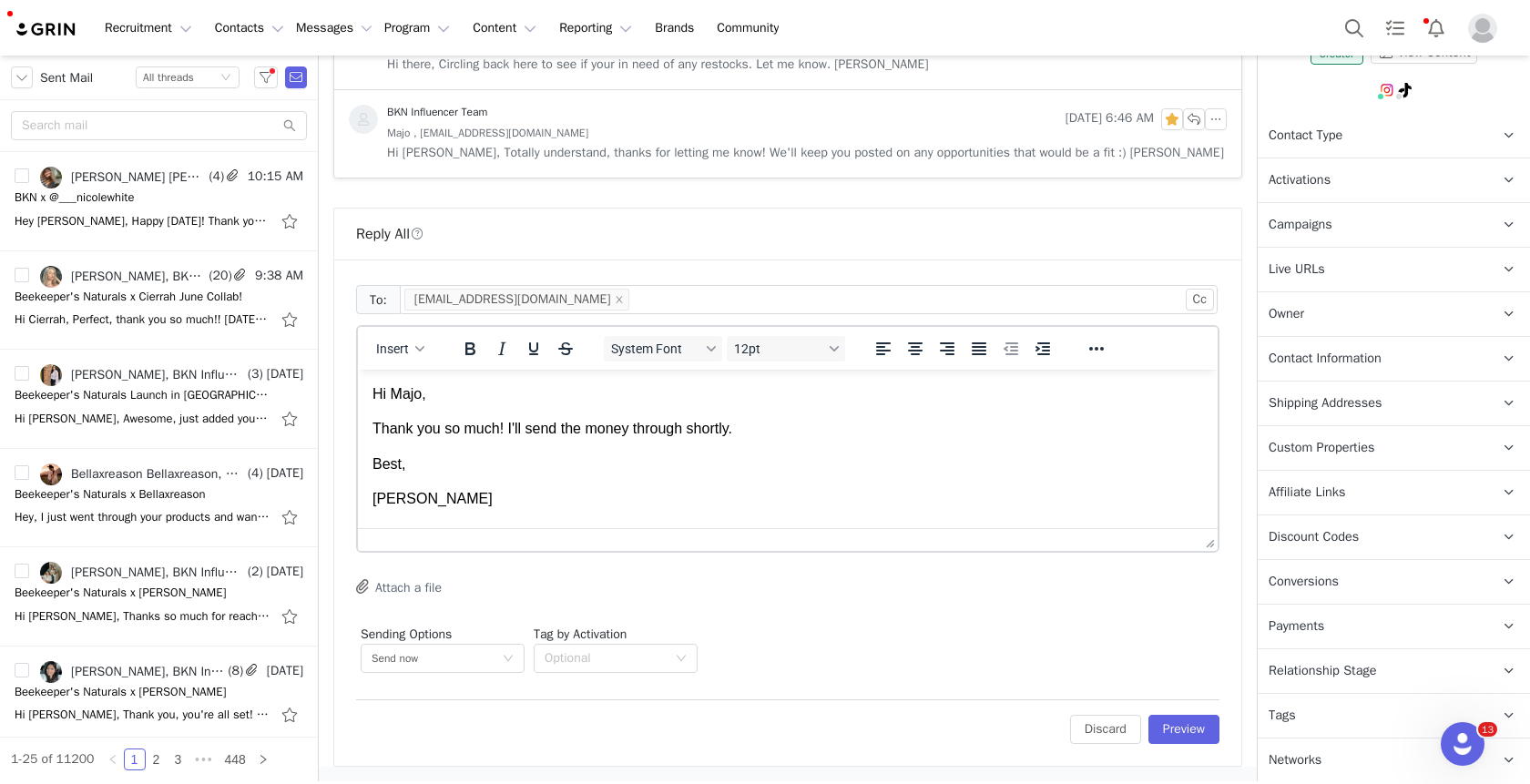 click on "Payments" at bounding box center (1296, 626) 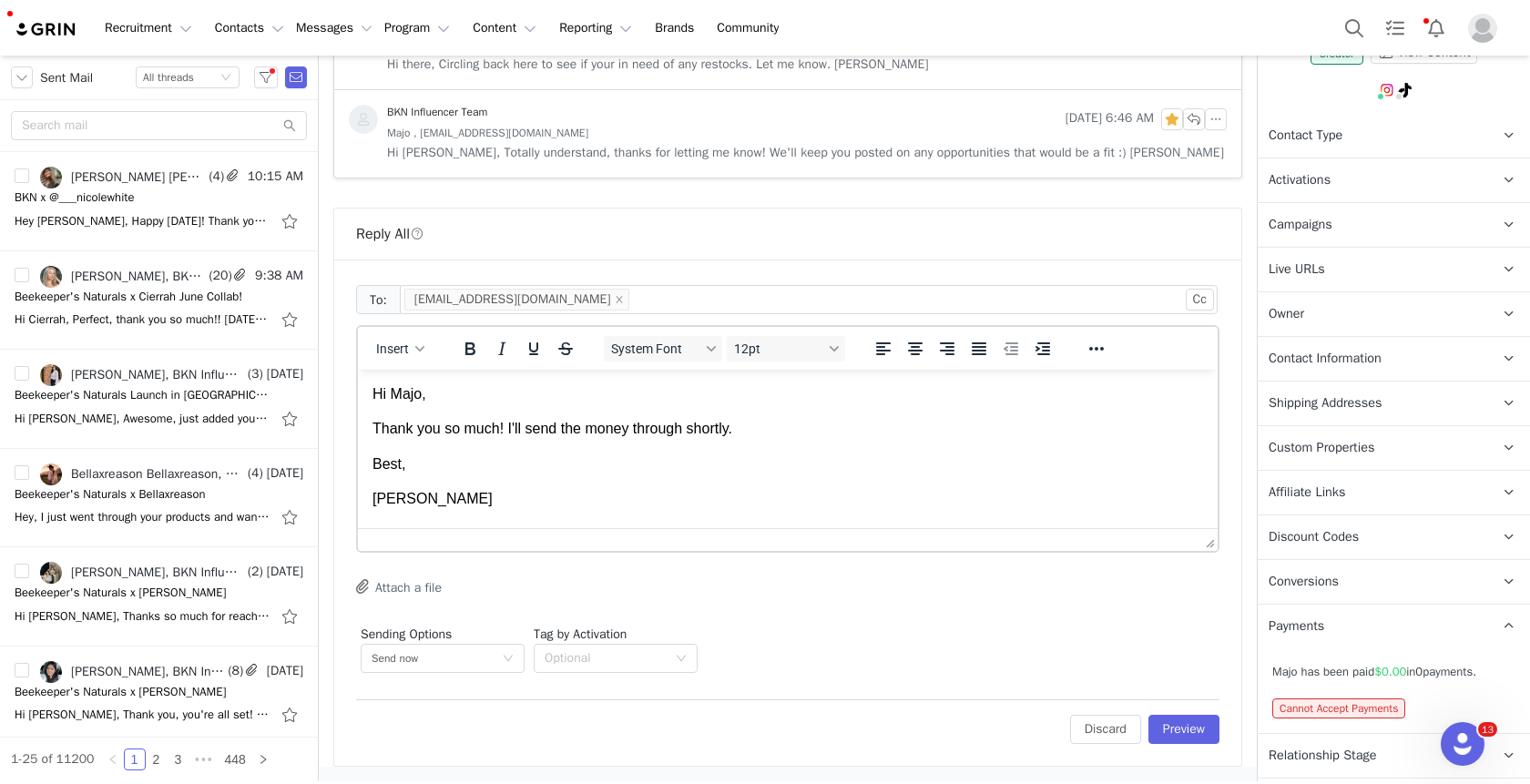 click on "Payments" at bounding box center (1296, 626) 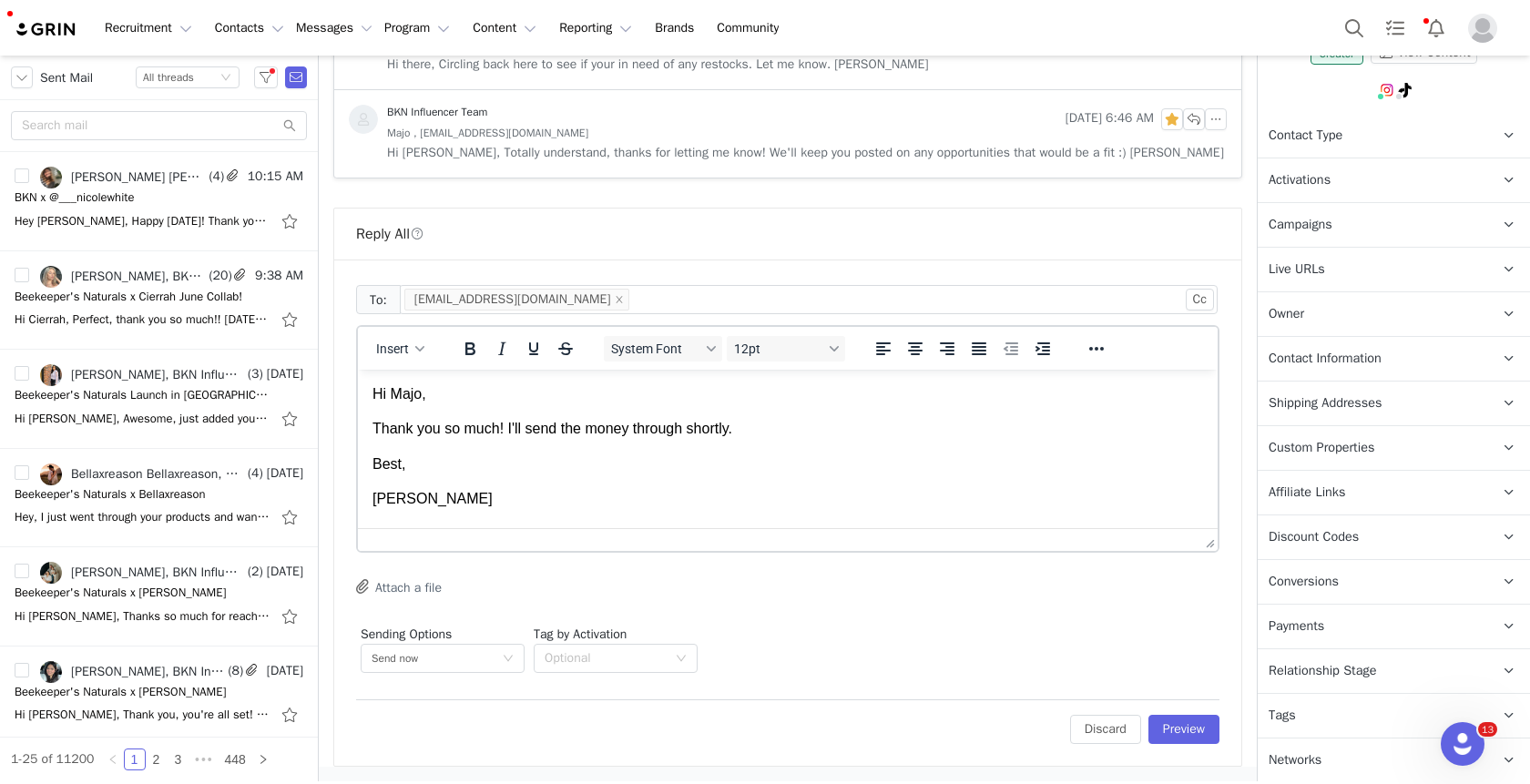 click on "[PERSON_NAME]" at bounding box center (788, 499) 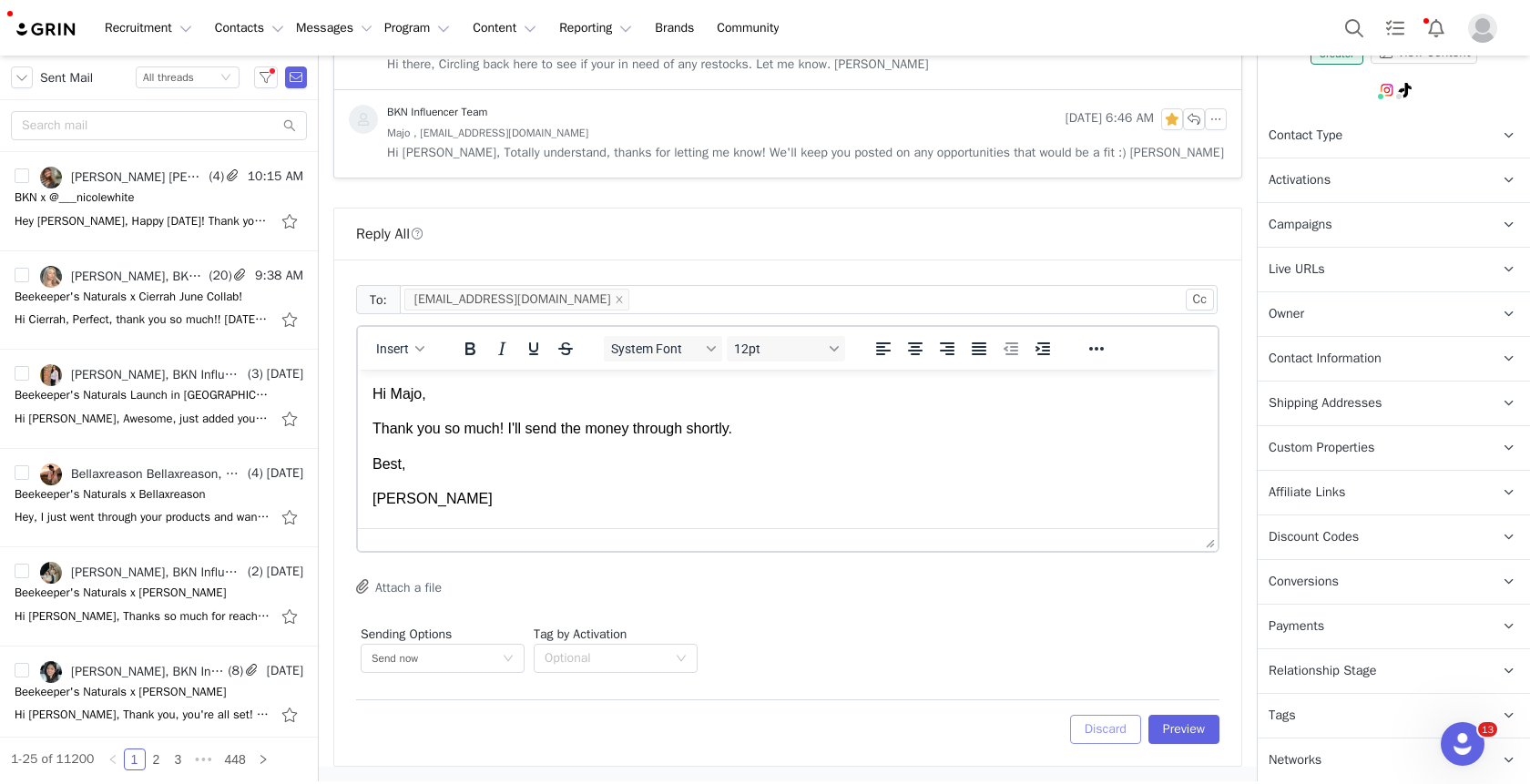 click on "Discard" at bounding box center [1106, 729] 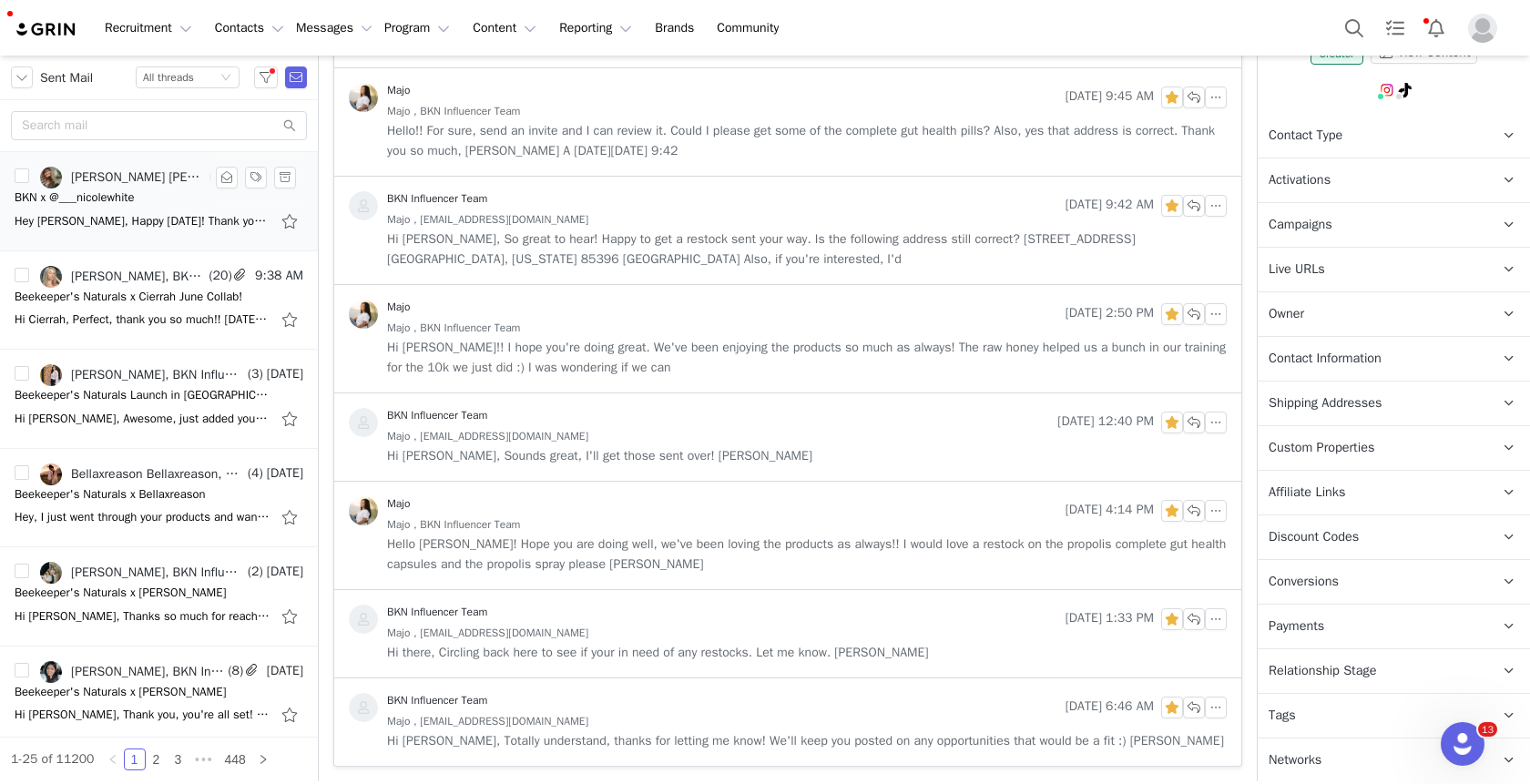 click on "BKN x @___nicolewhite" at bounding box center (158, 198) 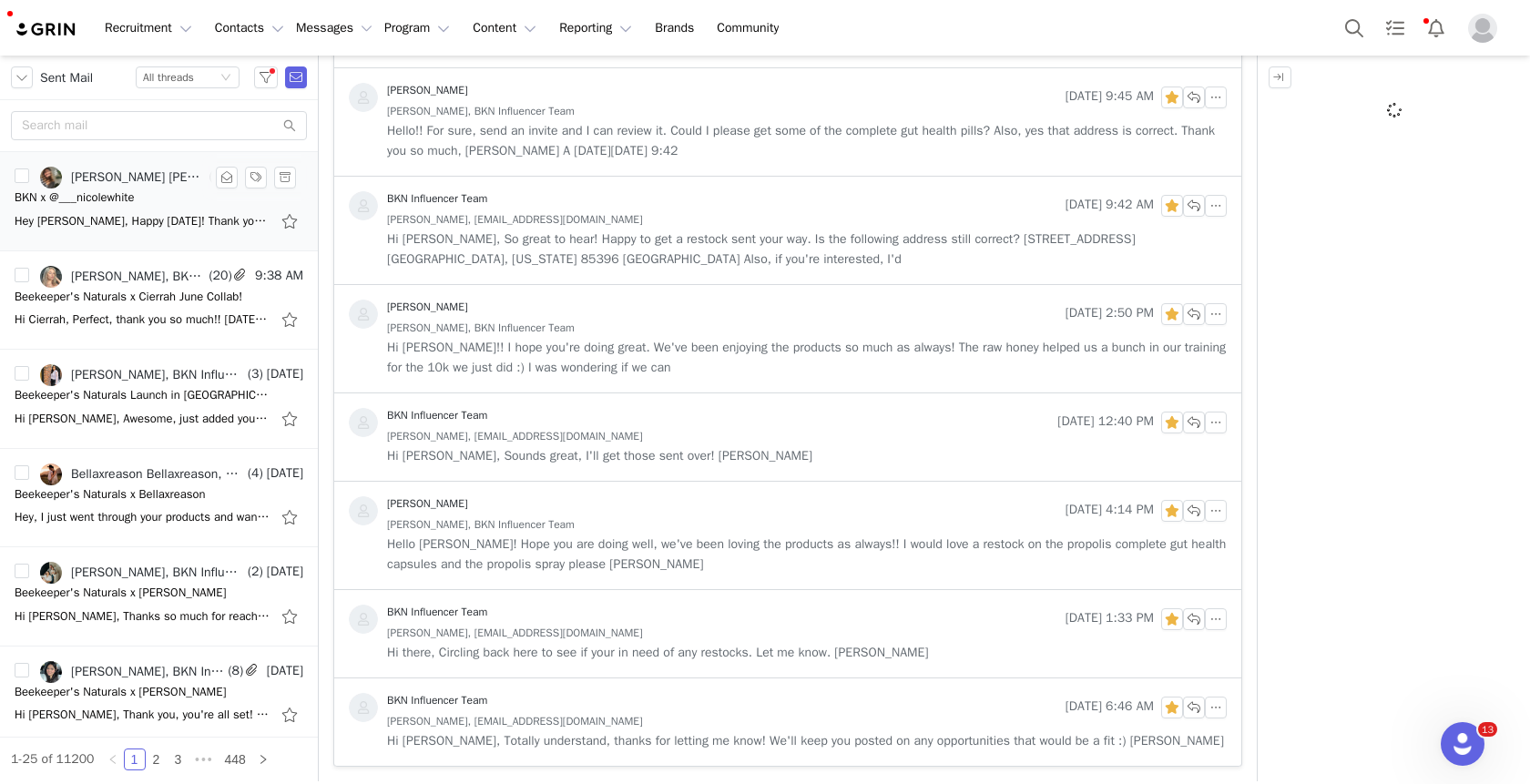 scroll, scrollTop: 0, scrollLeft: 0, axis: both 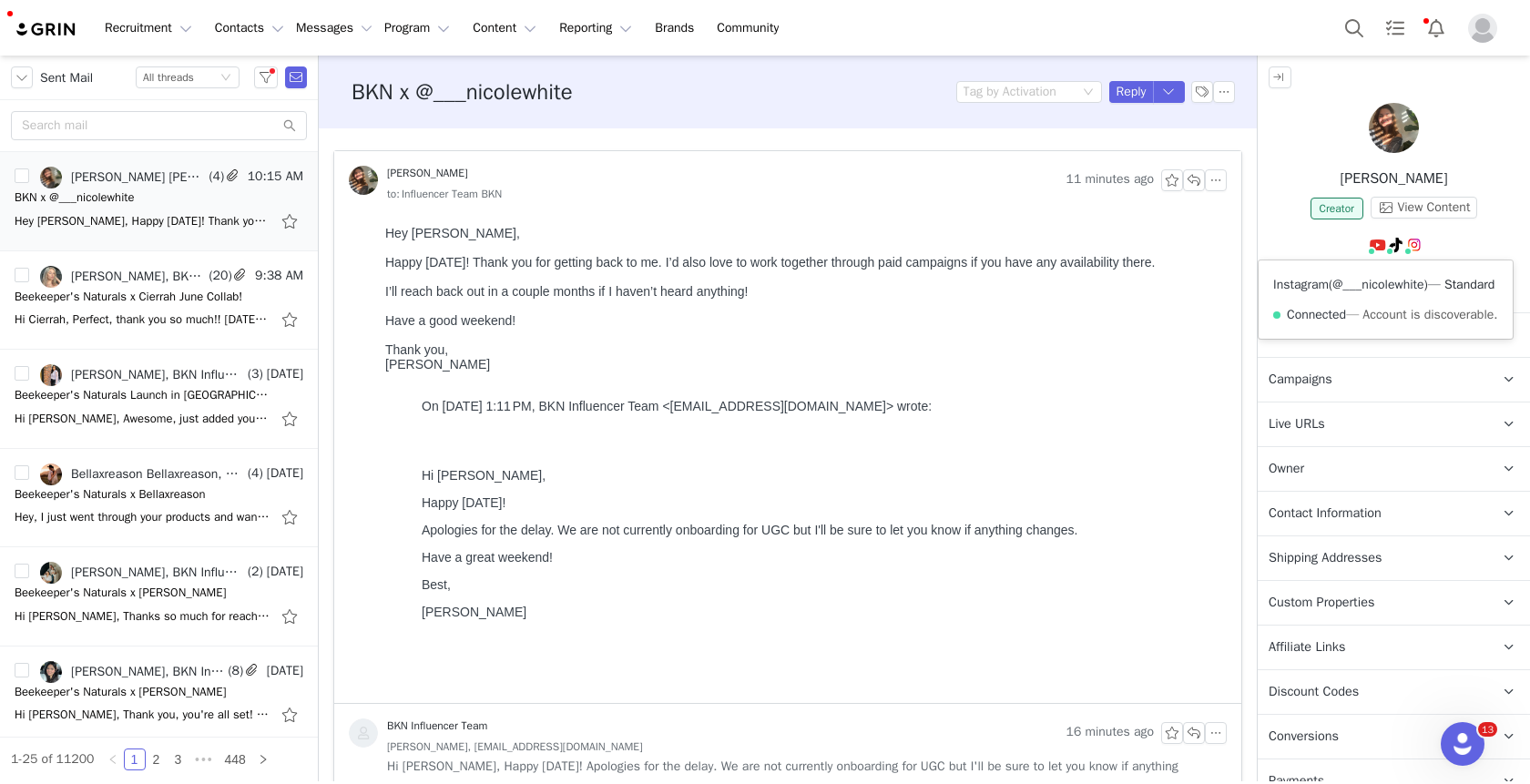 click on "@___nicolewhite" at bounding box center (1378, 284) 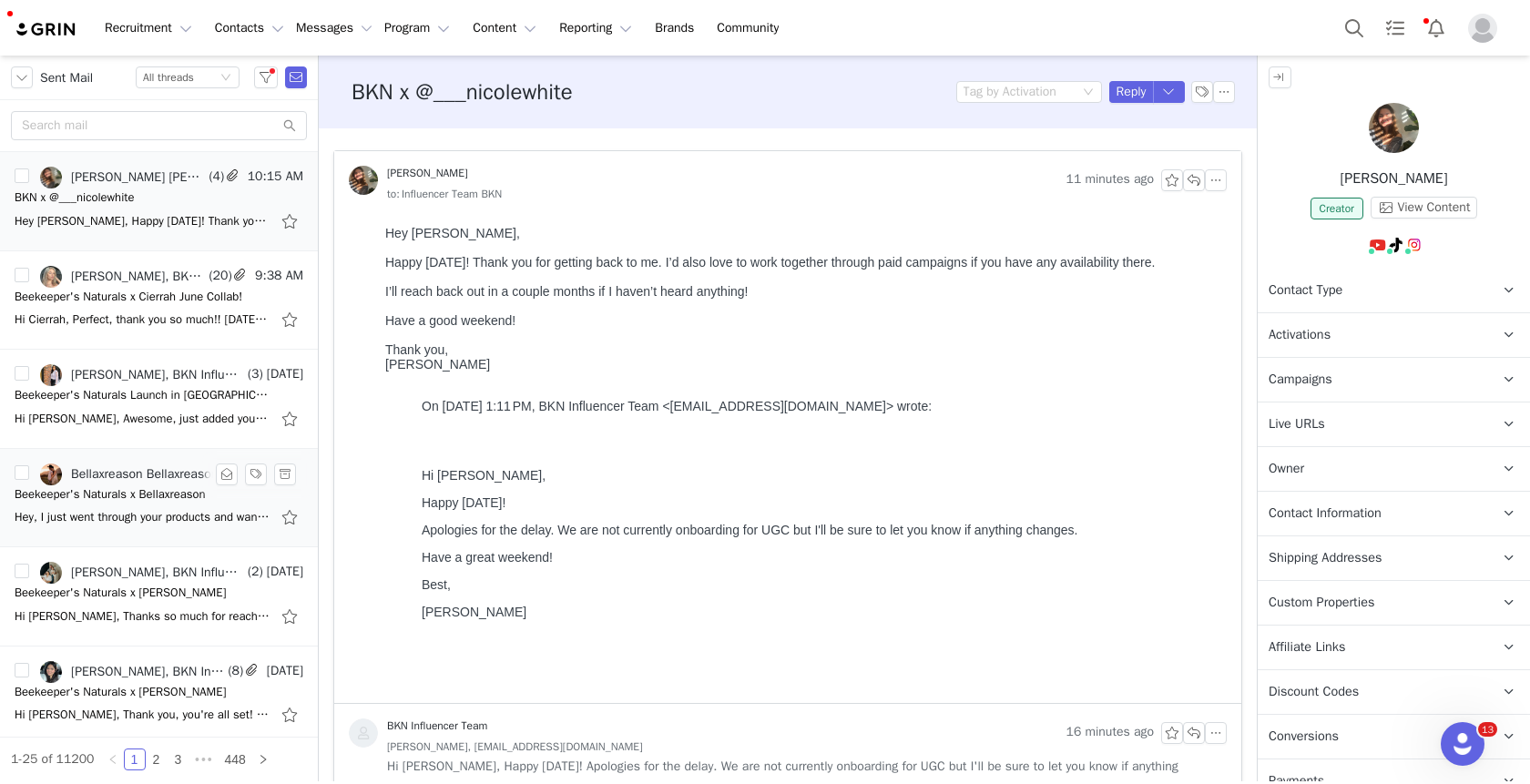 click on "Hey, I just went through your products and wanted to follow up and say that I am very eager to try out your products! They sound like exactly what I have been looking for. Looking forward to working" at bounding box center [158, 517] 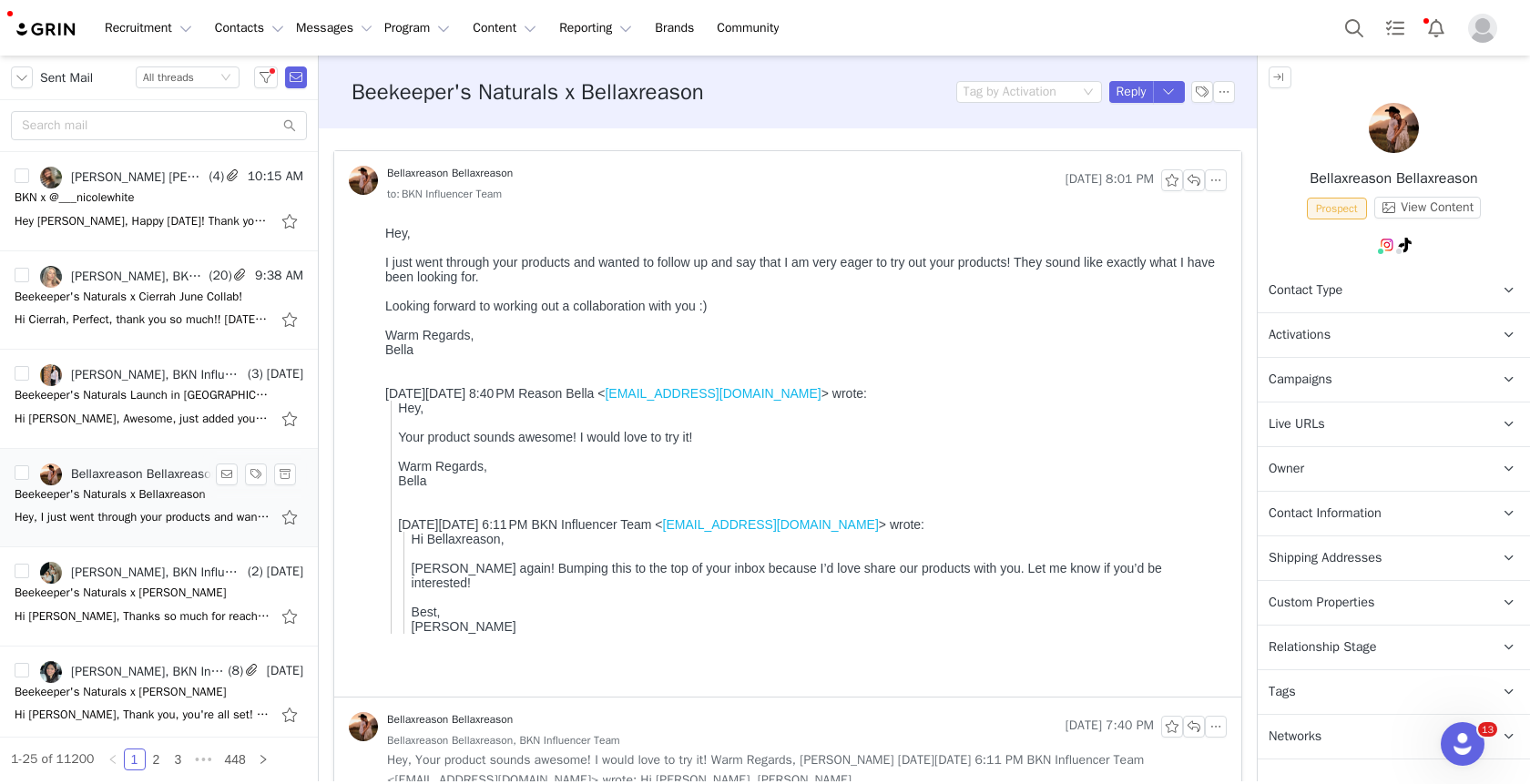 scroll, scrollTop: 0, scrollLeft: 0, axis: both 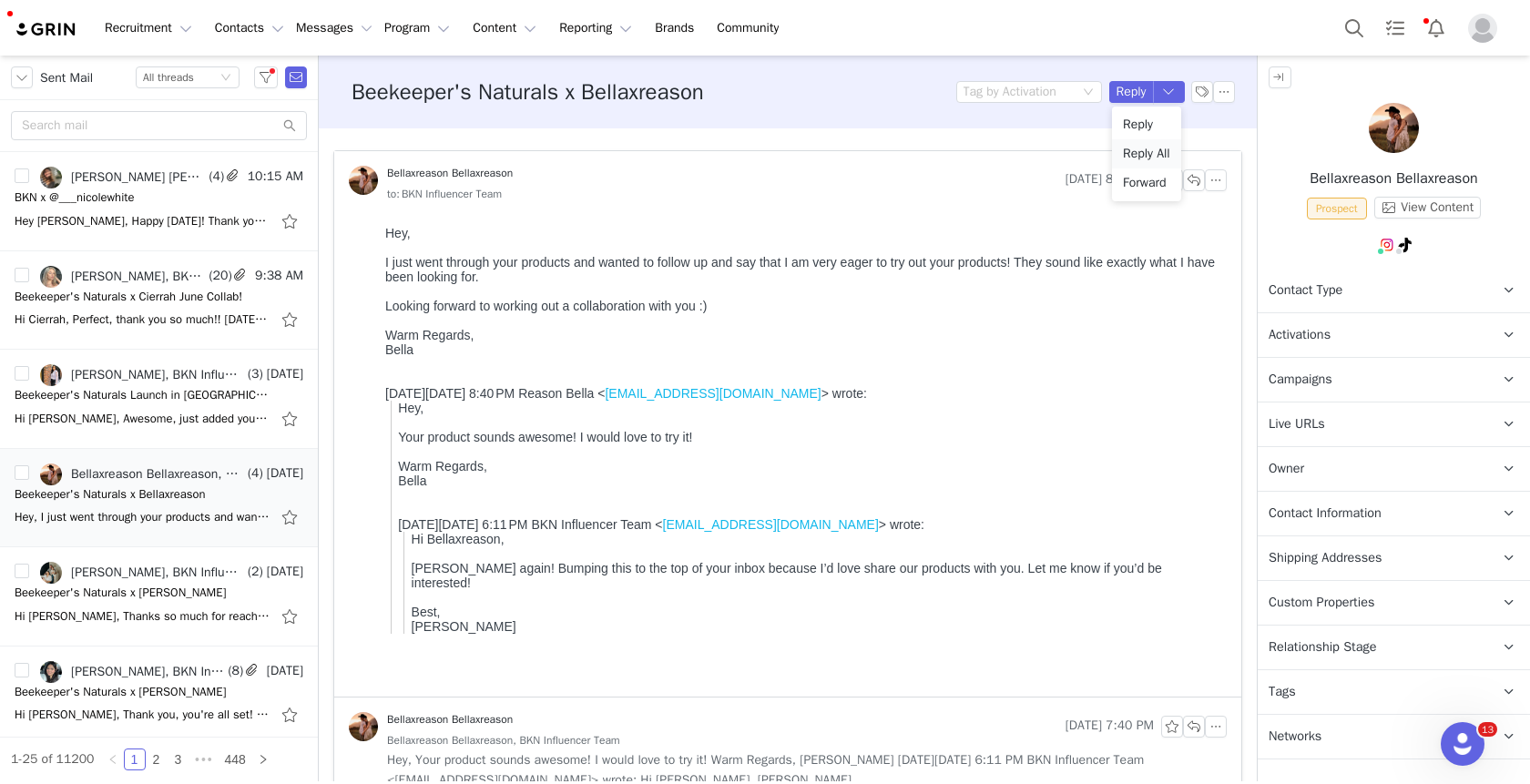 click on "Reply All" at bounding box center [1147, 154] 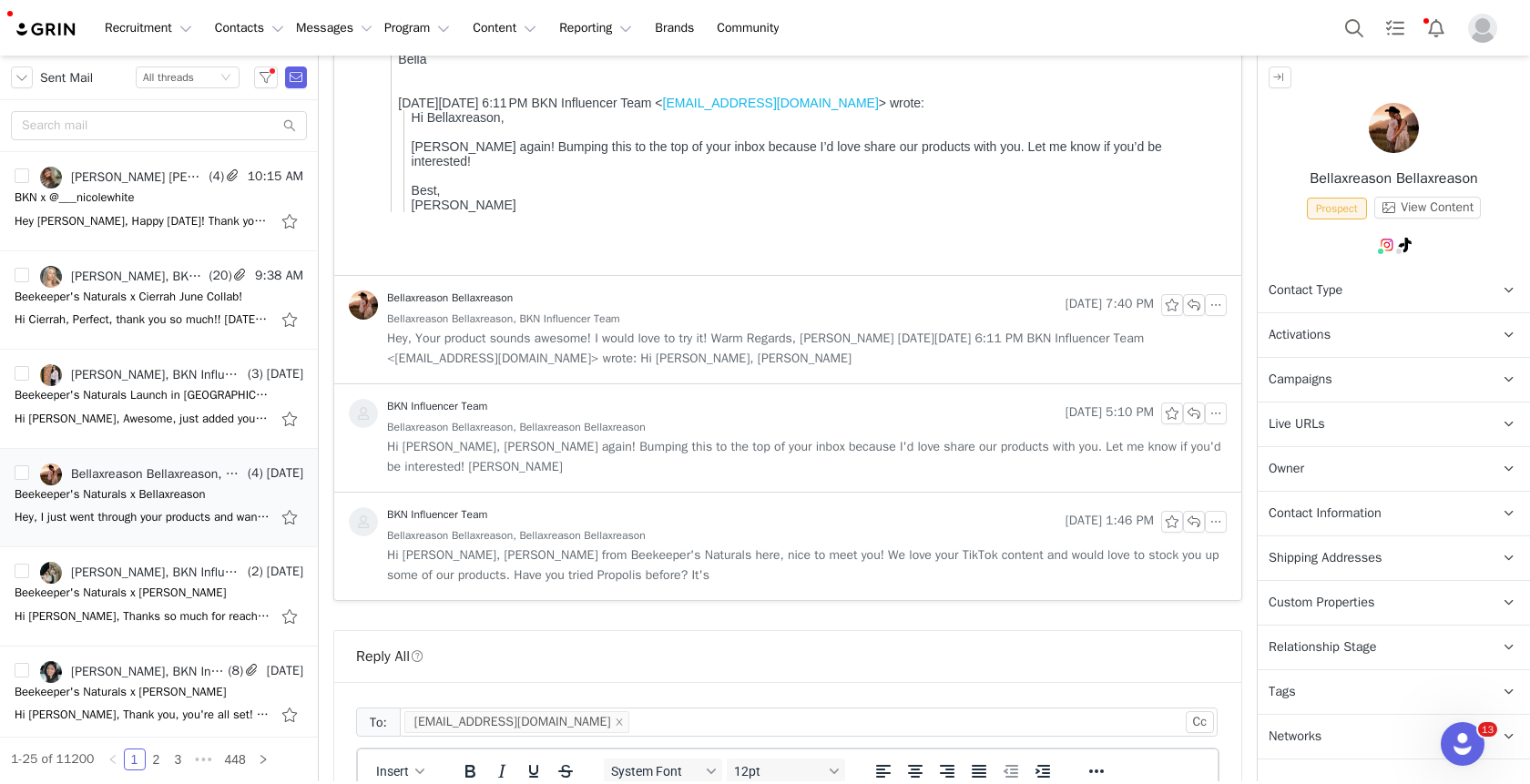 scroll, scrollTop: 648, scrollLeft: 0, axis: vertical 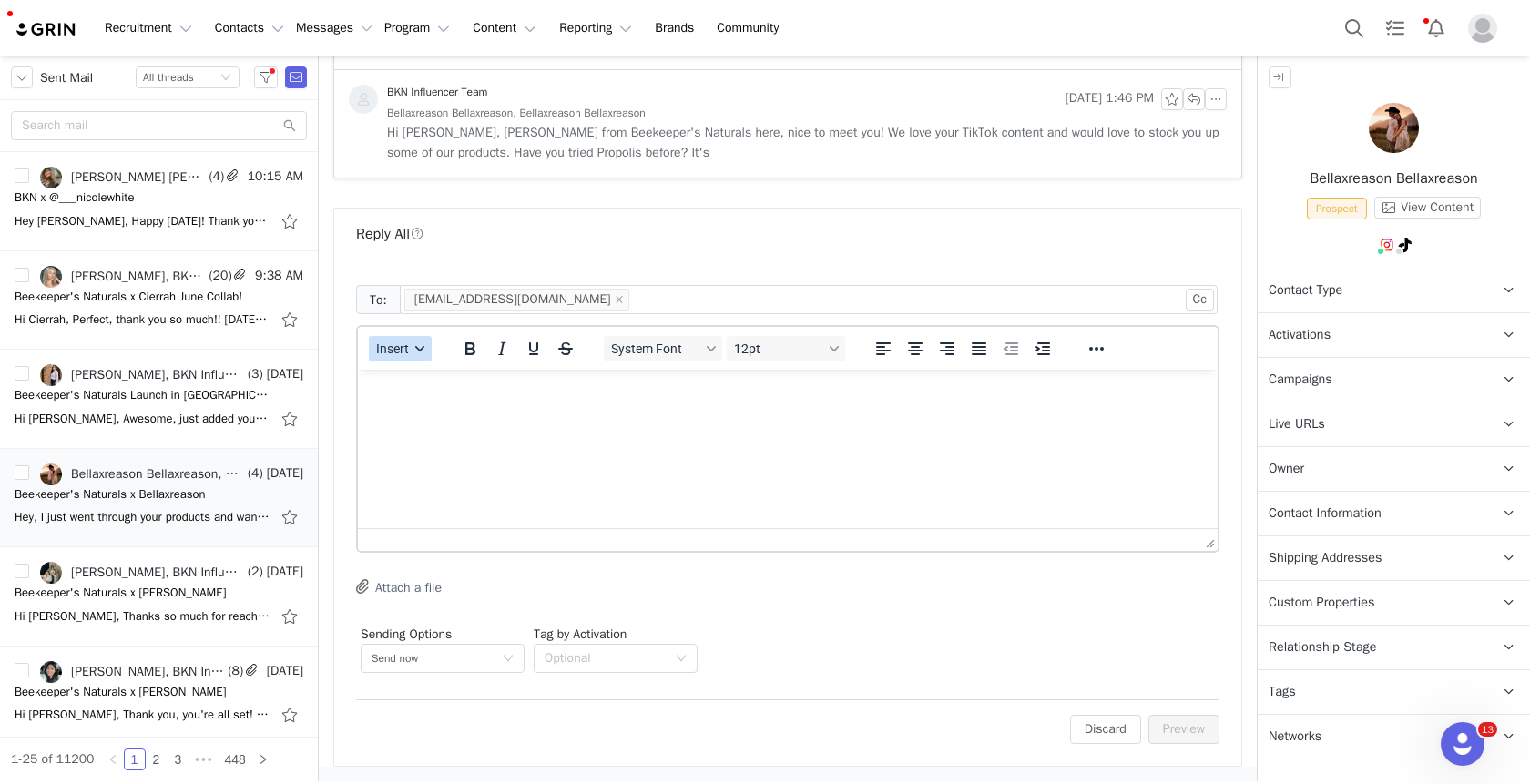 click on "Insert" at bounding box center [393, 349] 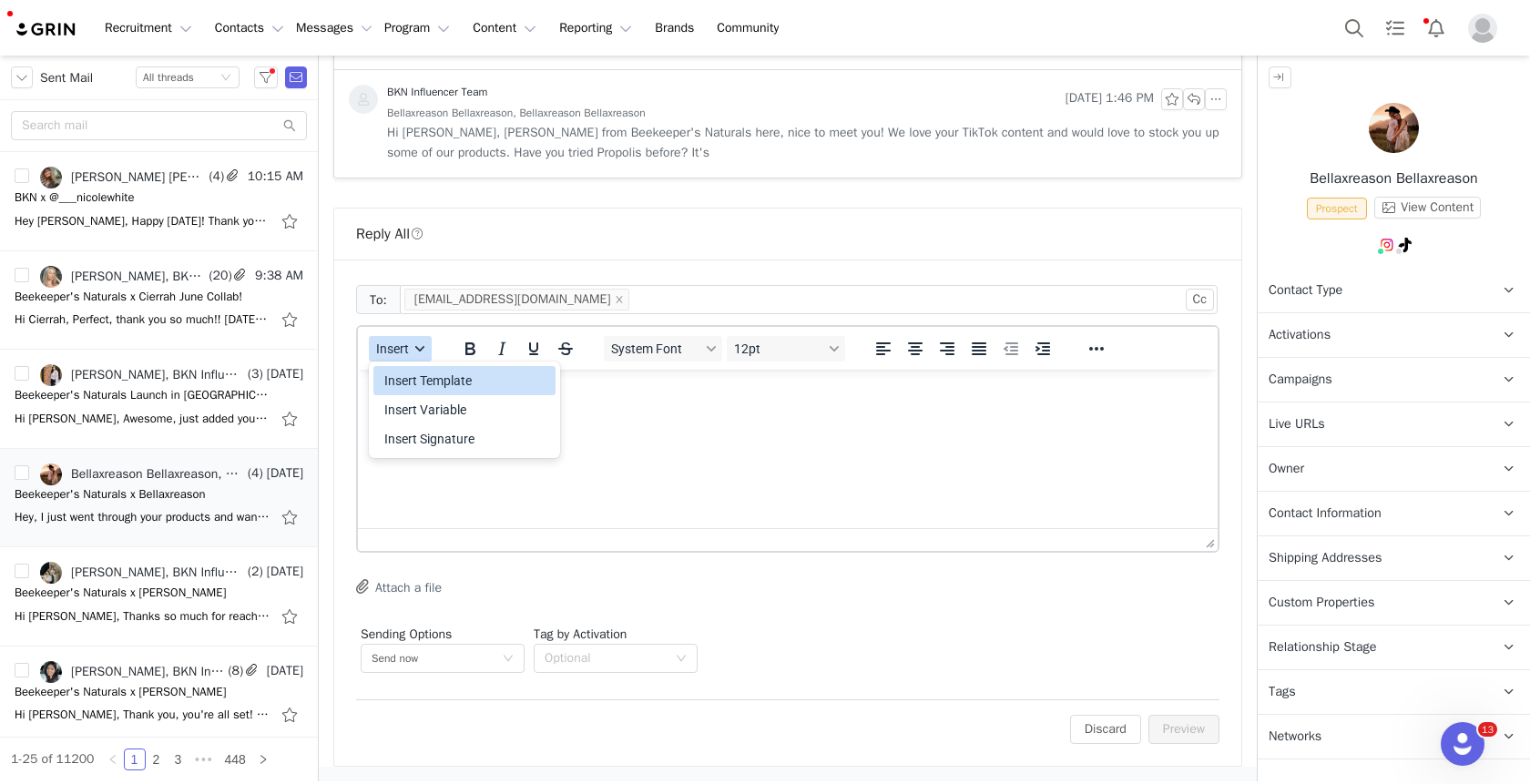 click on "Insert Template" at bounding box center (466, 381) 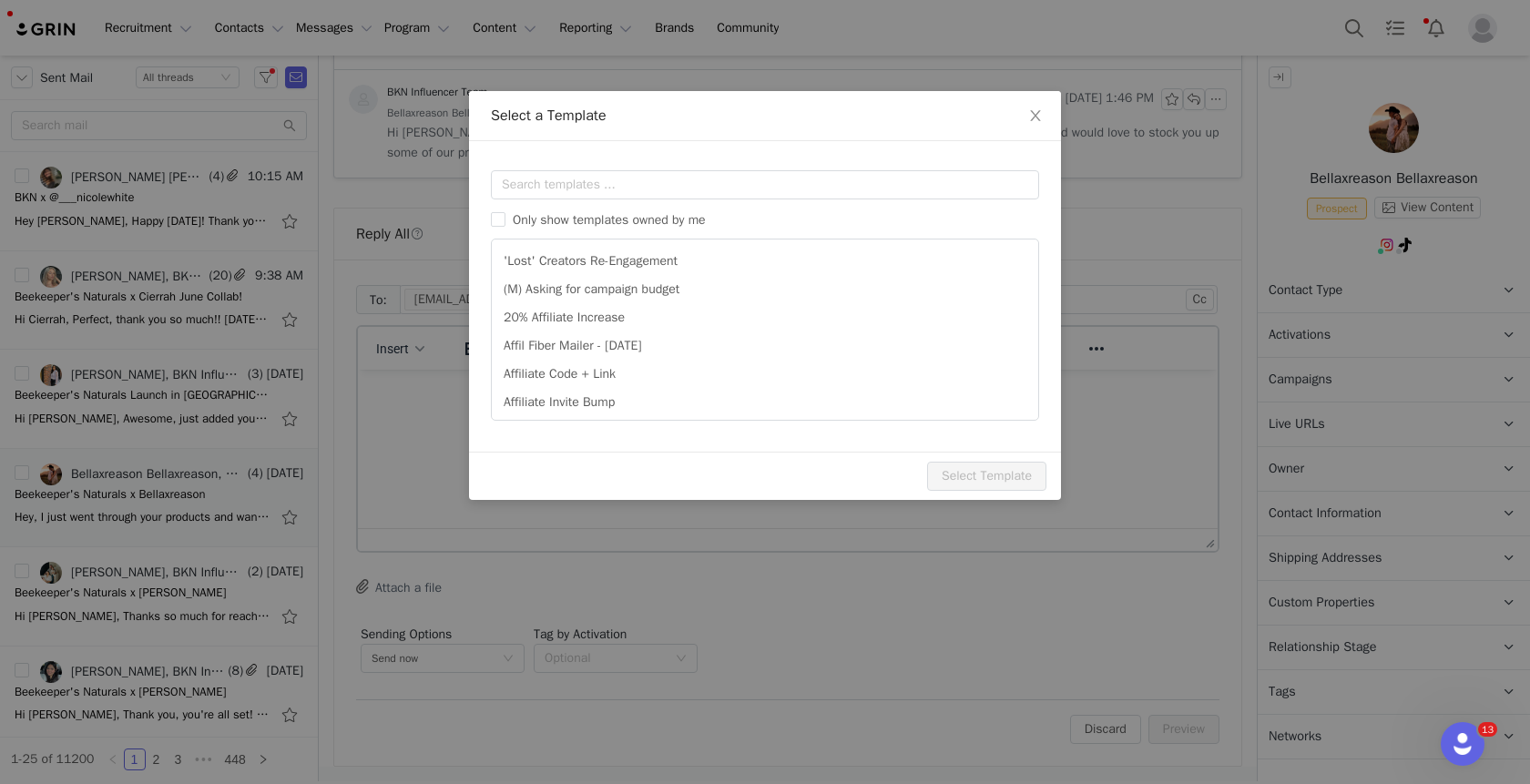 scroll, scrollTop: 0, scrollLeft: 0, axis: both 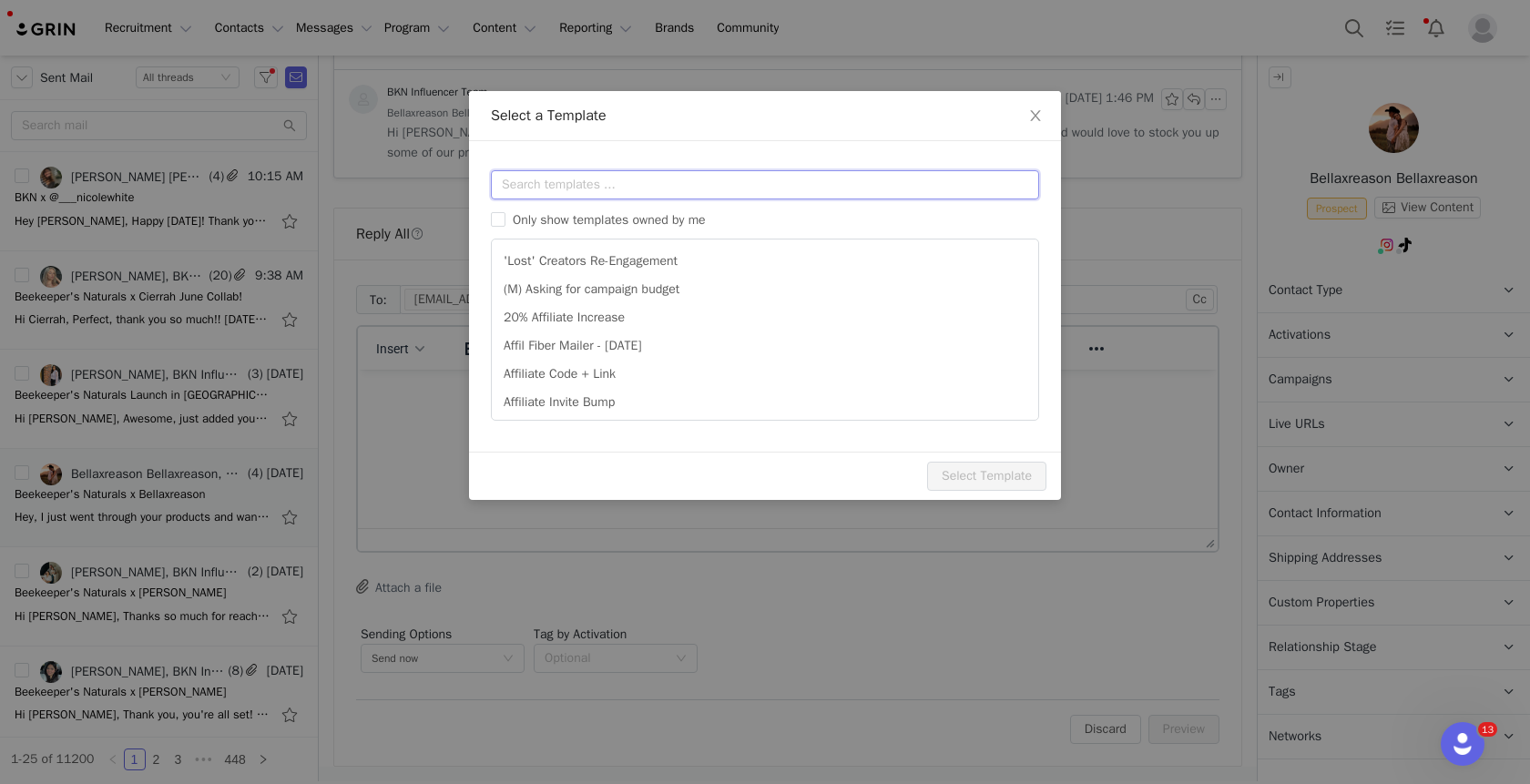 click at bounding box center (765, 185) 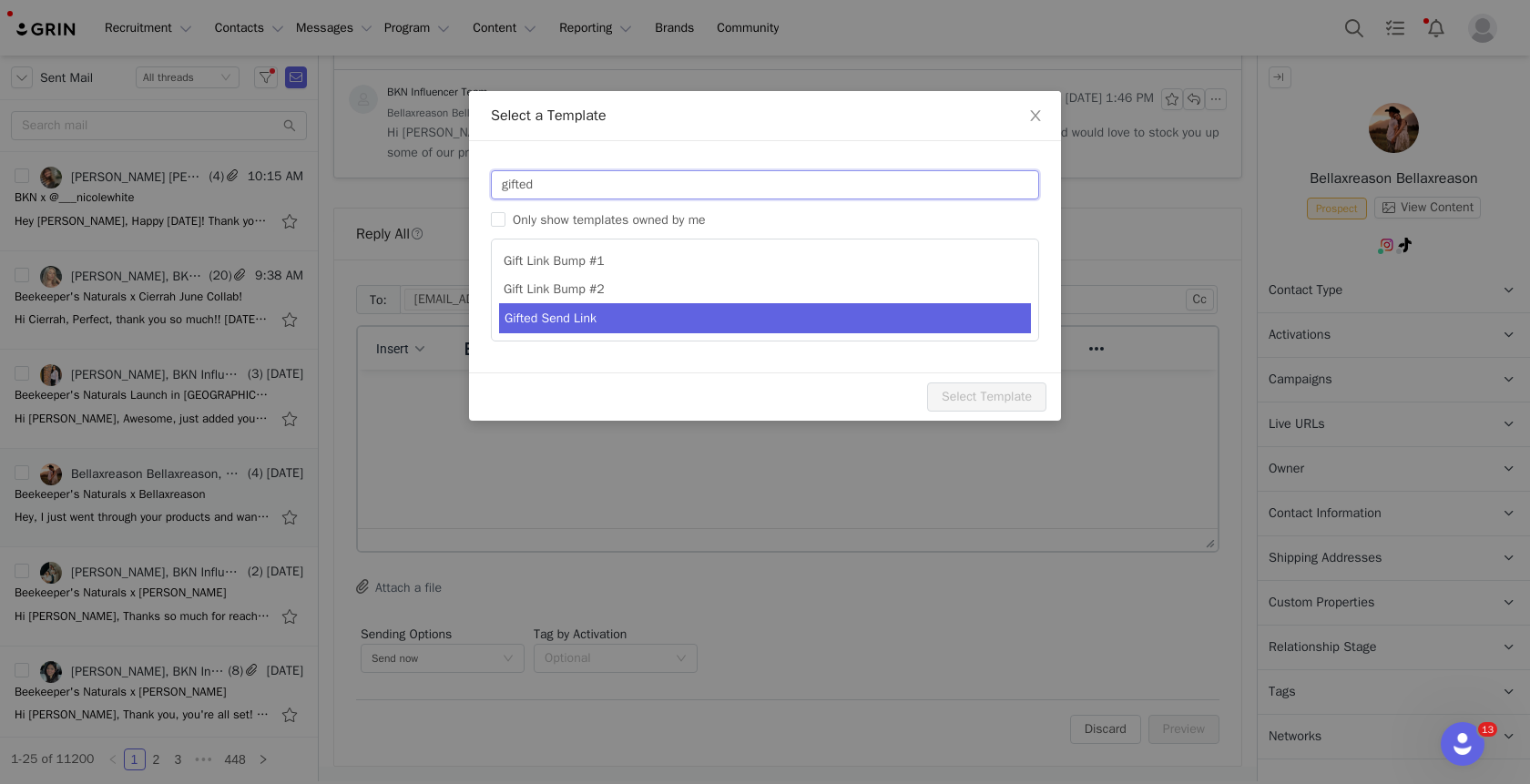 type on "gifted" 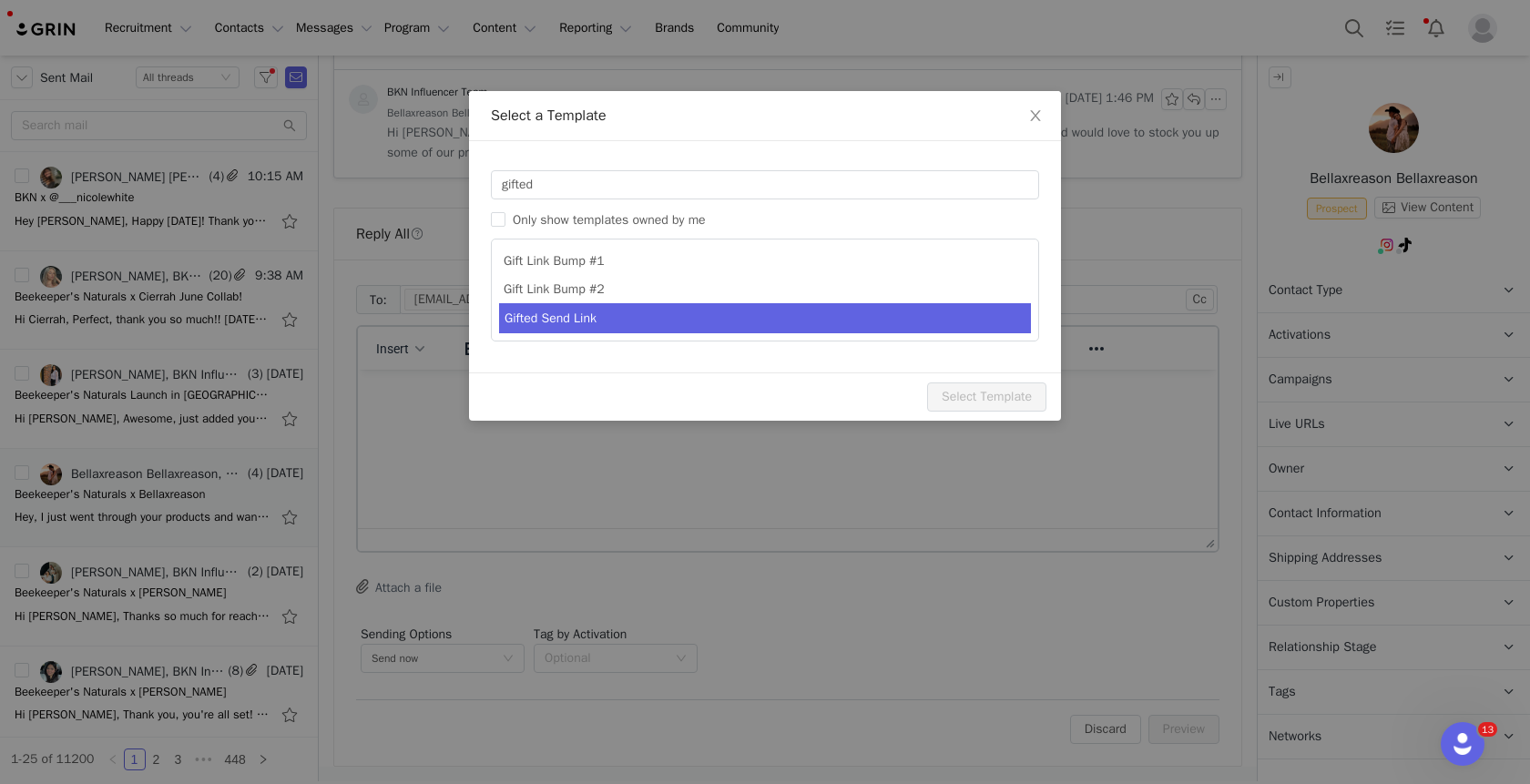 click on "Gifted Send Link" at bounding box center [765, 318] 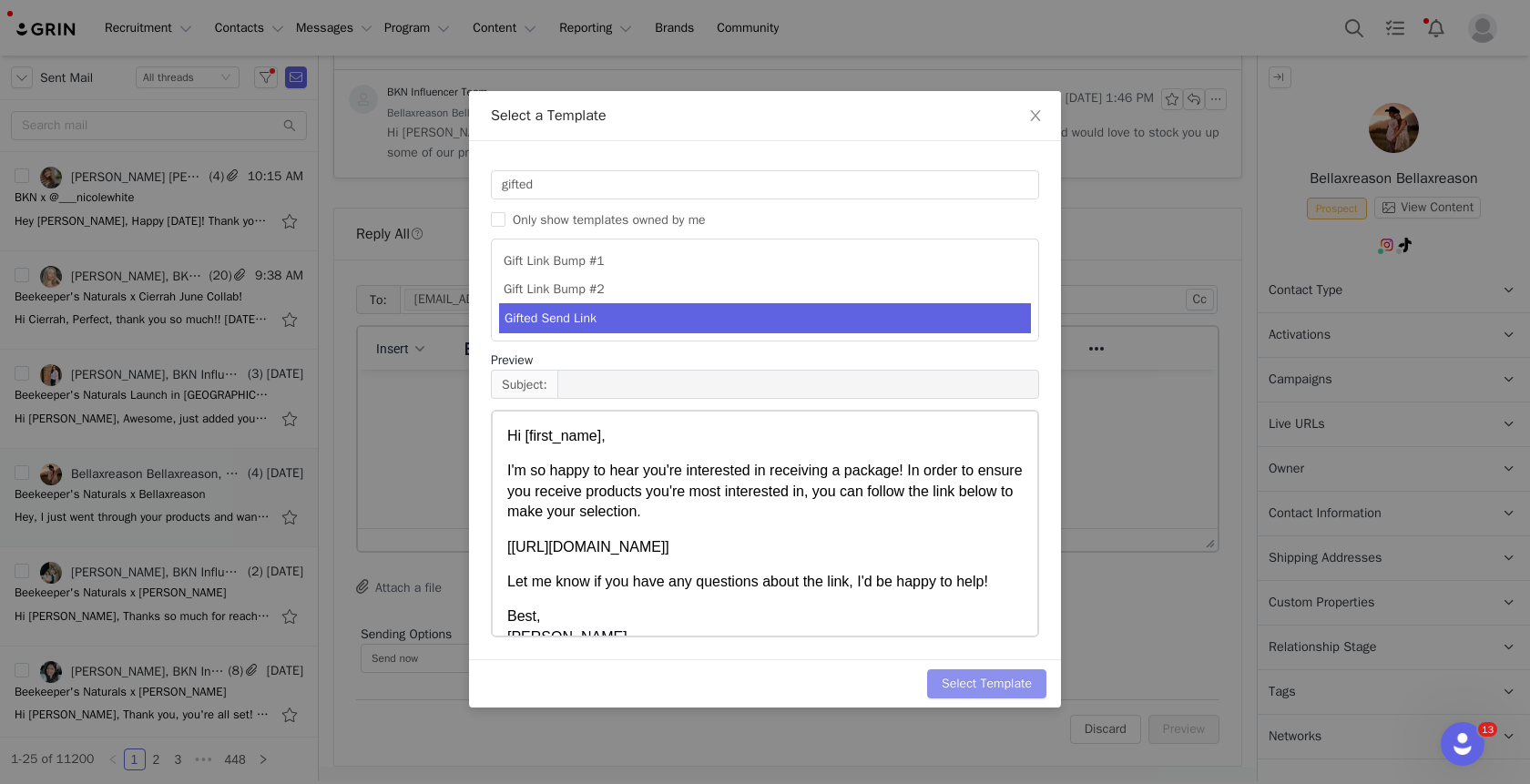 click on "Select Template" at bounding box center [986, 684] 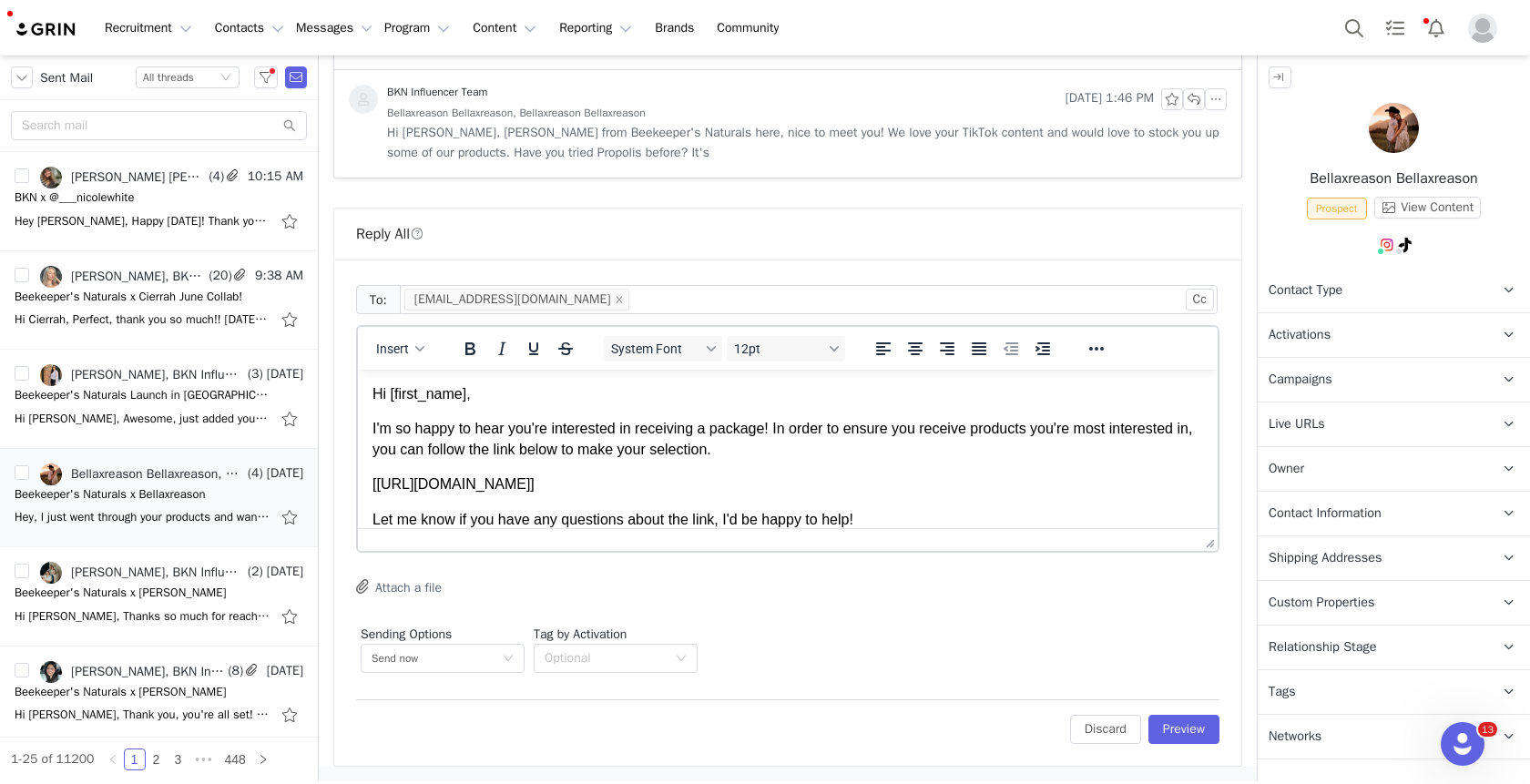 click on "Activations" at bounding box center (1372, 335) 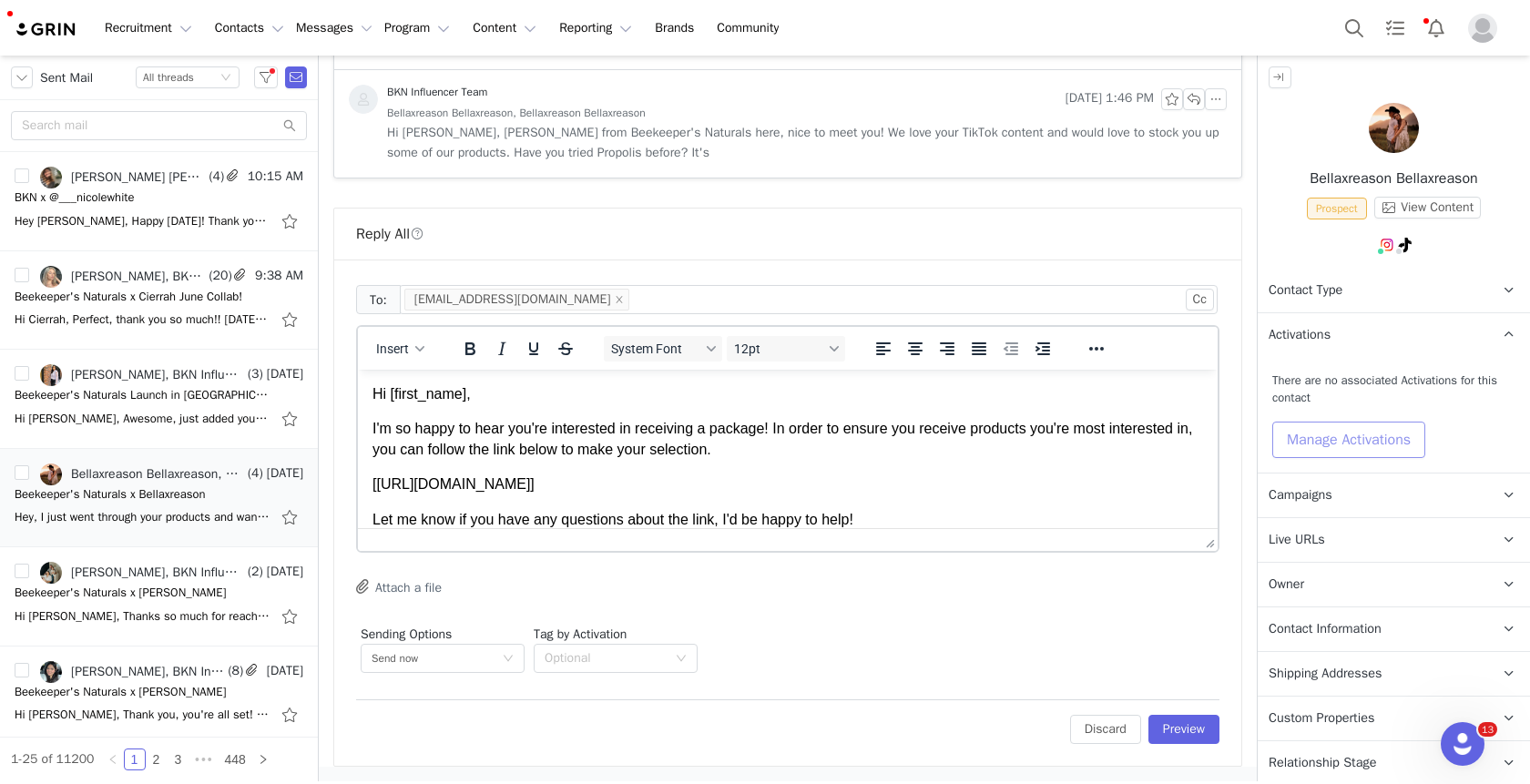 click on "Manage Activations" at bounding box center (1349, 440) 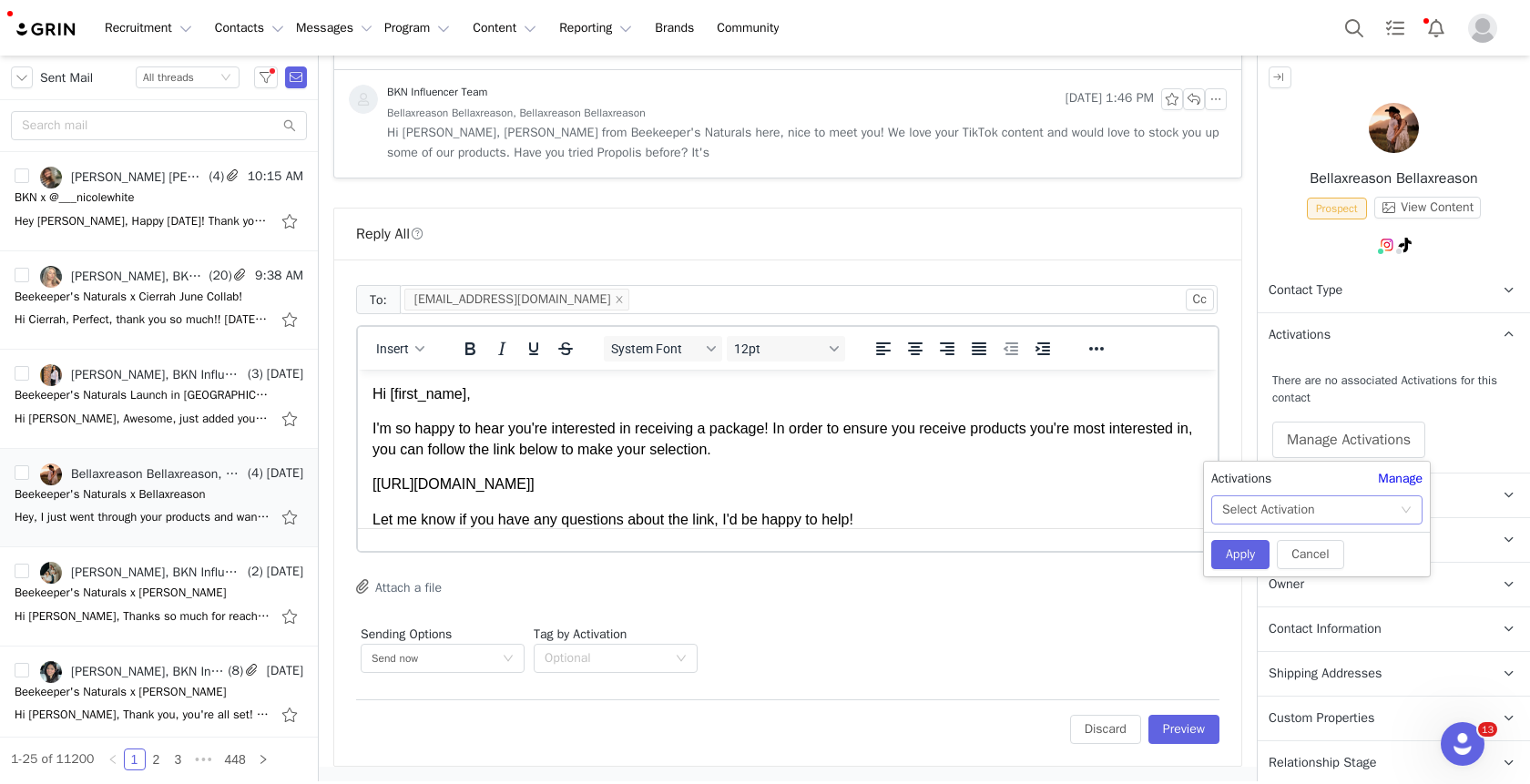 click on "Select Activation" at bounding box center [1311, 510] 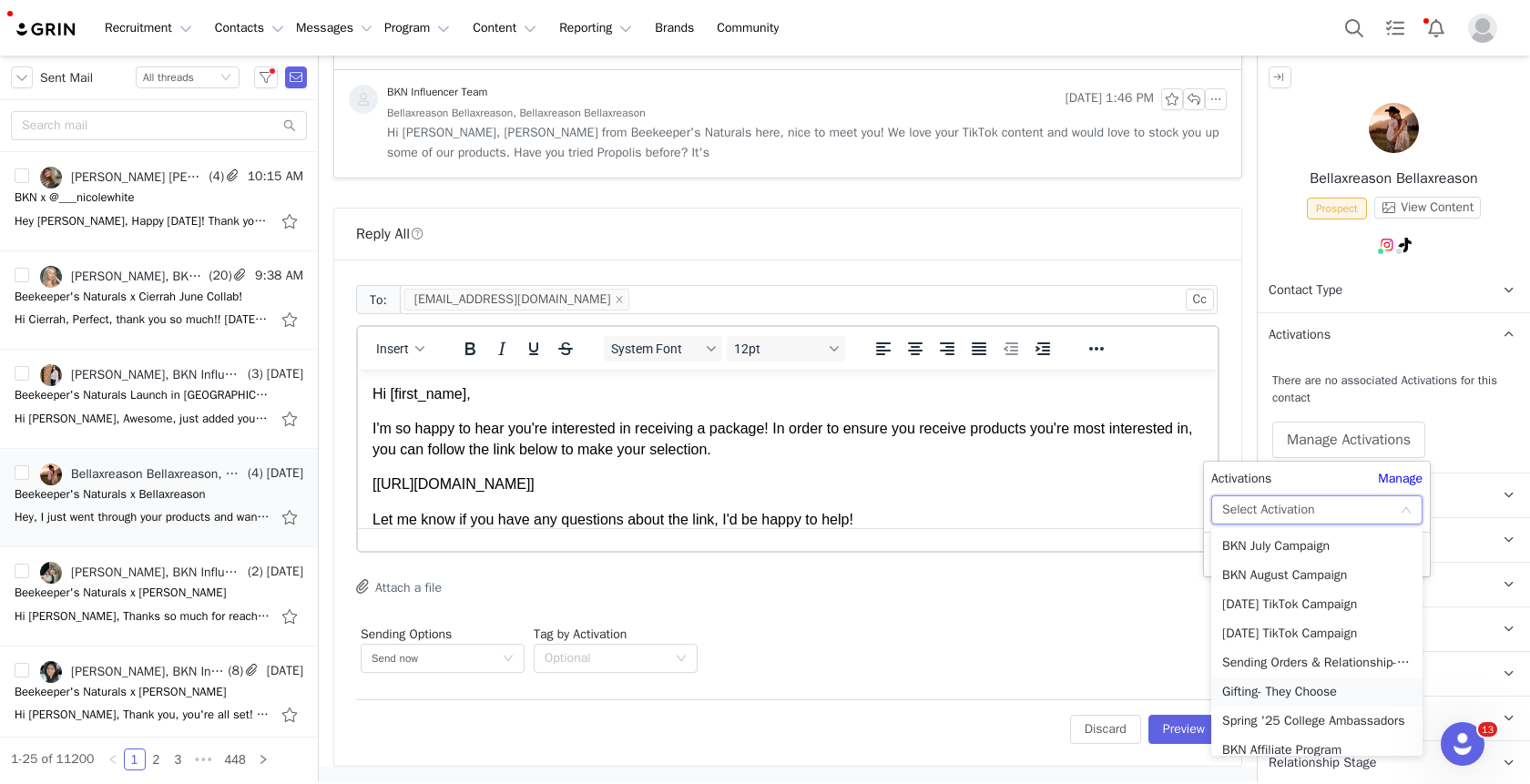 scroll, scrollTop: 13, scrollLeft: 0, axis: vertical 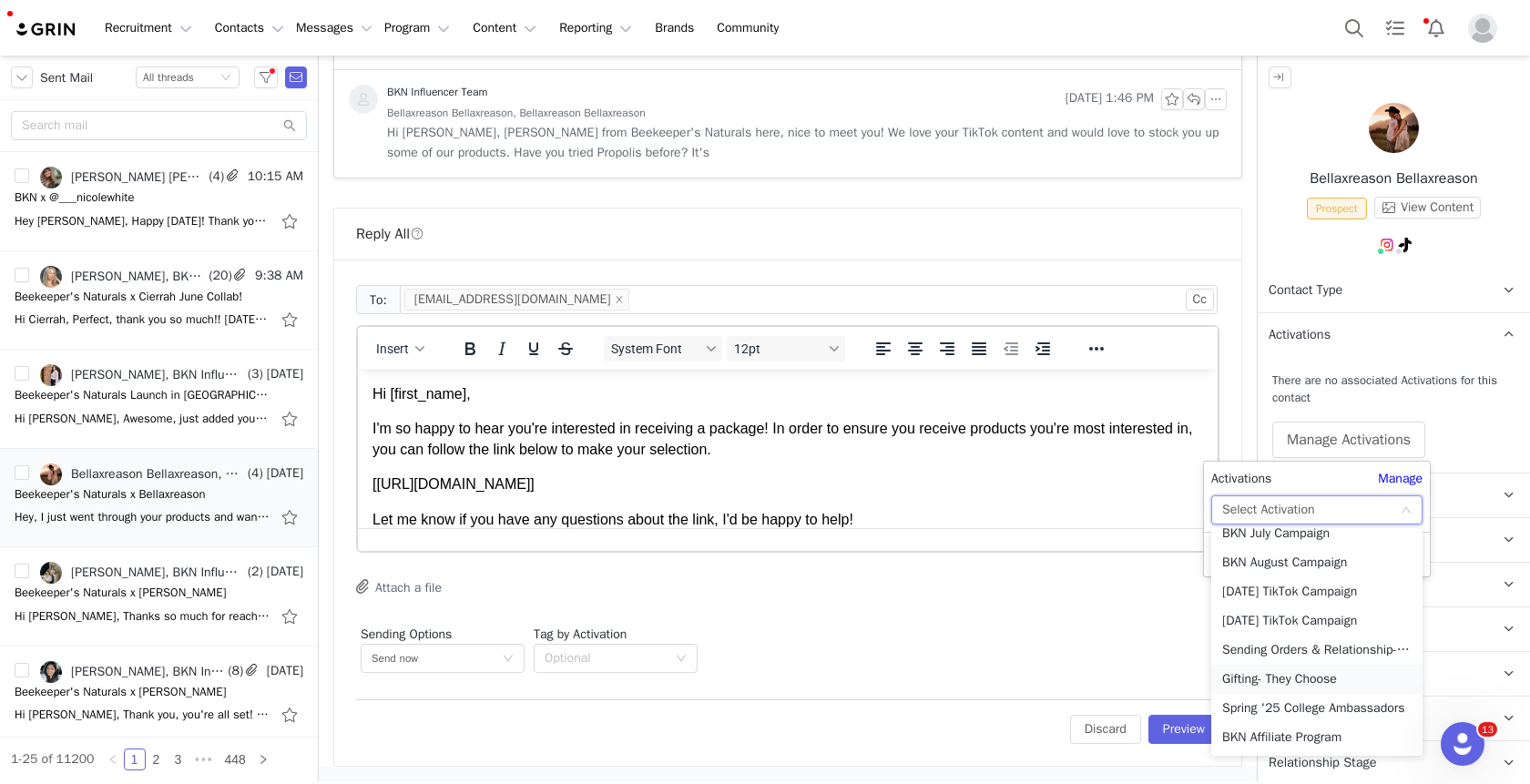 click on "Gifting- They Choose" at bounding box center (1317, 679) 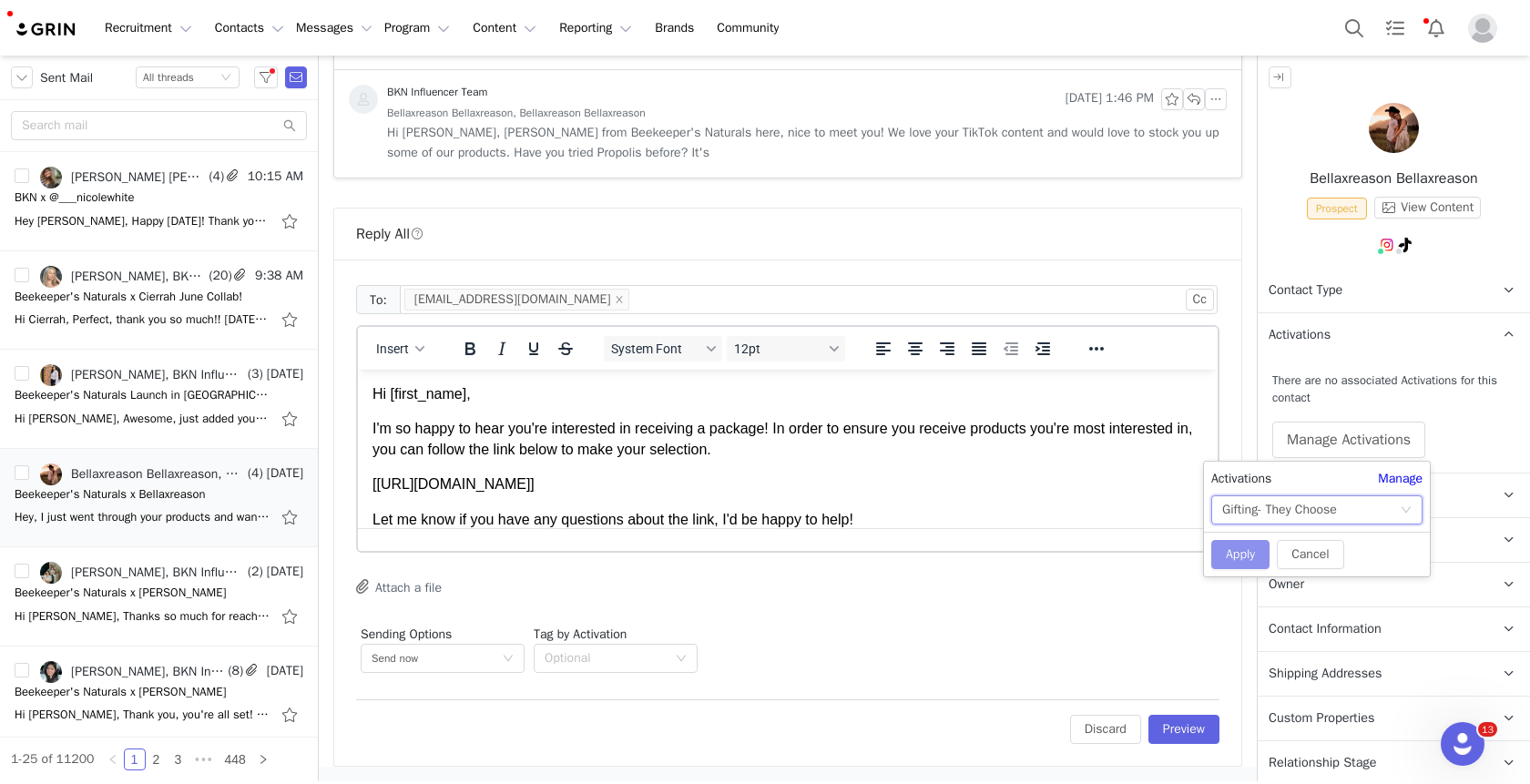 click on "Apply" at bounding box center [1240, 555] 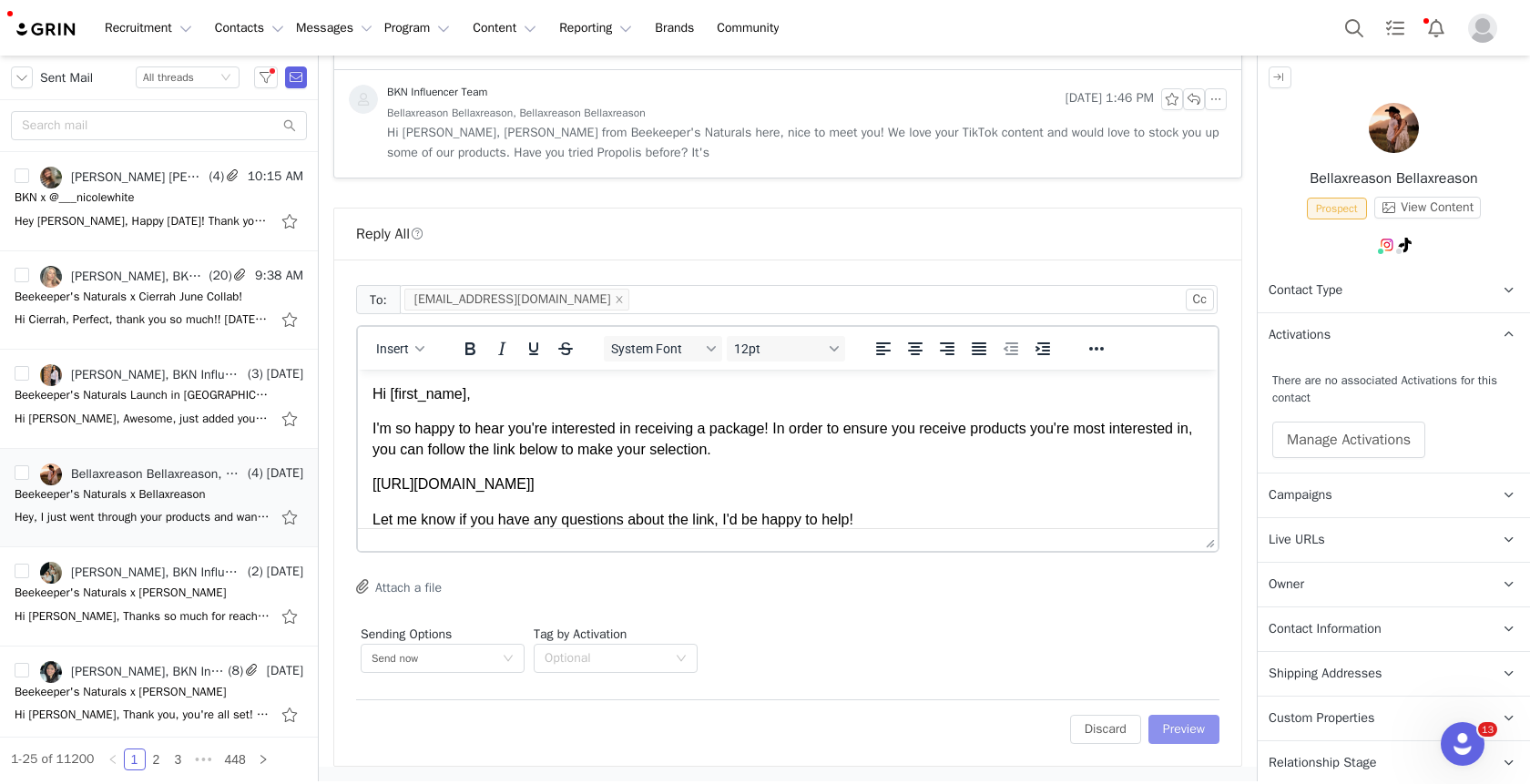 click on "Preview" at bounding box center [1184, 729] 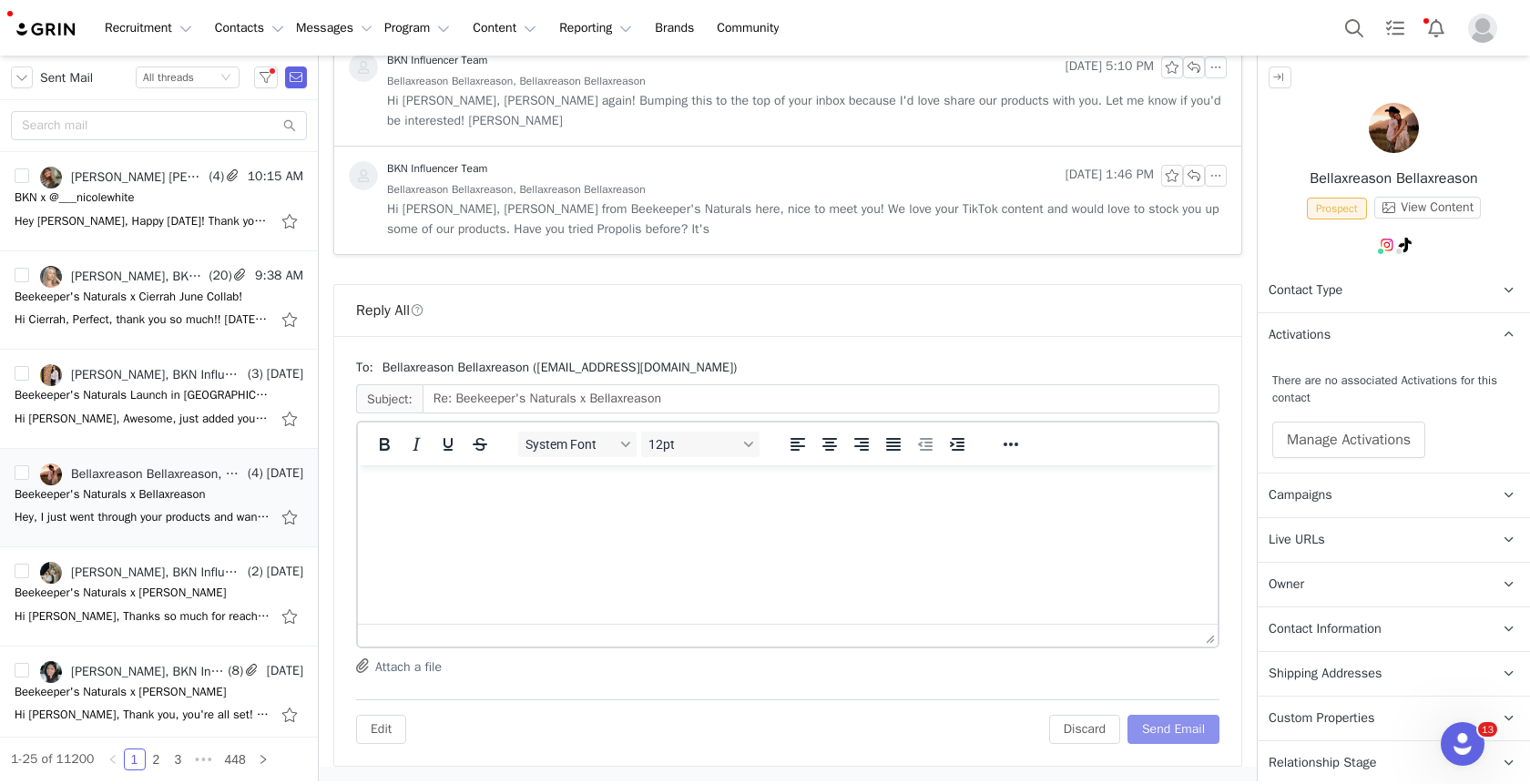 scroll, scrollTop: 768, scrollLeft: 0, axis: vertical 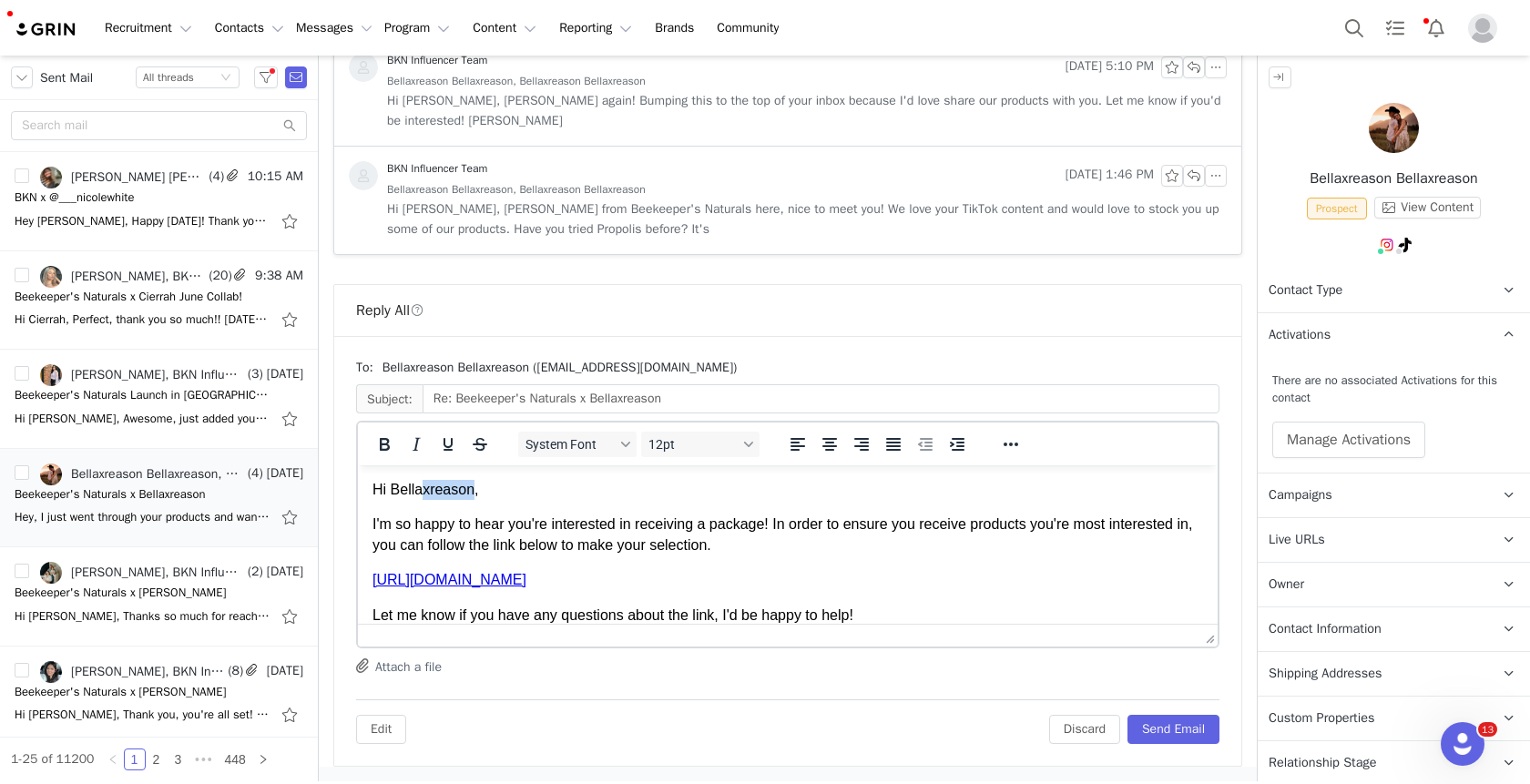 drag, startPoint x: 422, startPoint y: 493, endPoint x: 472, endPoint y: 492, distance: 50.01 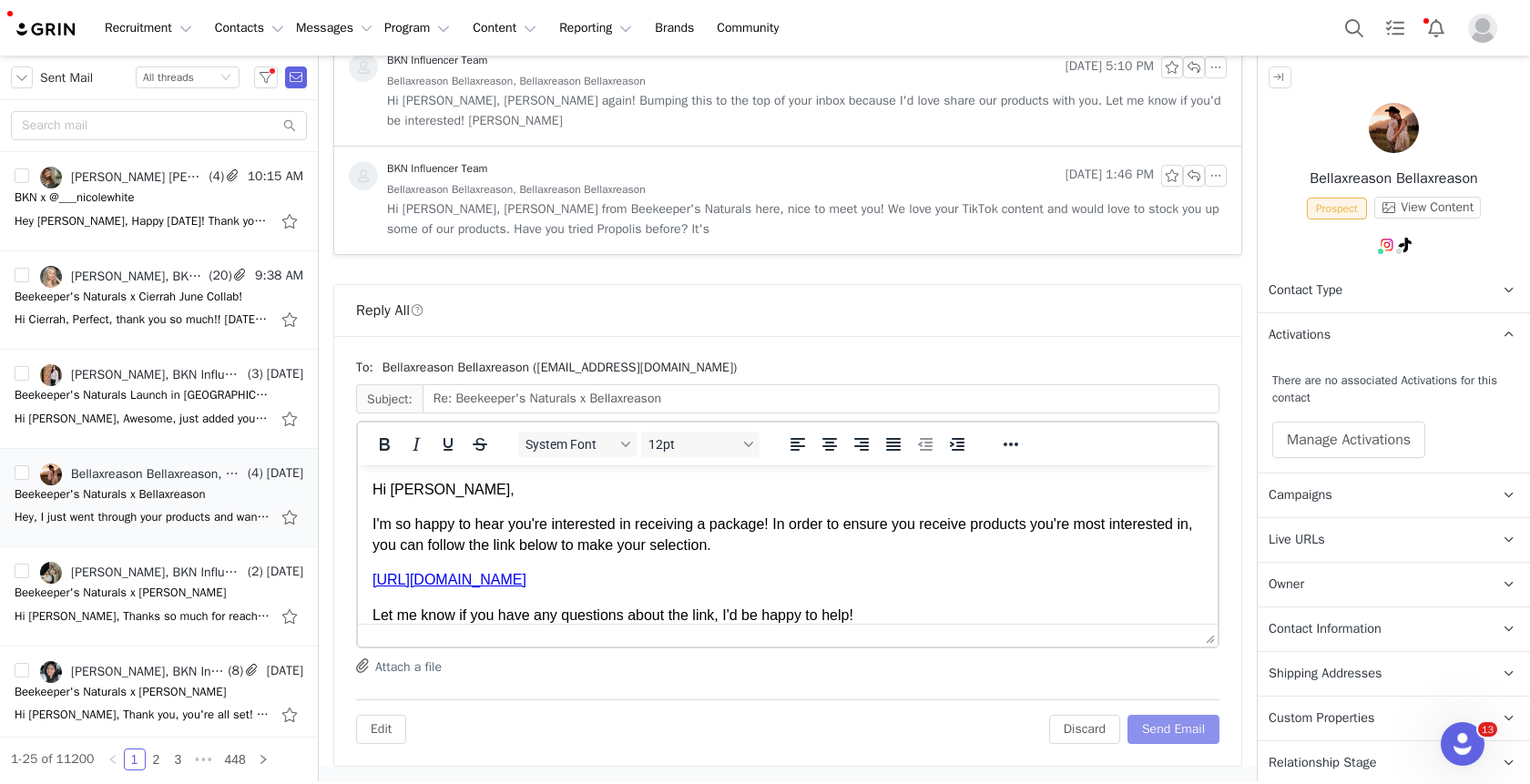 click on "Send Email" at bounding box center [1173, 729] 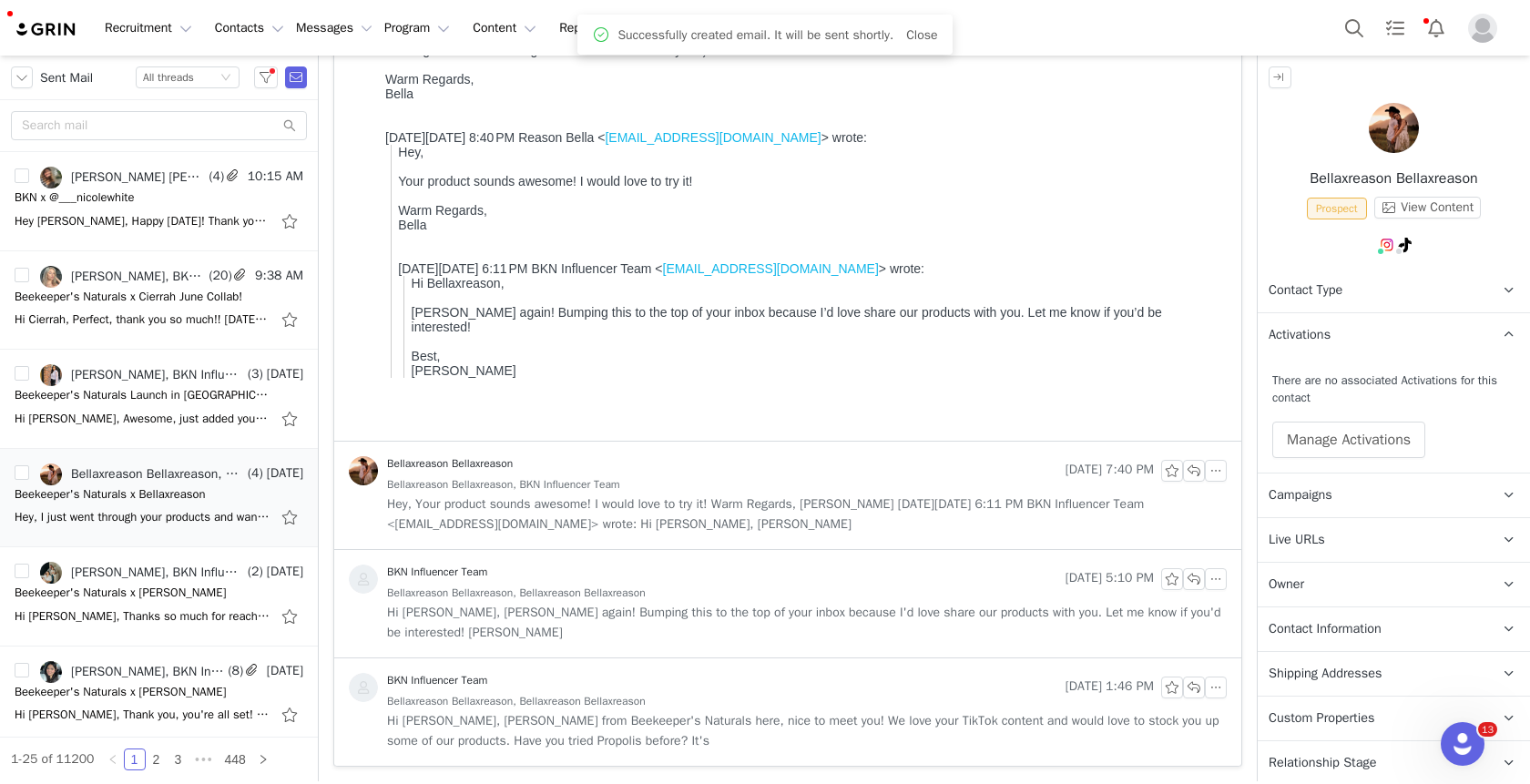scroll, scrollTop: 256, scrollLeft: 0, axis: vertical 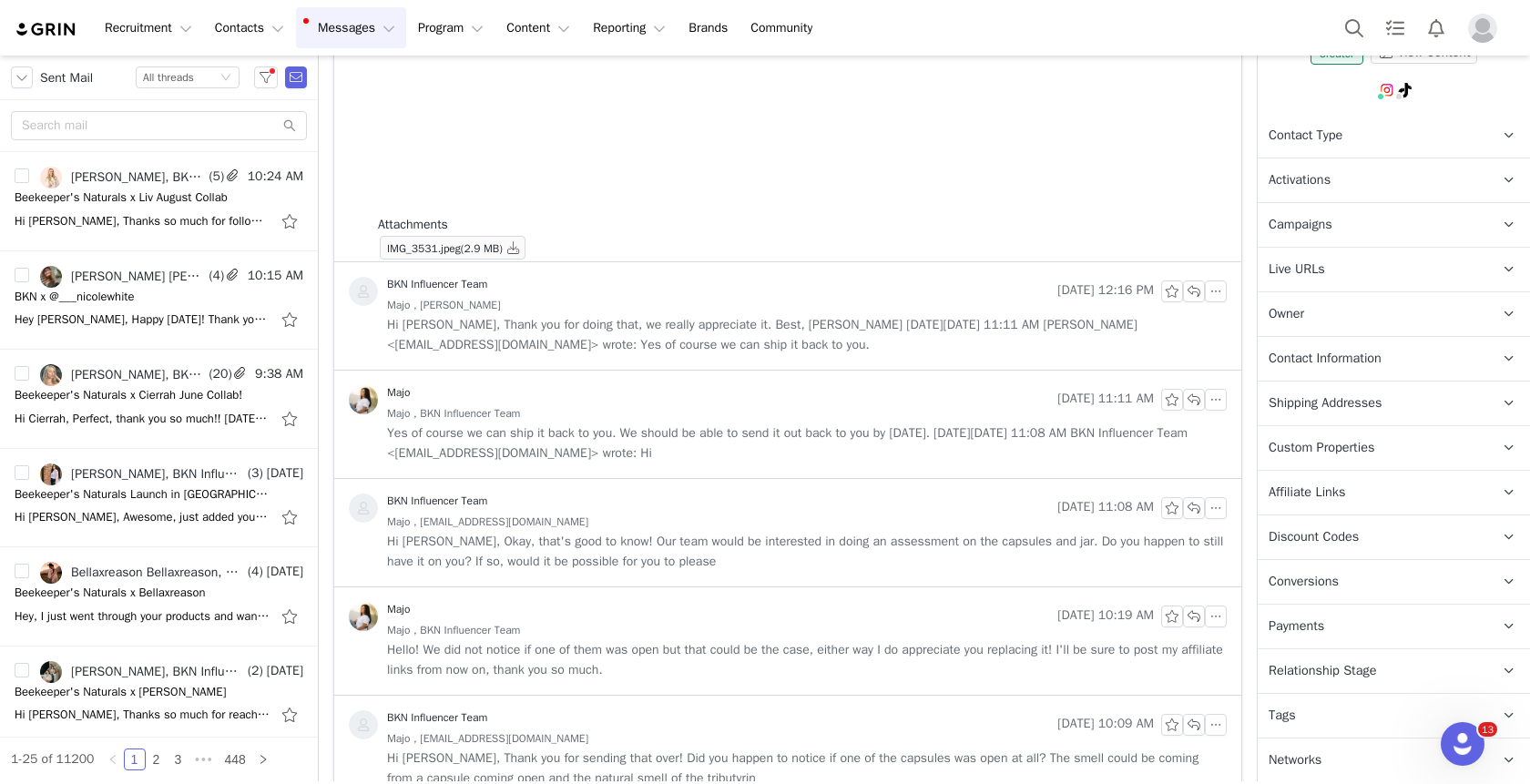 click on "Payments" at bounding box center [1372, 626] 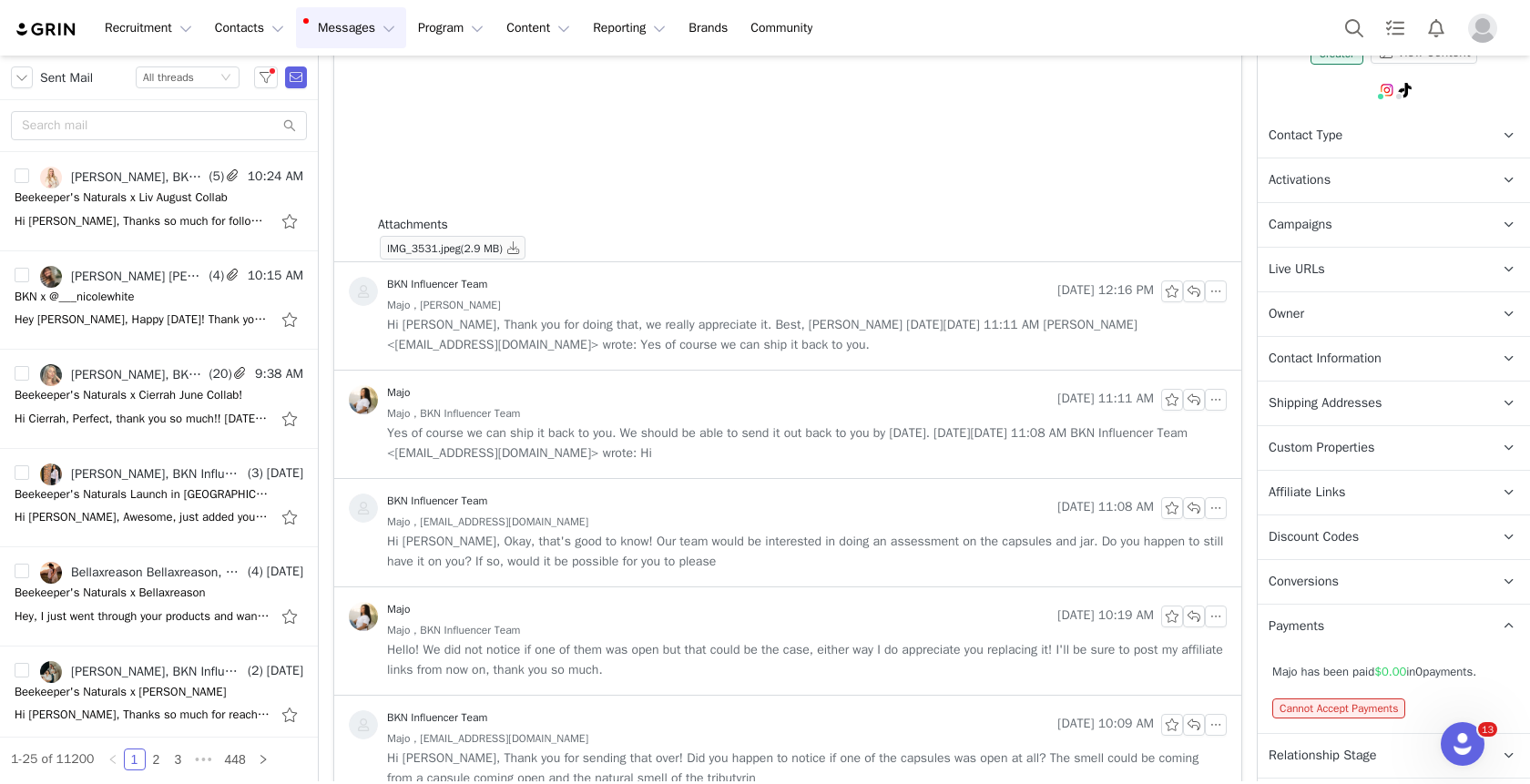 click on "Payments" at bounding box center [1372, 626] 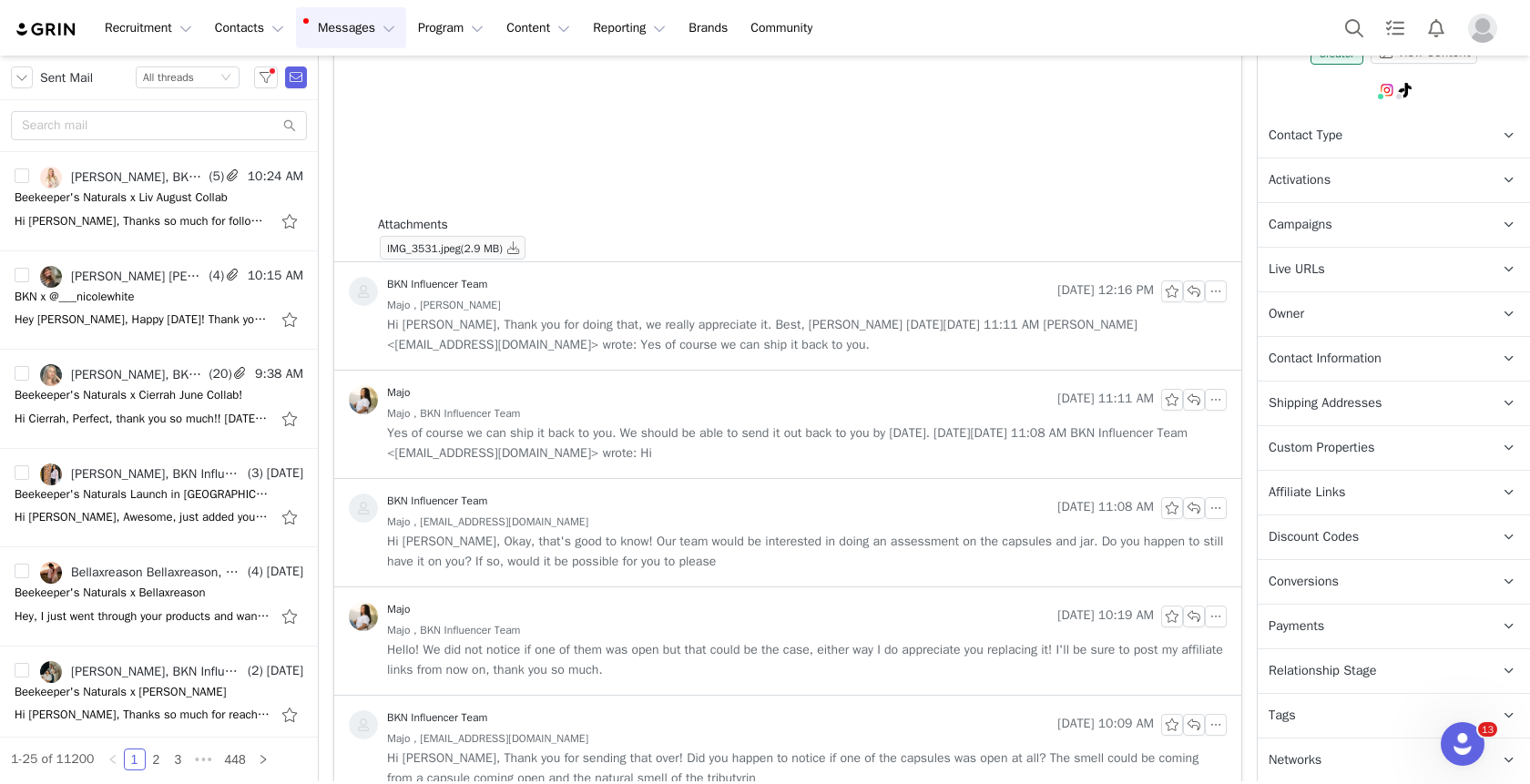 scroll, scrollTop: 0, scrollLeft: 0, axis: both 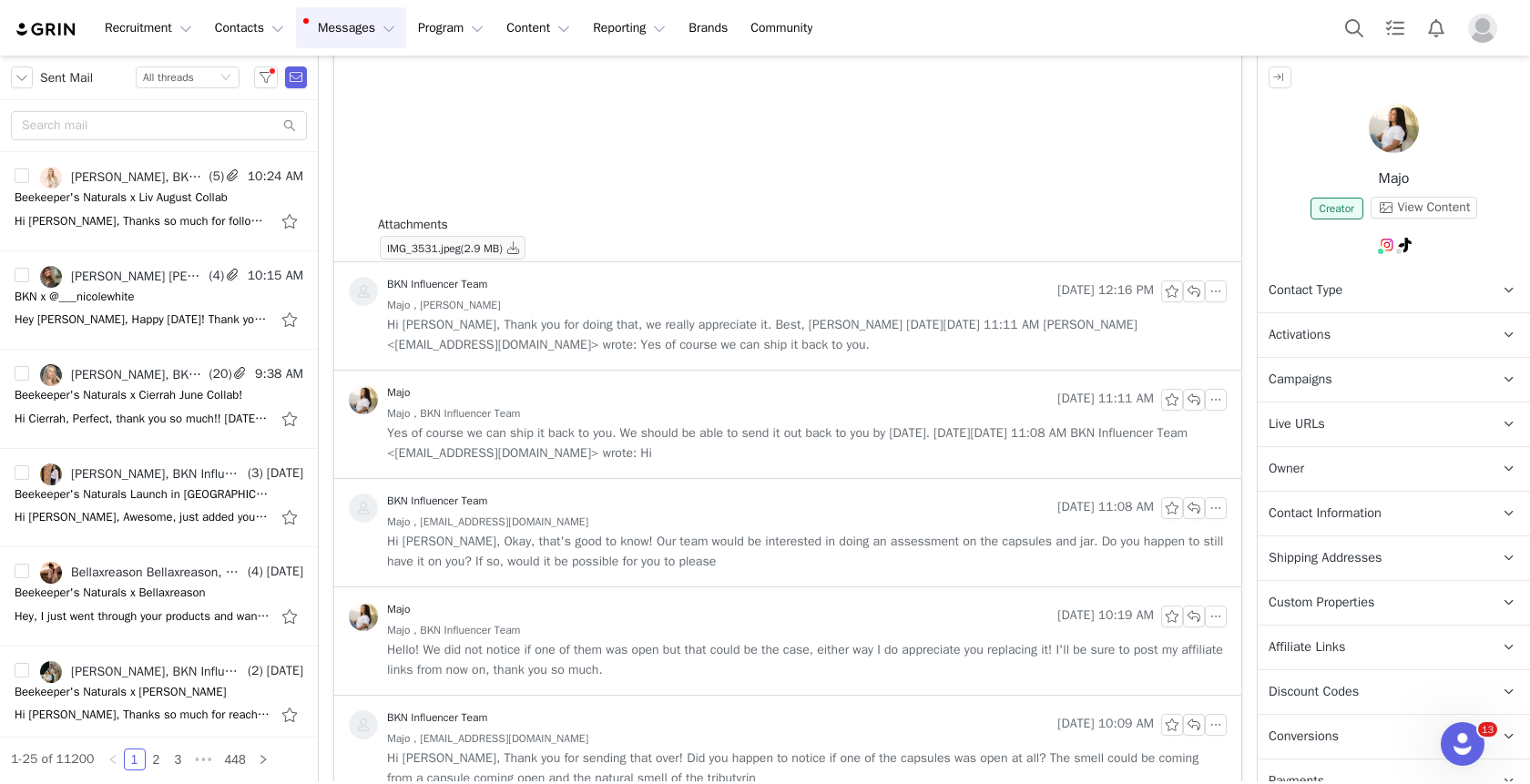 click at bounding box center [1393, 127] 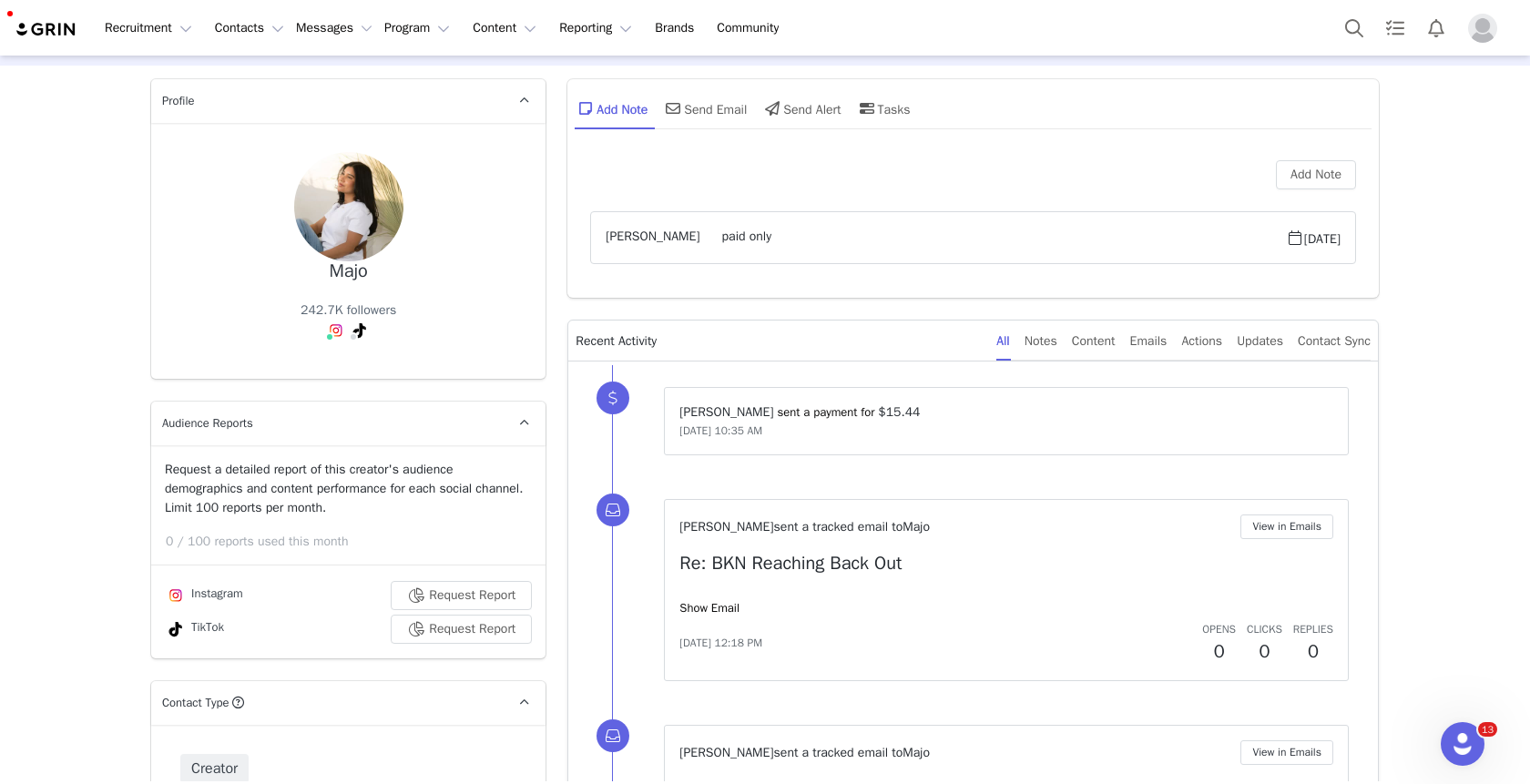 scroll, scrollTop: 70, scrollLeft: 0, axis: vertical 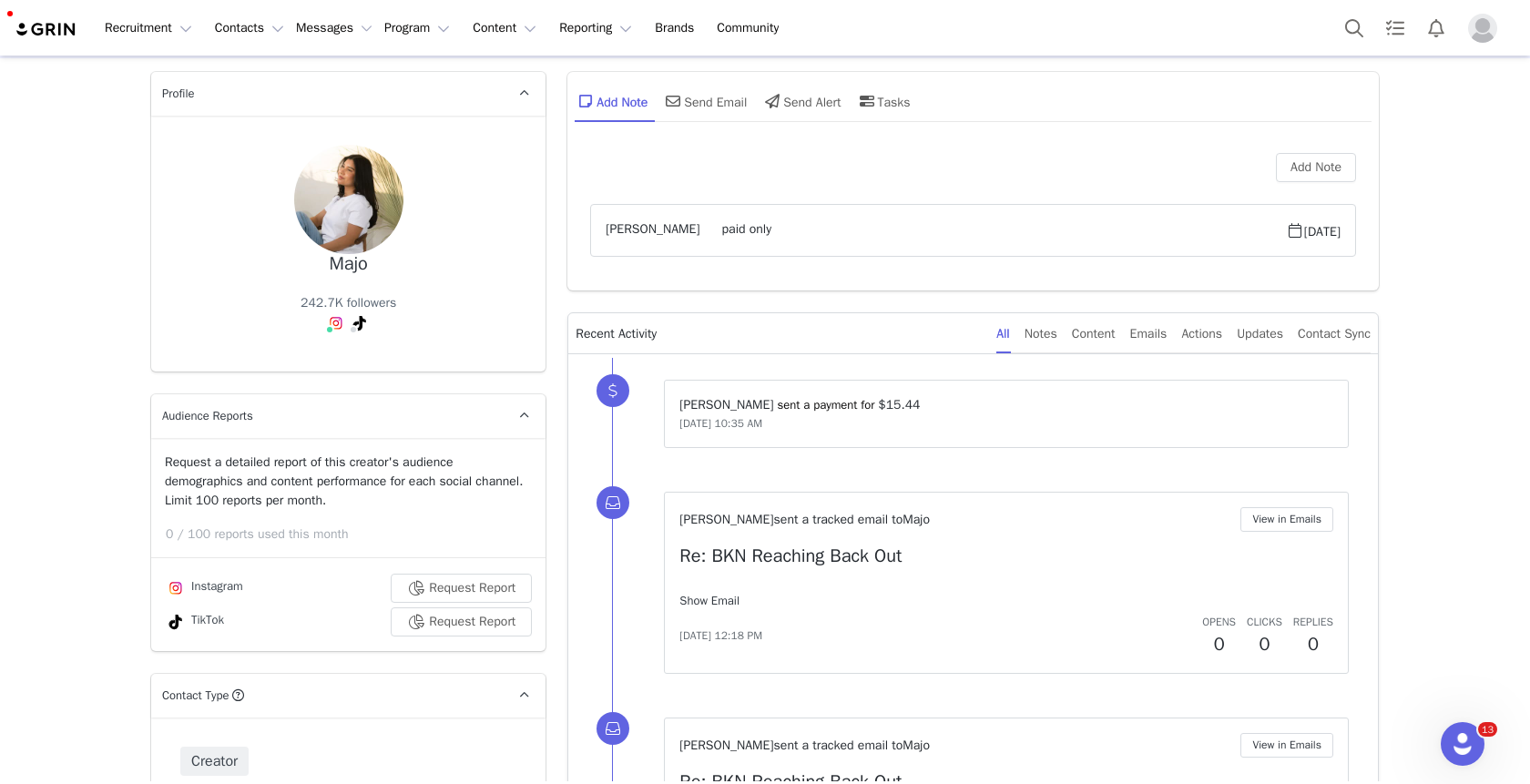 click on "Show Email" at bounding box center (709, 600) 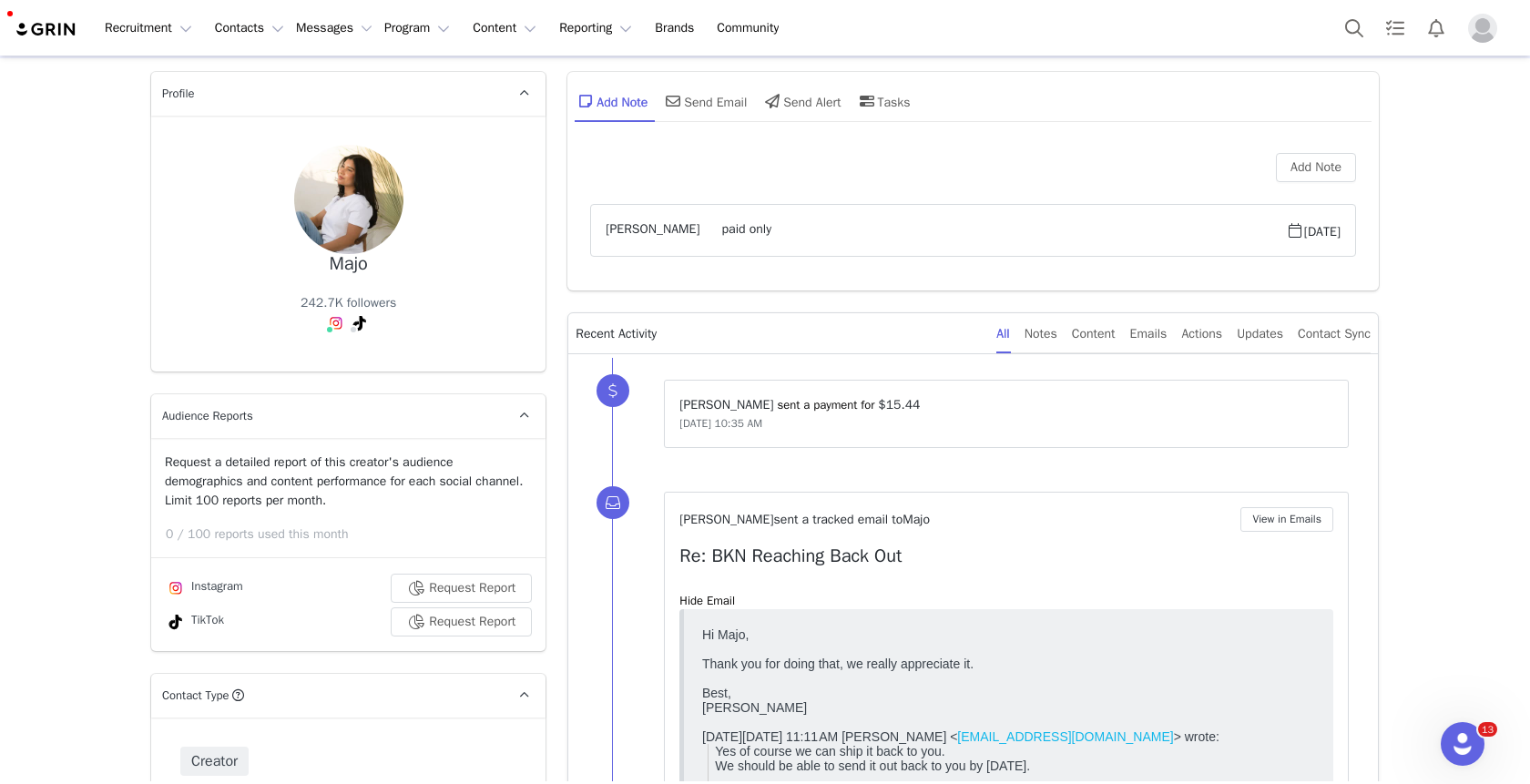 scroll, scrollTop: 0, scrollLeft: 0, axis: both 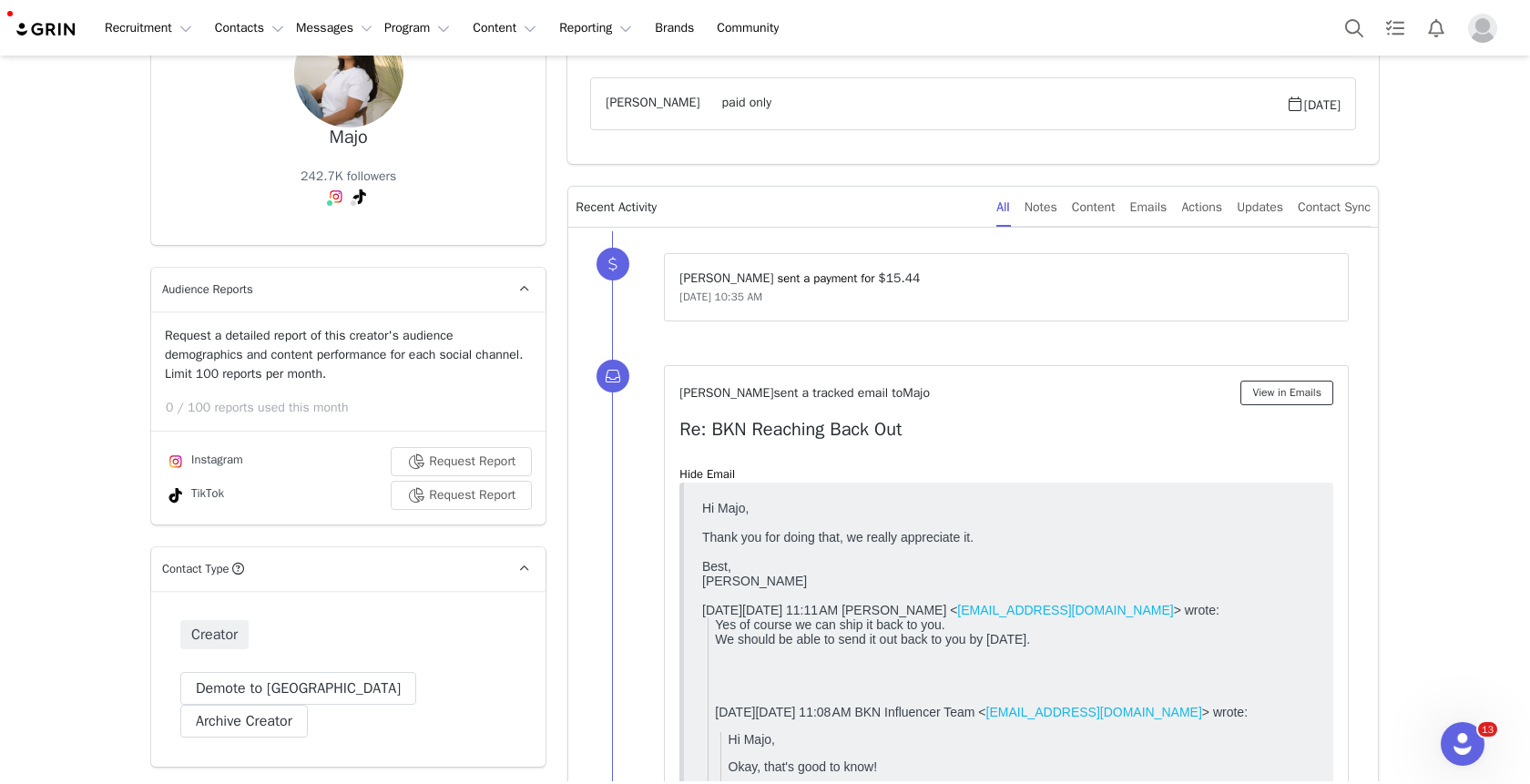 click on "View in Emails" at bounding box center (1287, 392) 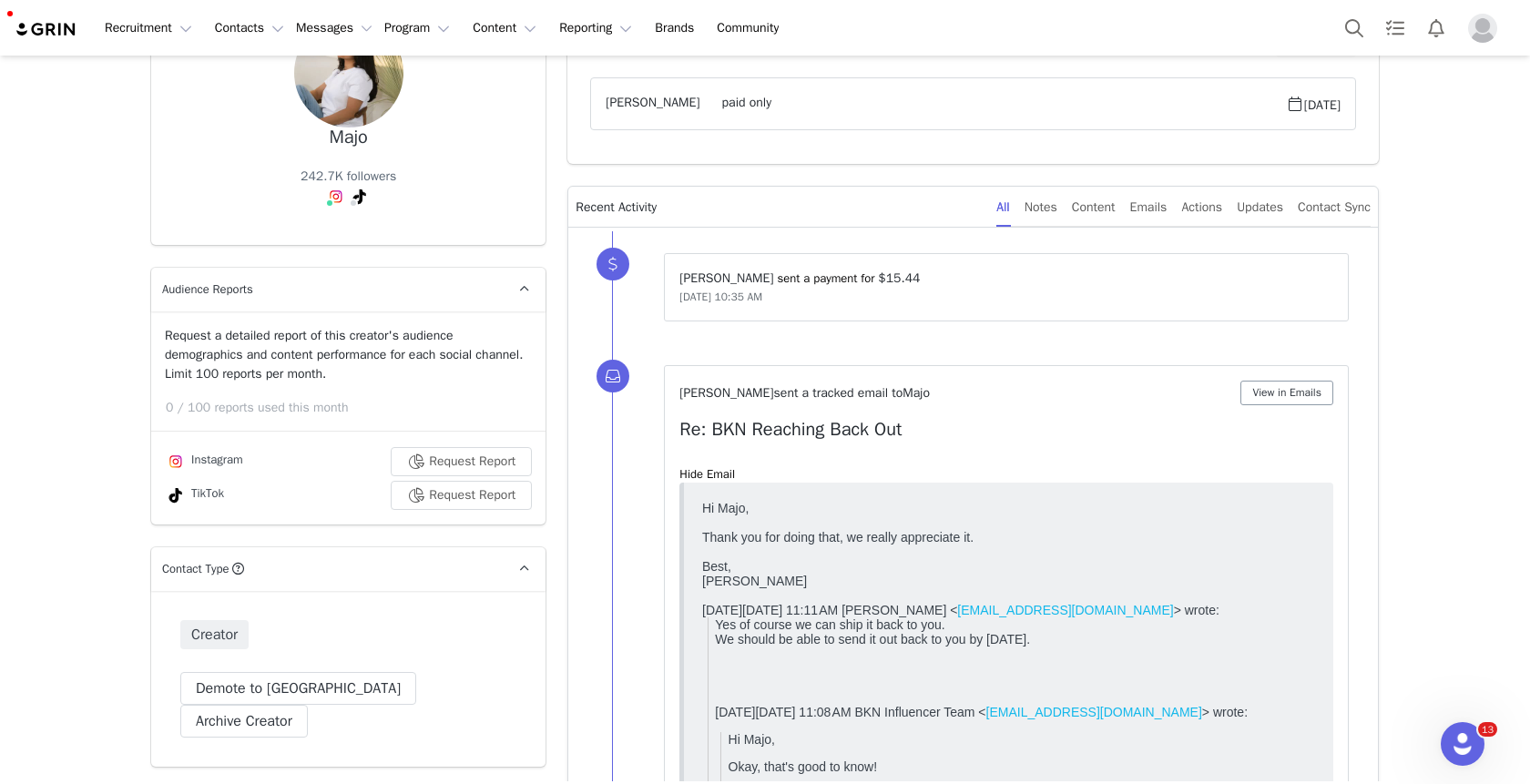 scroll, scrollTop: 0, scrollLeft: 0, axis: both 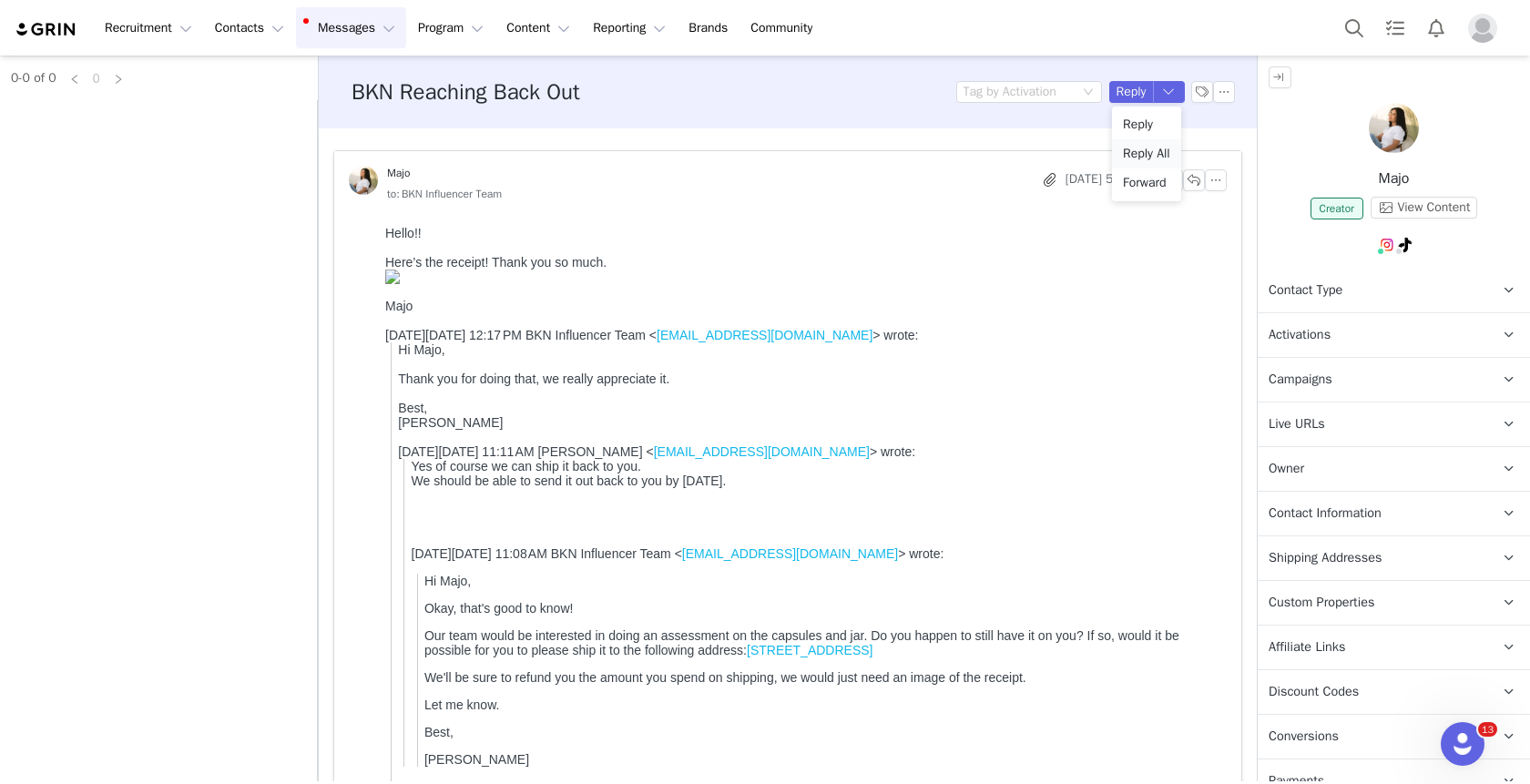 click on "Reply All" at bounding box center [1147, 154] 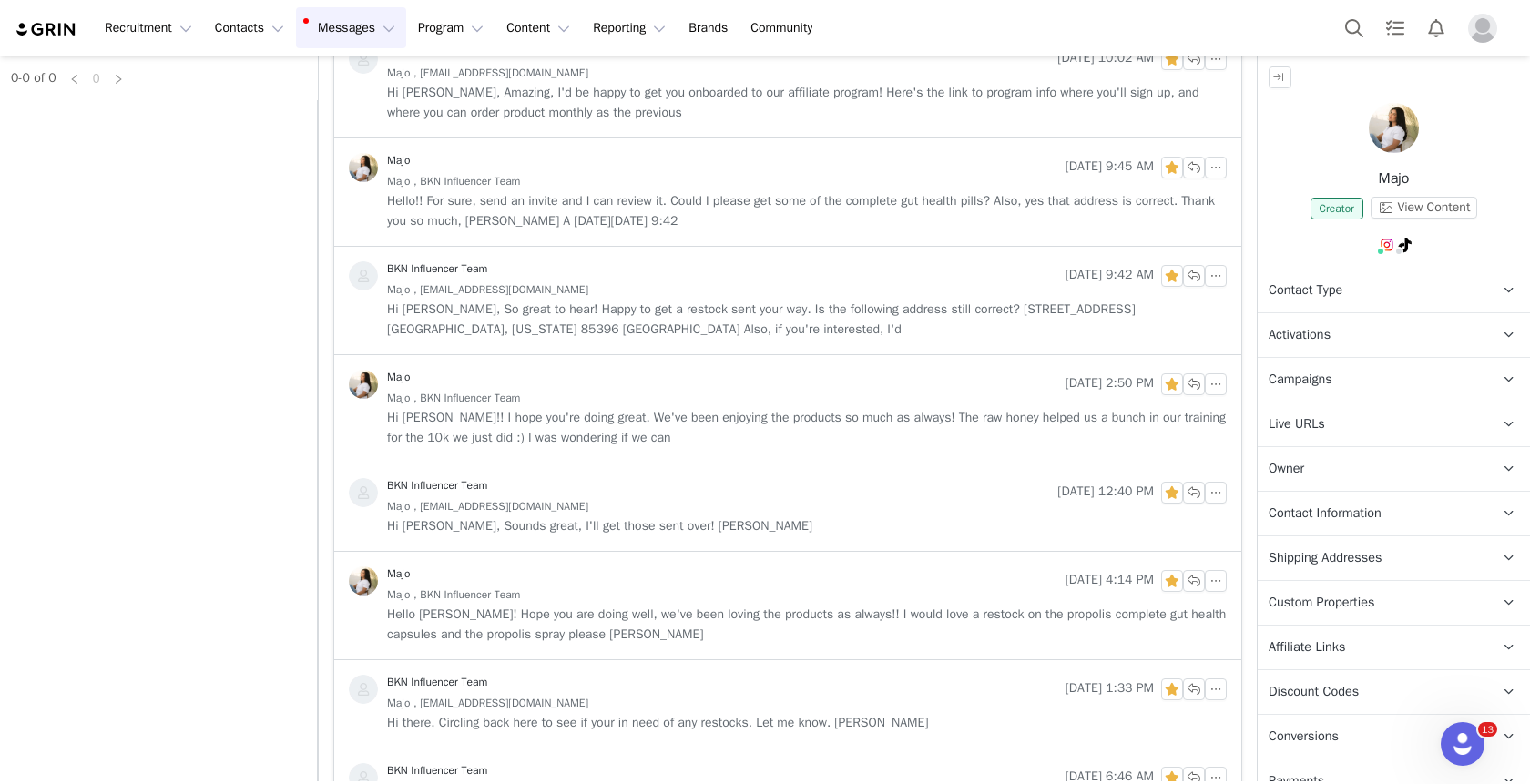 scroll, scrollTop: 3911, scrollLeft: 0, axis: vertical 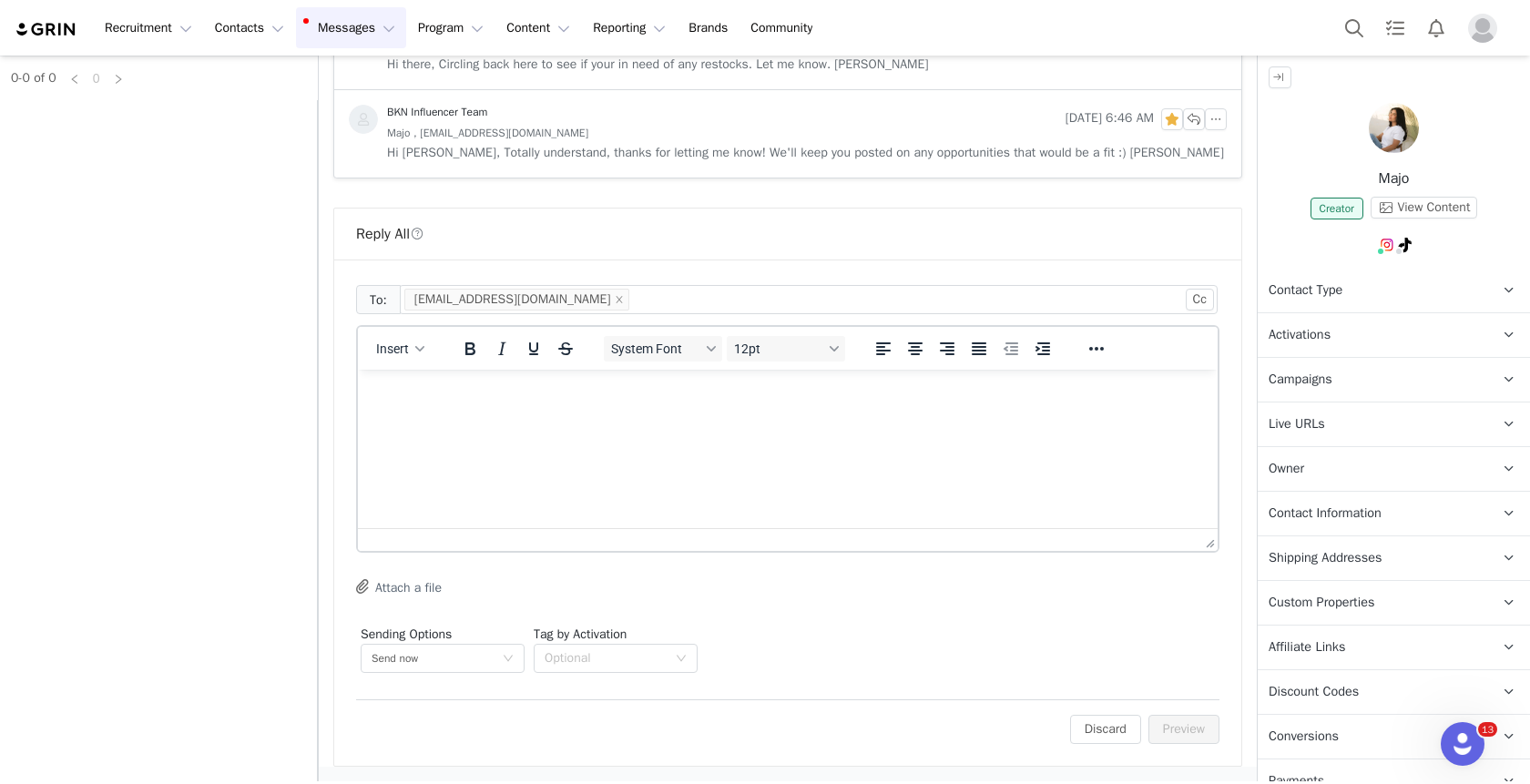 click at bounding box center [788, 394] 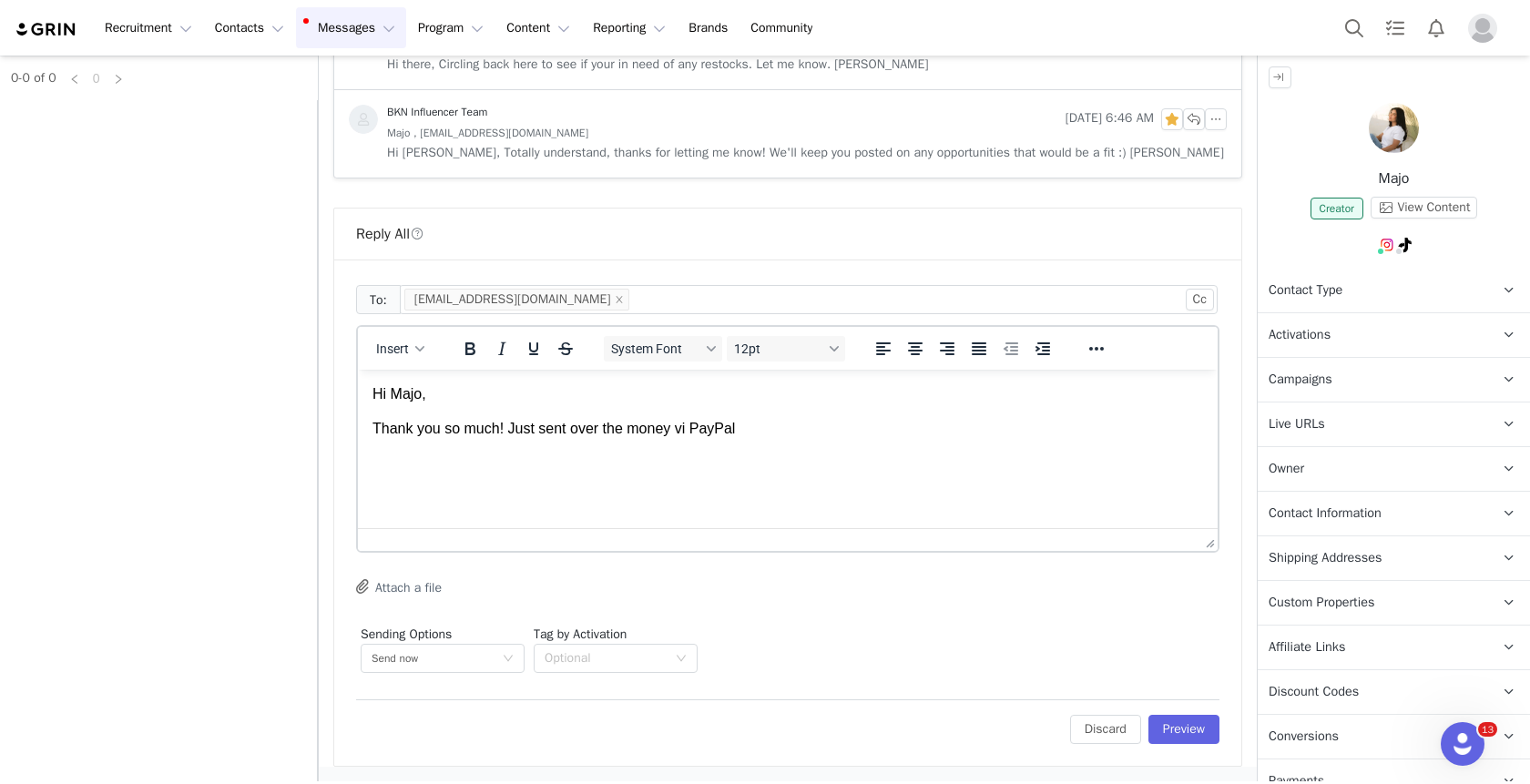 click on "Thank you so much! Just sent over the money vi PayPal" at bounding box center [788, 429] 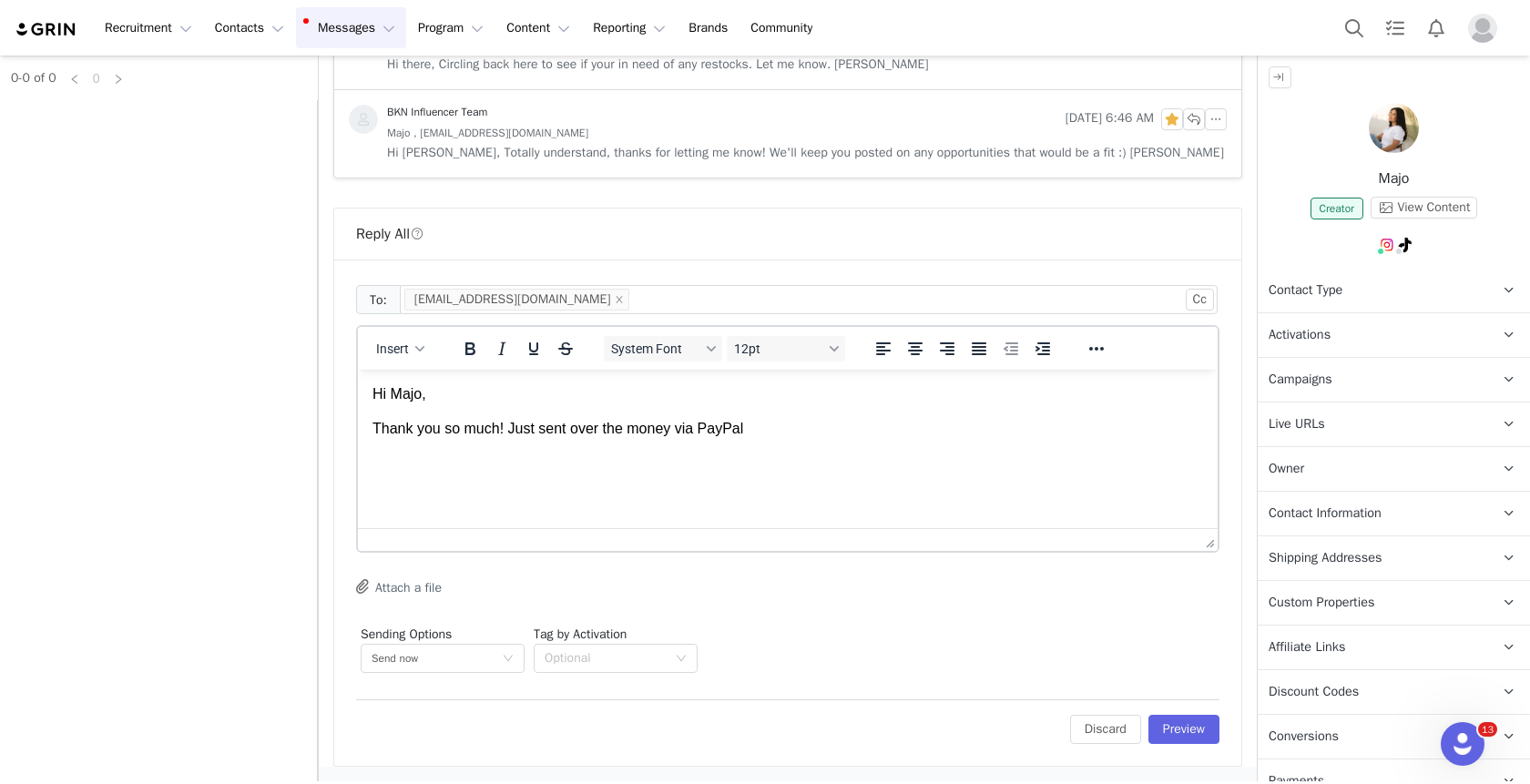 click on "Thank you so much! Just sent over the money via PayPal" at bounding box center (788, 429) 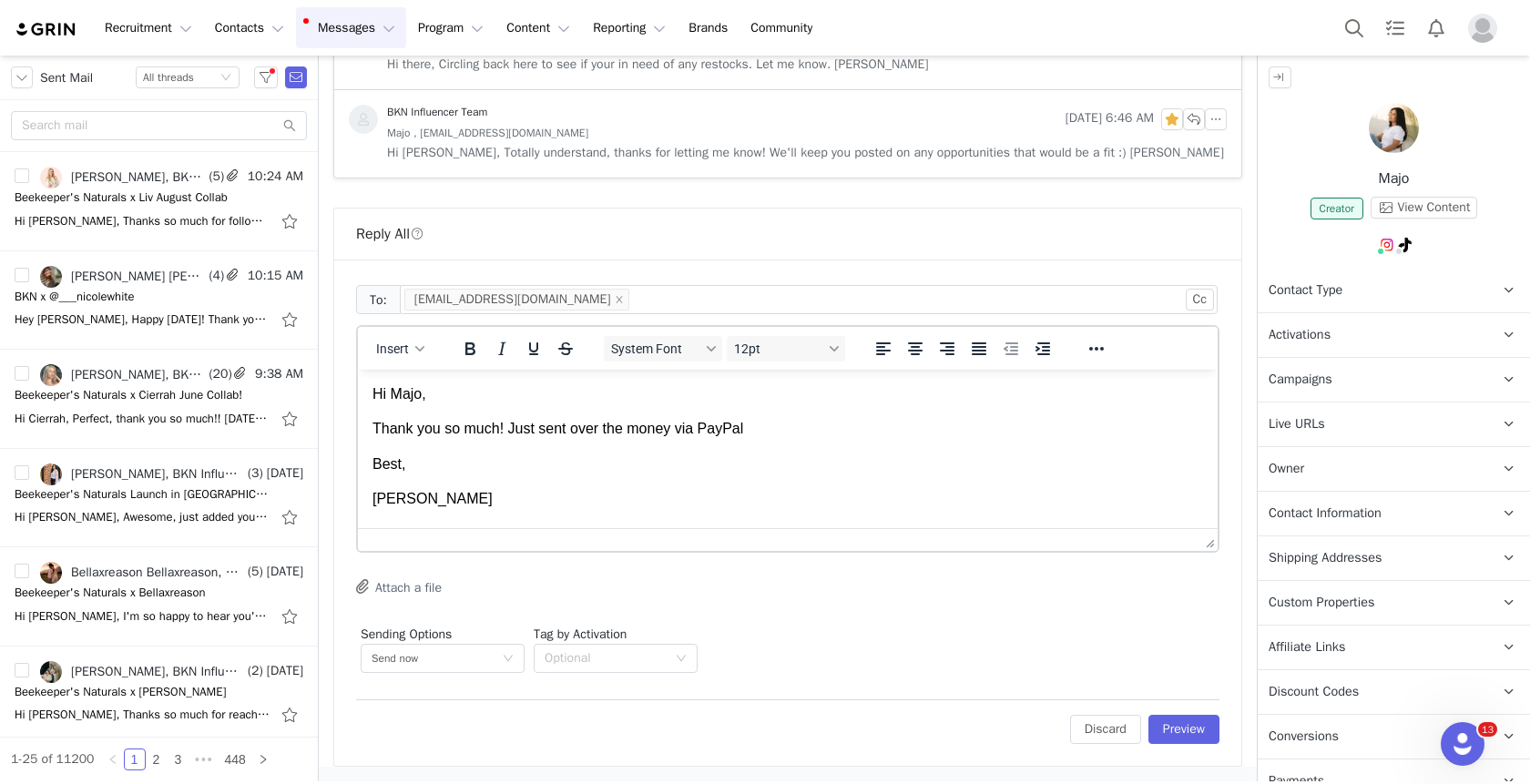 click on "Thank you so much! Just sent over the money via PayPal" at bounding box center (788, 429) 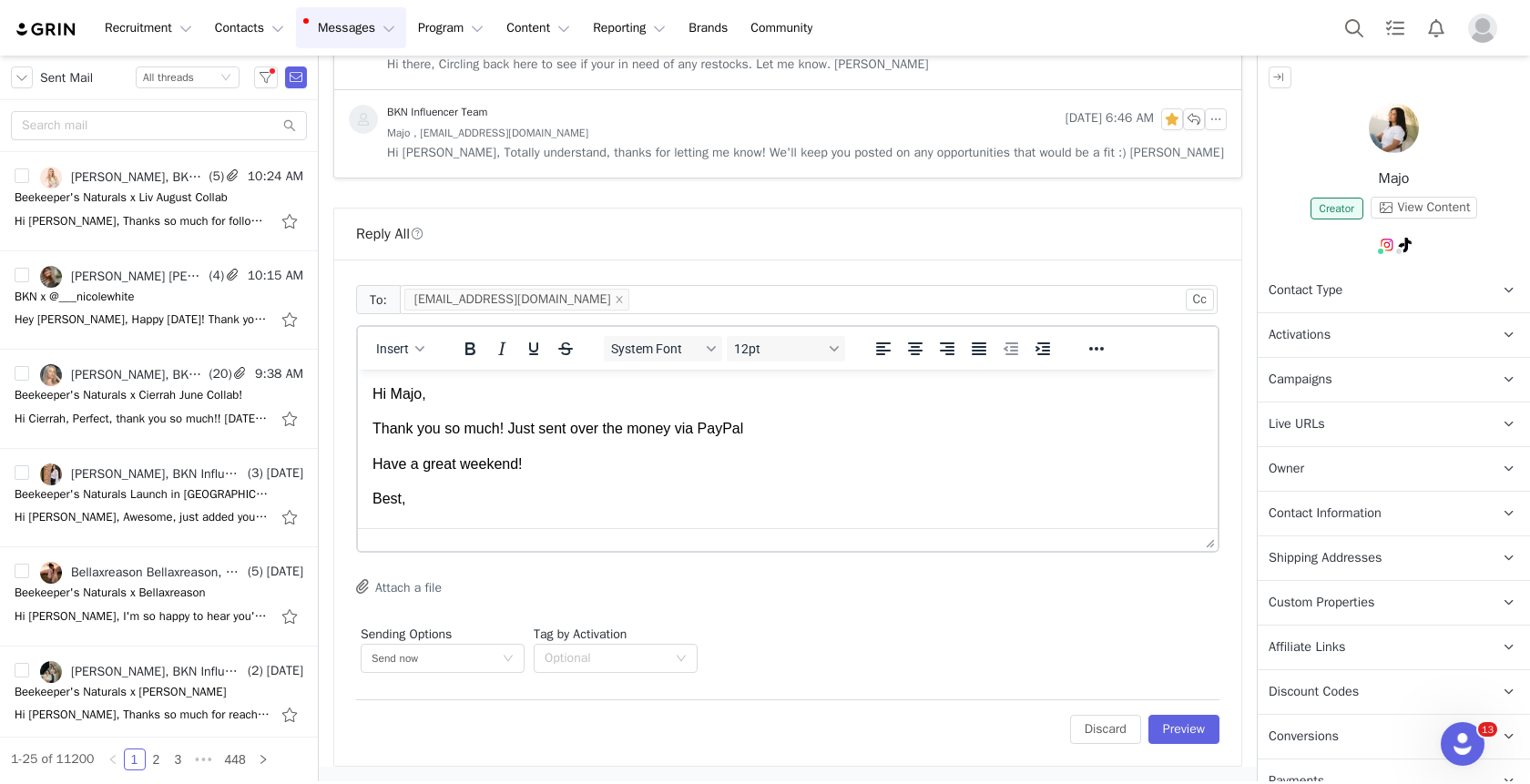 click on "To: maho.mcontact@gmail.com       Cc  Cc:       Insert System Font 12pt To open the popup, press Shift+Enter To open the popup, press Shift+Enter To open the popup, press Shift+Enter To open the popup, press Shift+Enter Attach a file Sending Options  Send now       This will be sent outside of your set  email hours .       Tag by Activation  Optional       Edit     Discard Preview" at bounding box center (788, 513) 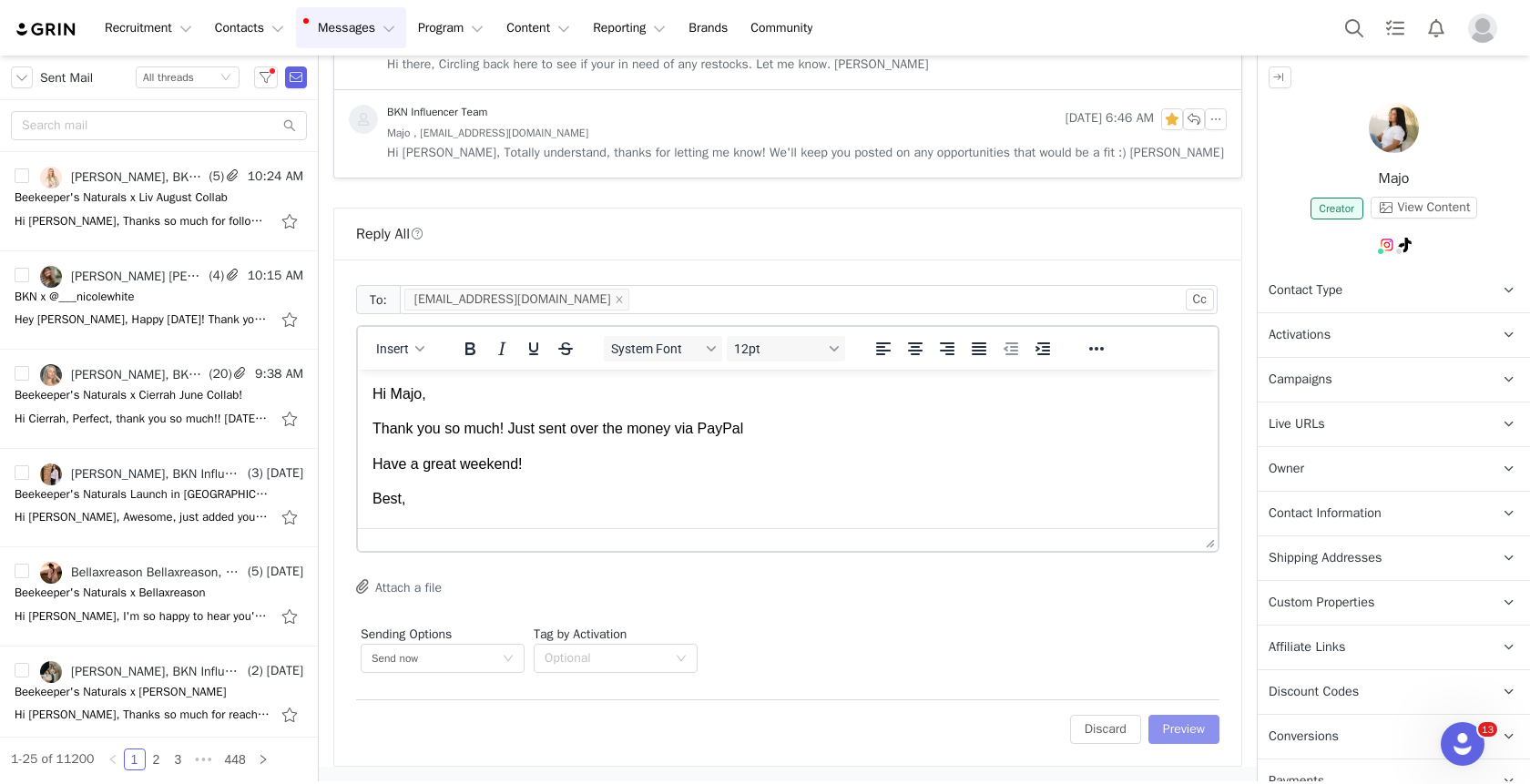 click on "Preview" at bounding box center (1184, 729) 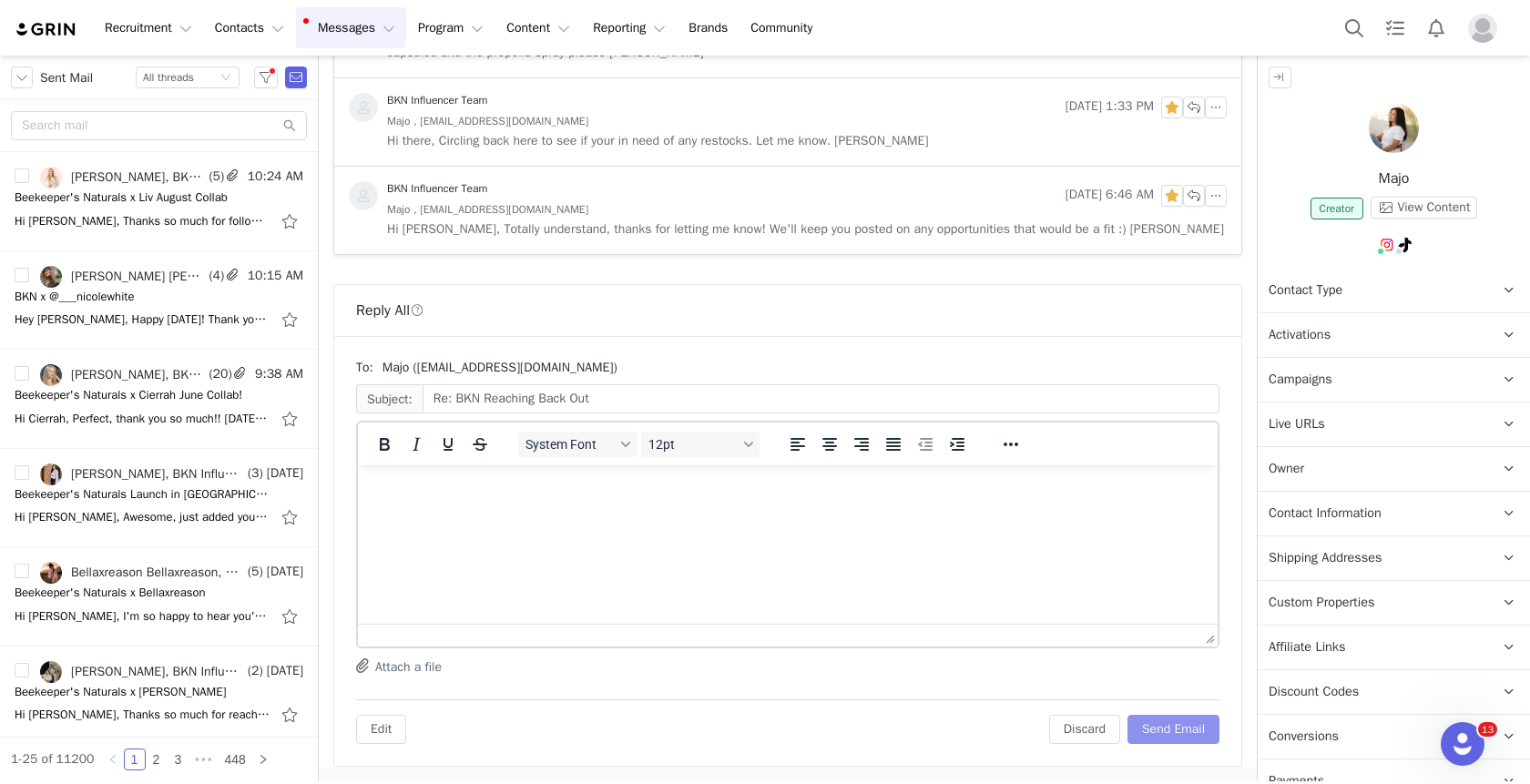 scroll, scrollTop: 3838, scrollLeft: 0, axis: vertical 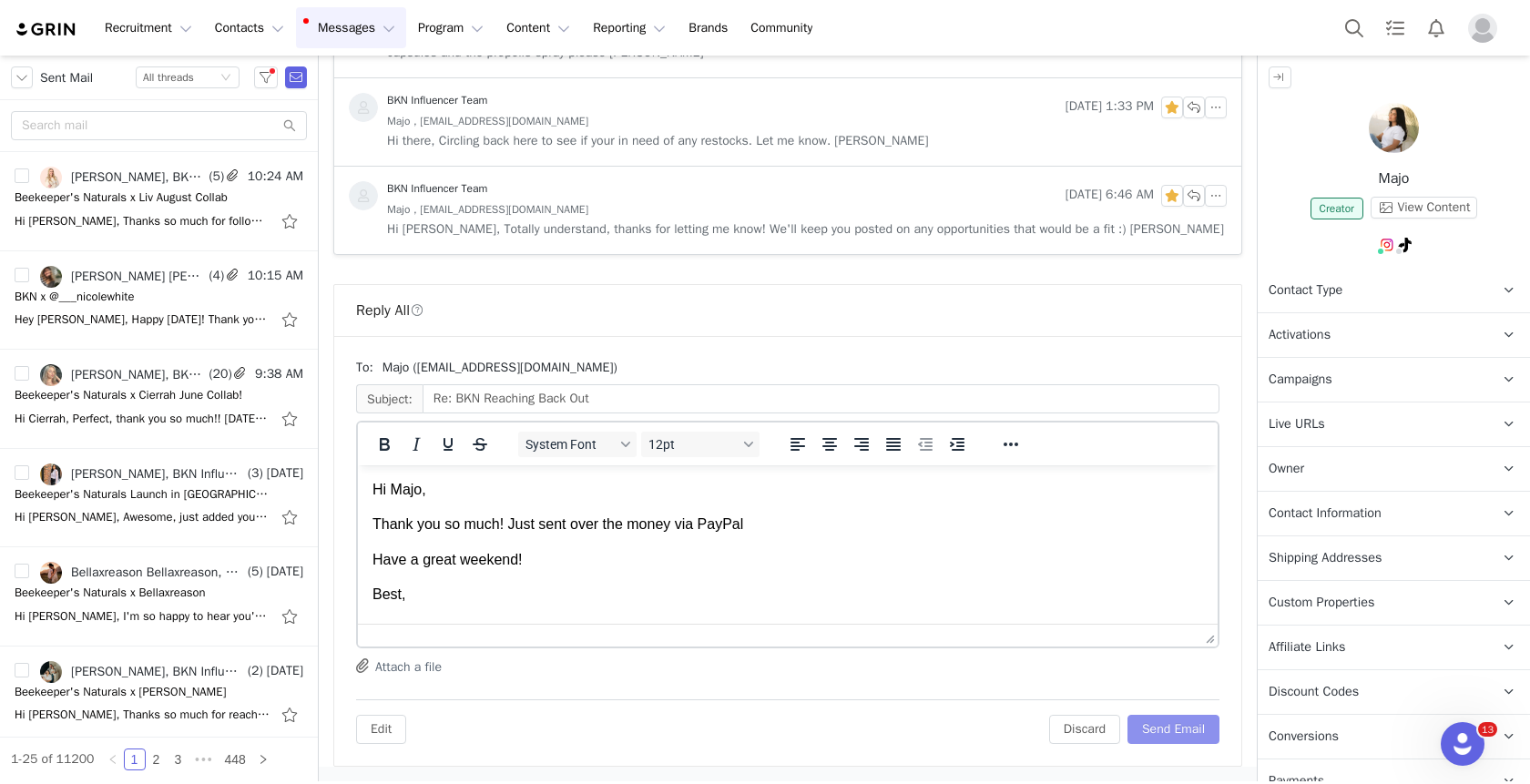 click on "Send Email" at bounding box center [1173, 729] 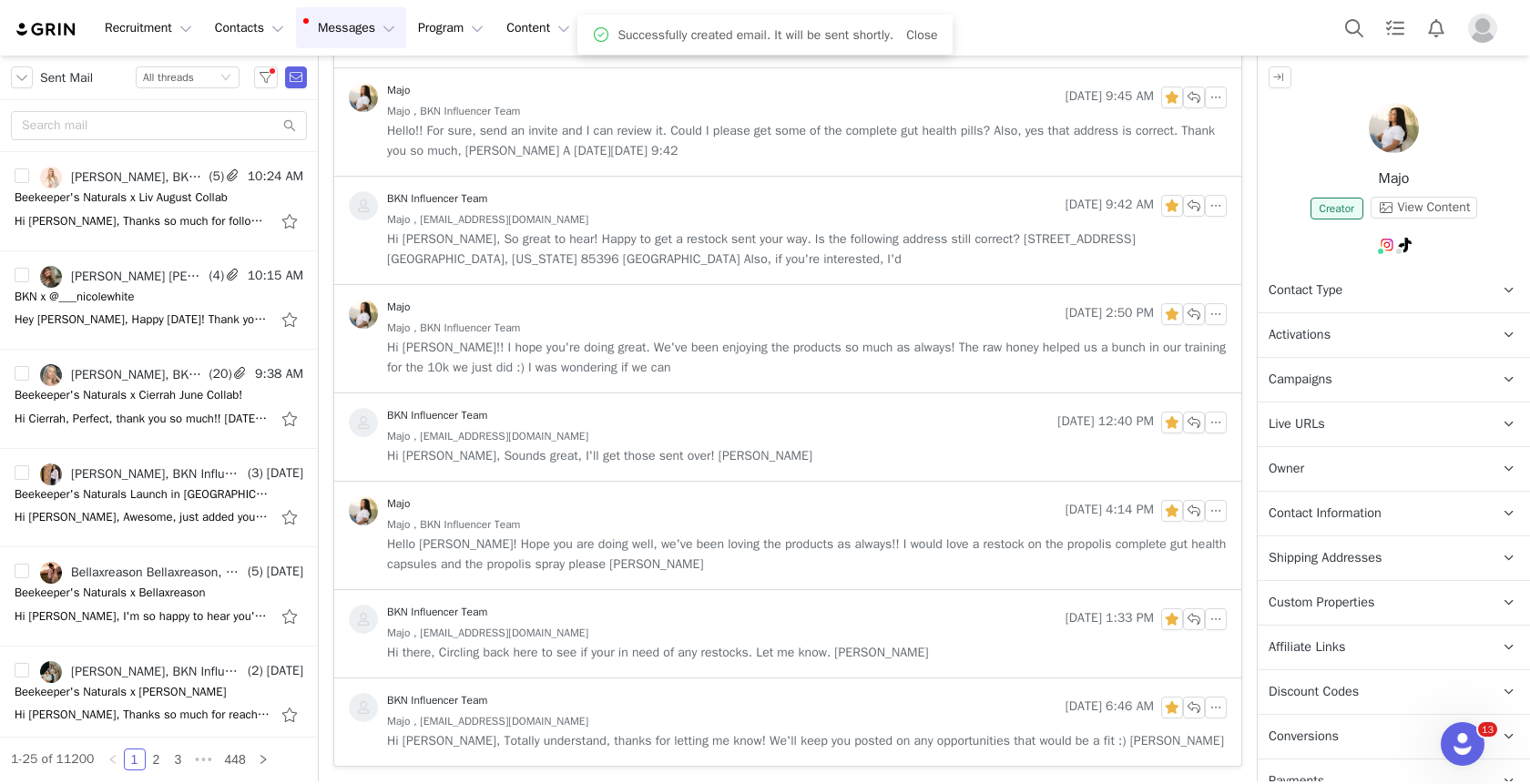 scroll, scrollTop: 3326, scrollLeft: 0, axis: vertical 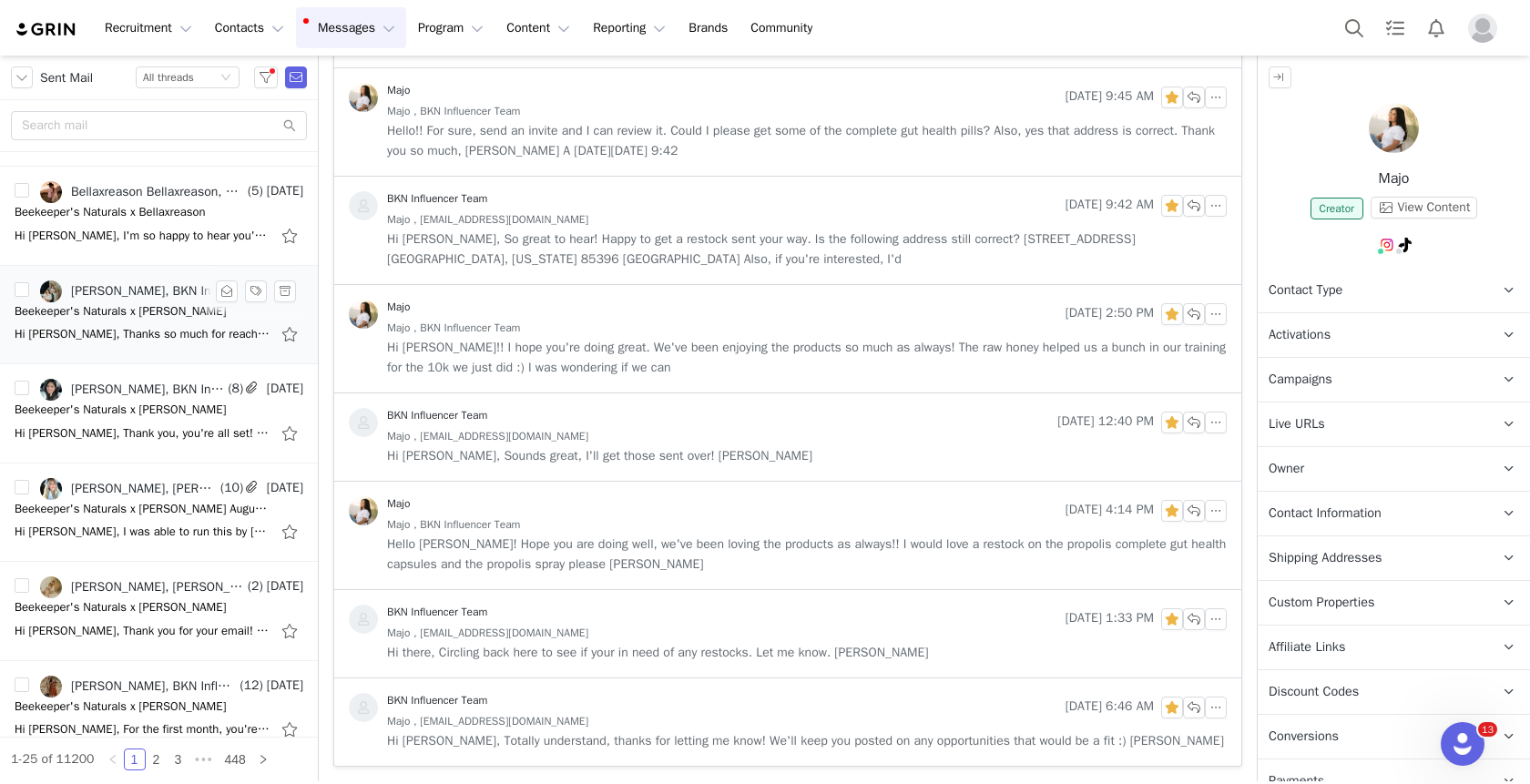 click on "Hi Angelina, Thanks so much for reaching out—and for the kind words about my TikTok content! I'm already a fan of what Beekeeper's Naturals stands for, so I'd love to learn more about your" at bounding box center [142, 334] 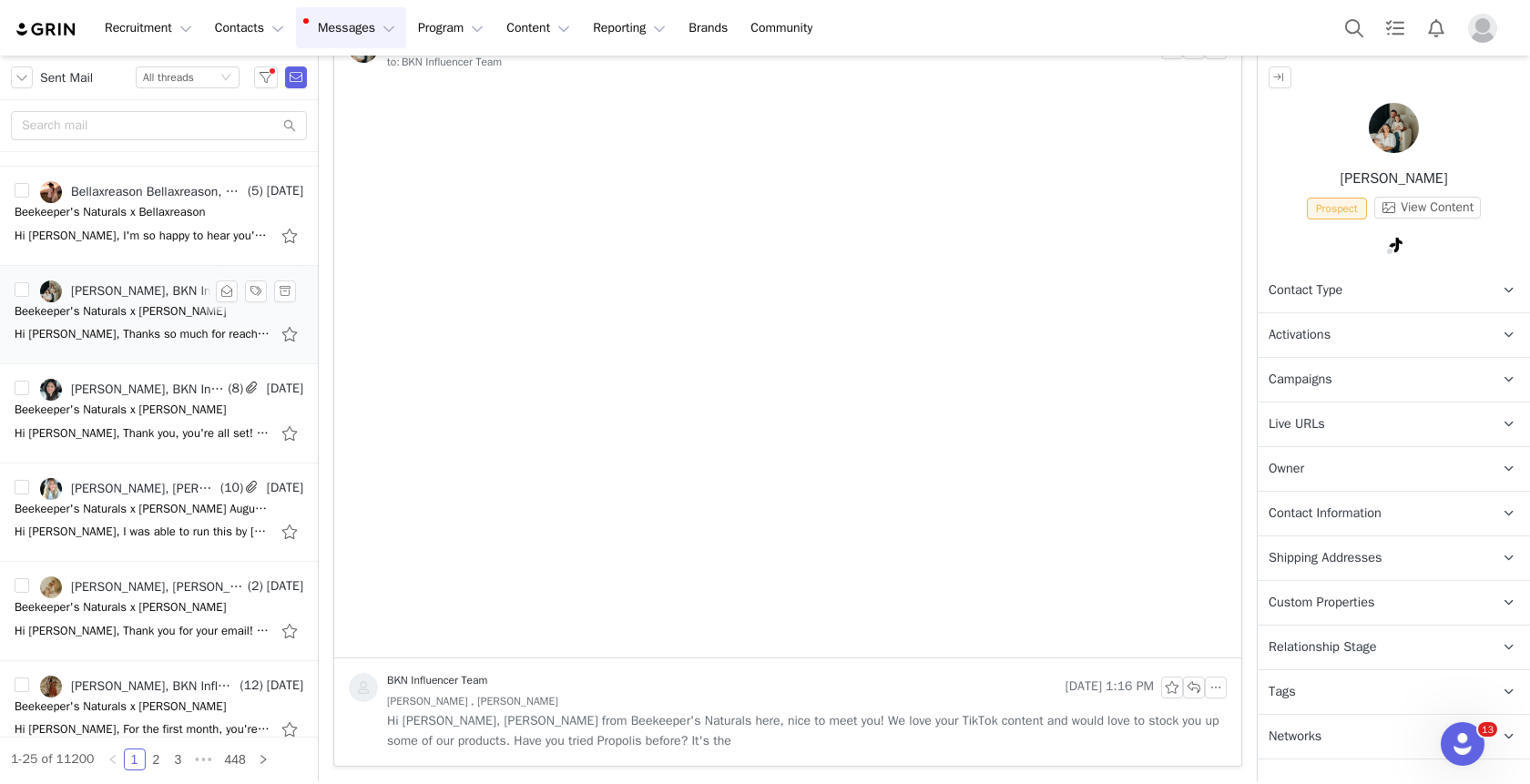 scroll, scrollTop: 0, scrollLeft: 0, axis: both 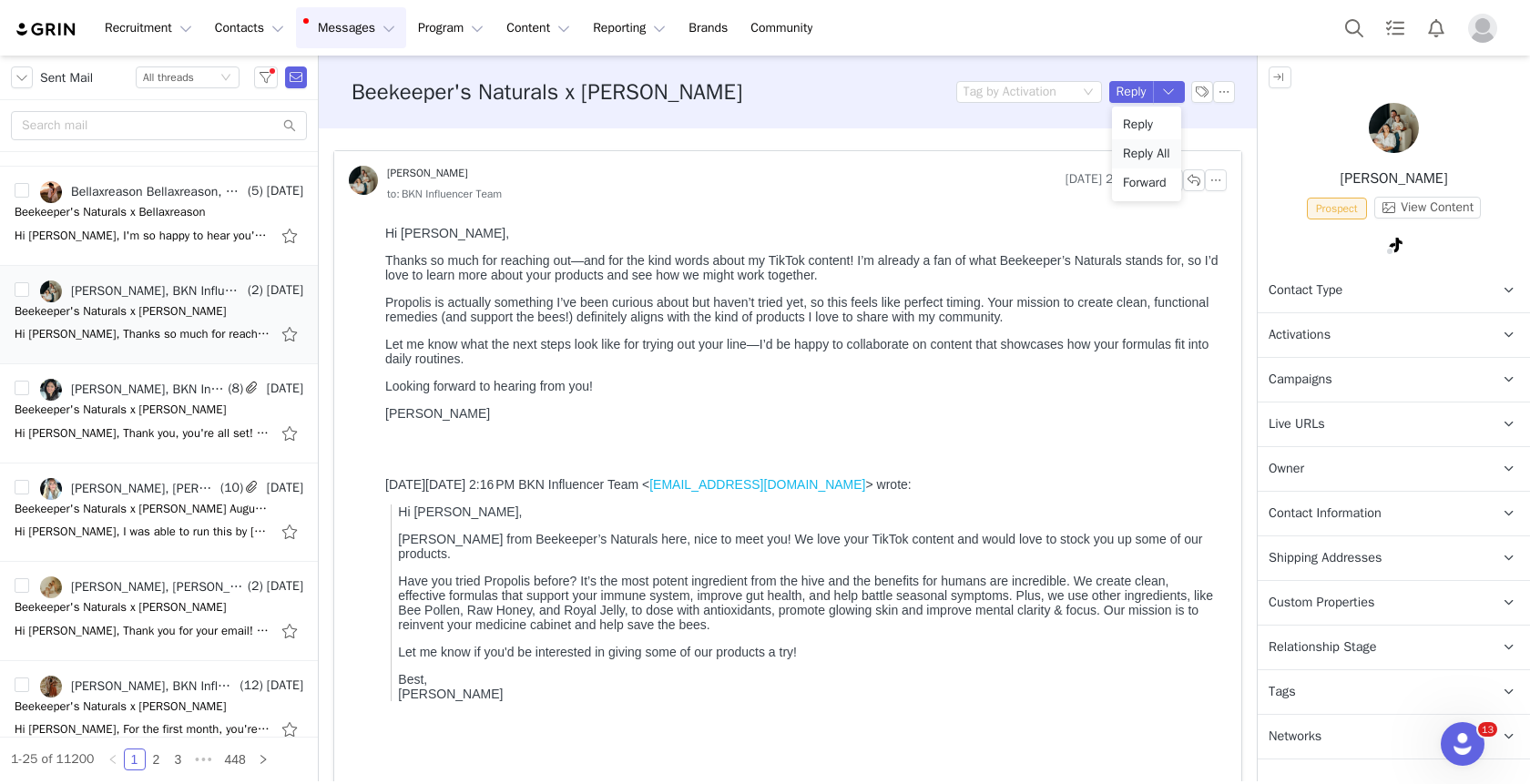 click on "Reply All" at bounding box center (1147, 154) 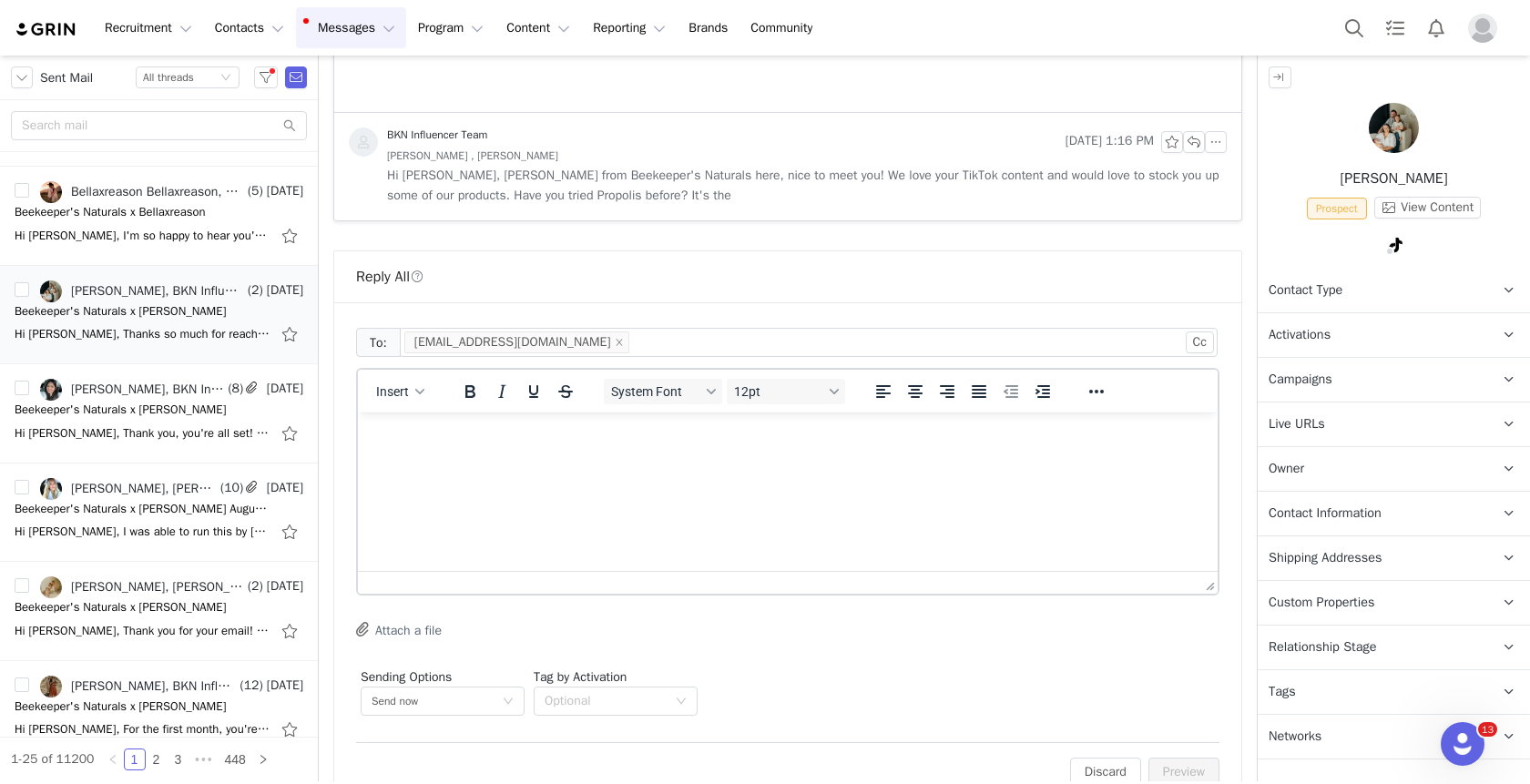 scroll, scrollTop: 720, scrollLeft: 0, axis: vertical 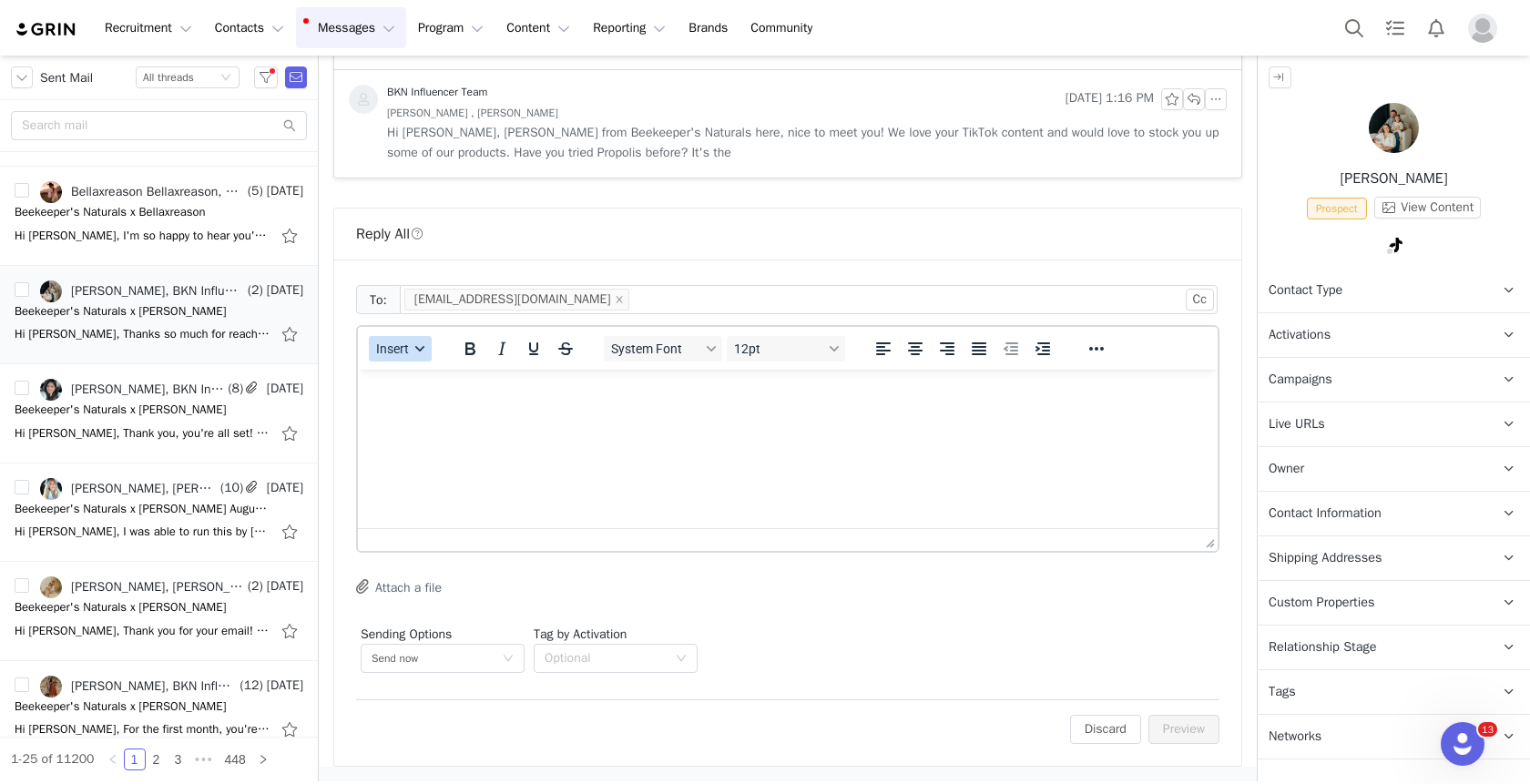 click on "Insert" at bounding box center [393, 349] 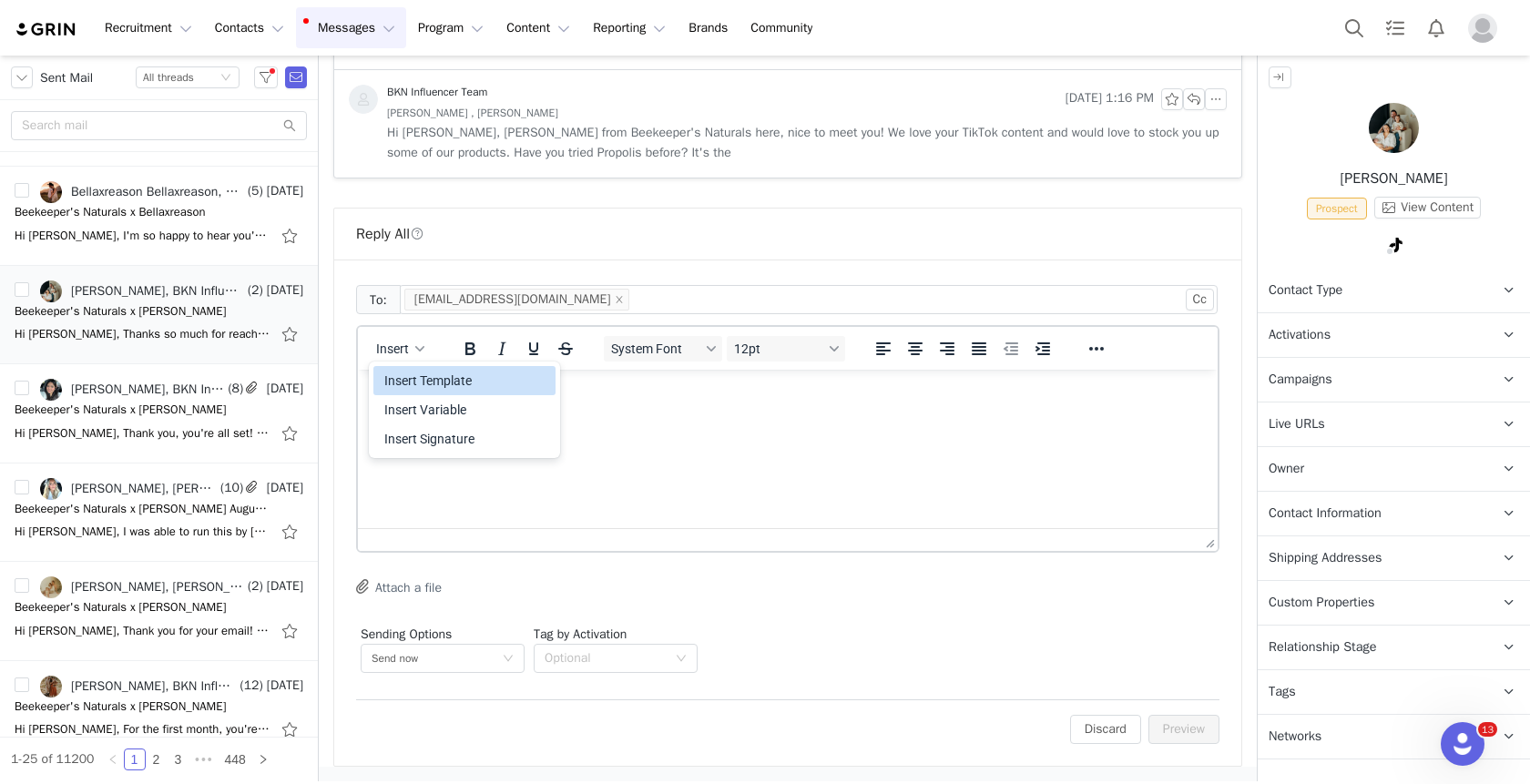 click on "Insert Template" at bounding box center [466, 381] 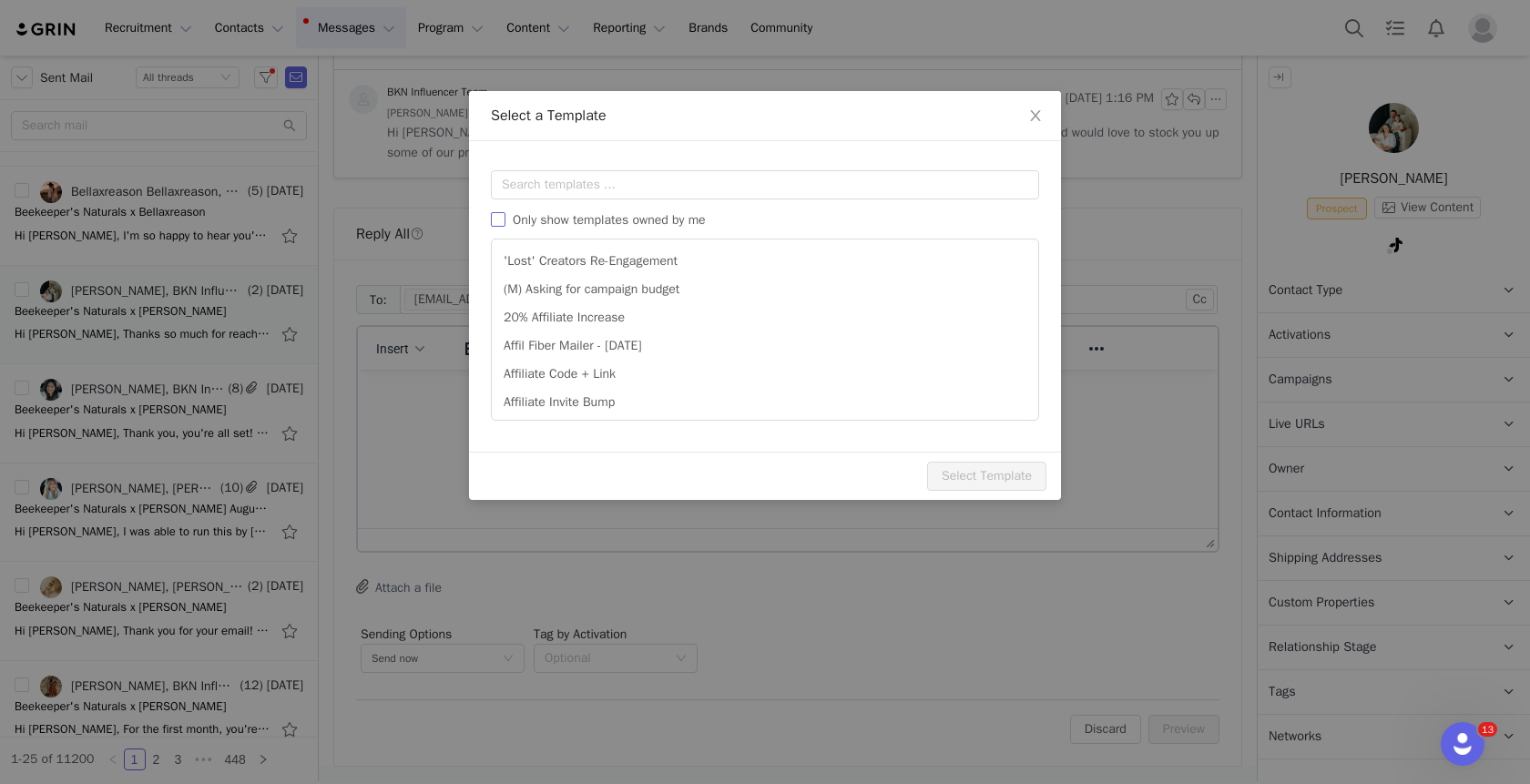 scroll, scrollTop: 0, scrollLeft: 0, axis: both 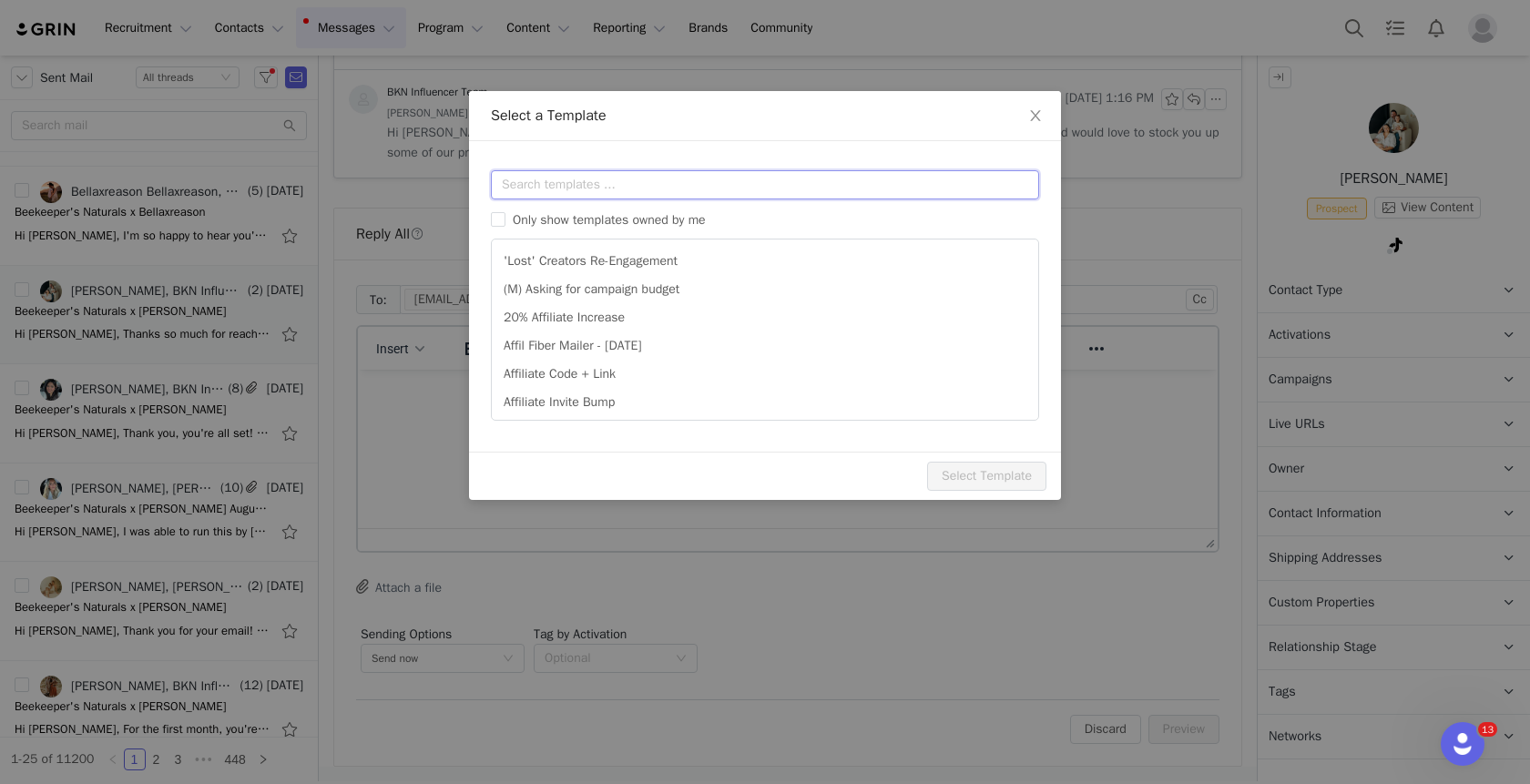 click at bounding box center [765, 185] 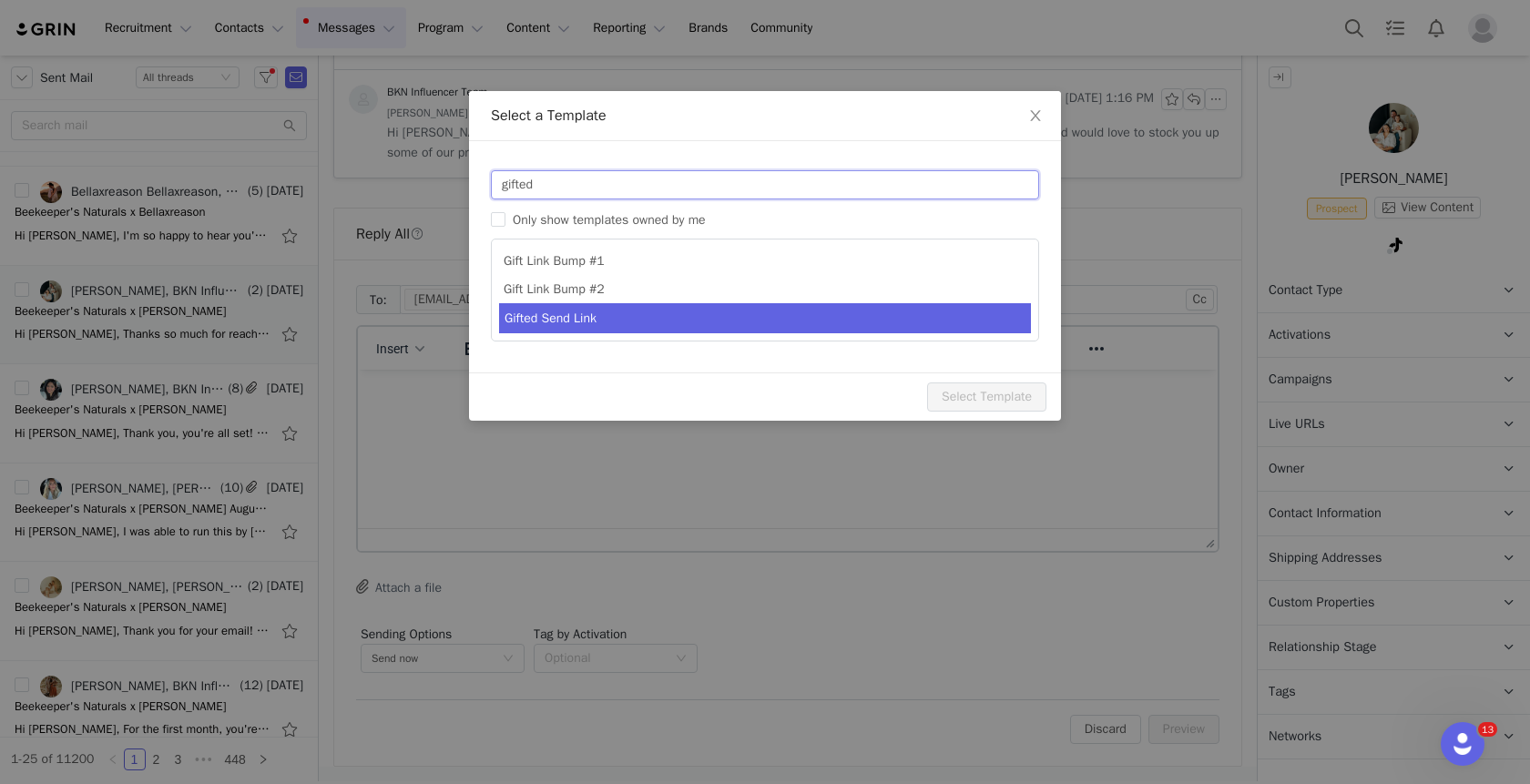 type on "gifted" 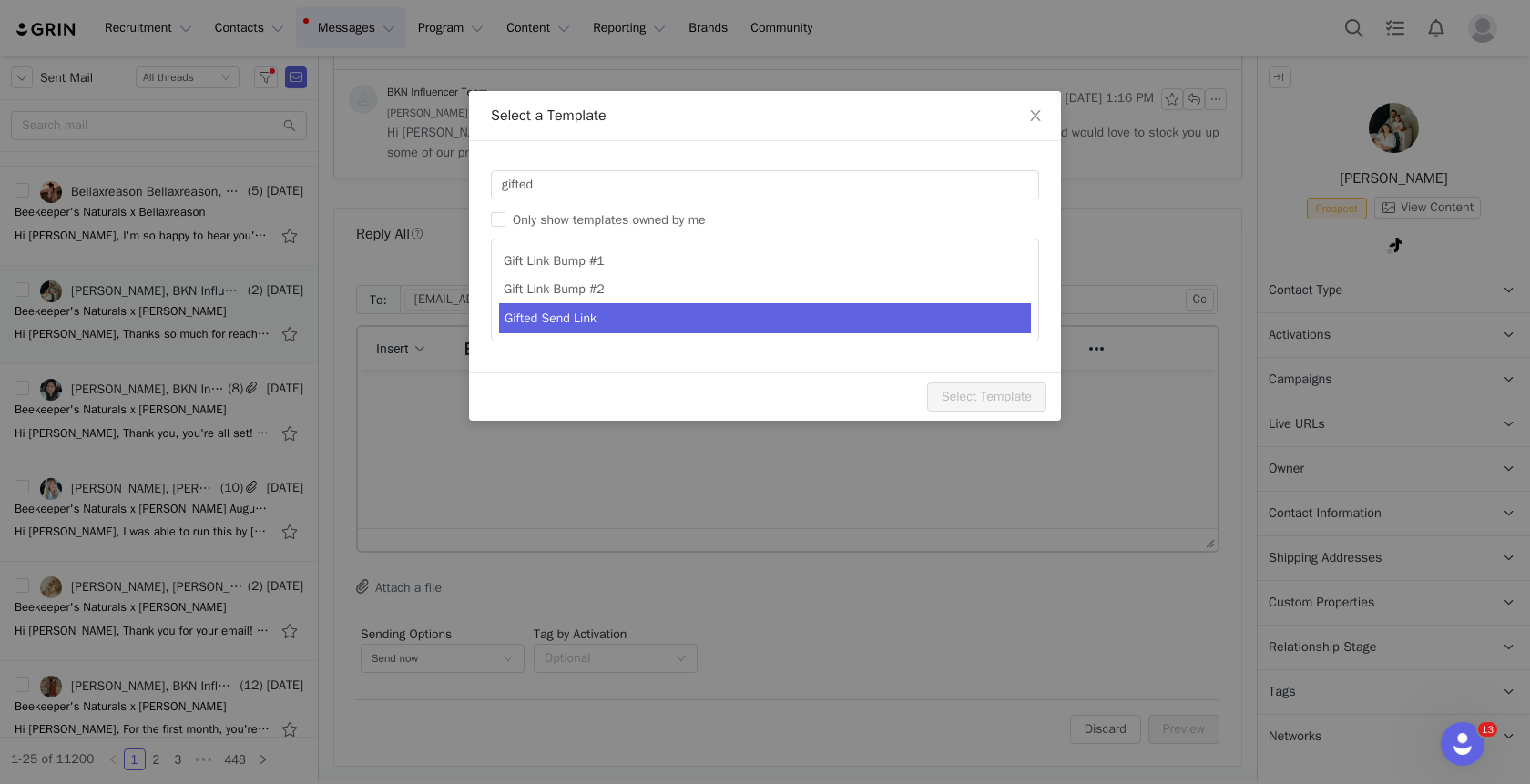 click on "Gifted Send Link" at bounding box center (765, 318) 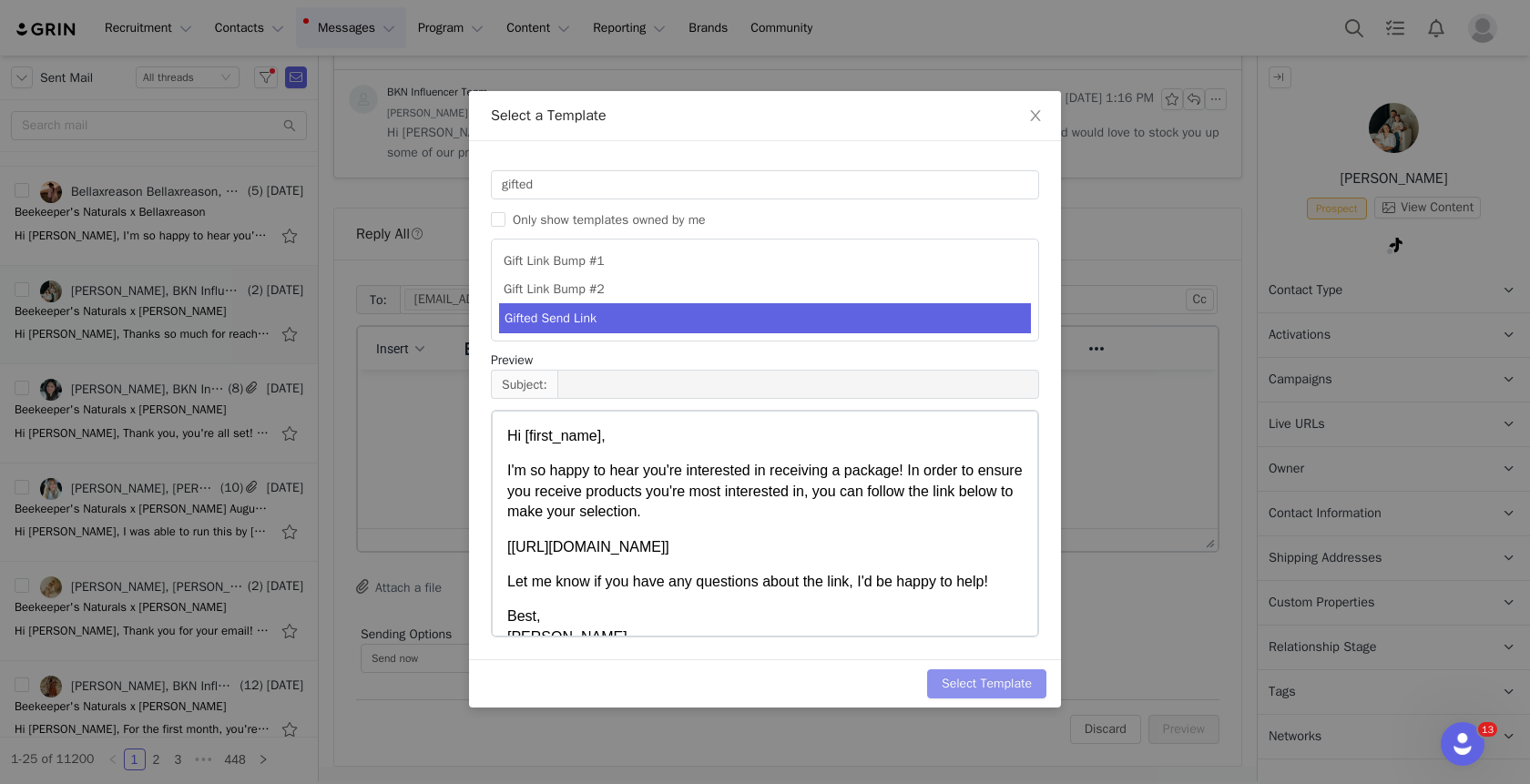 click on "Select Template" at bounding box center (986, 684) 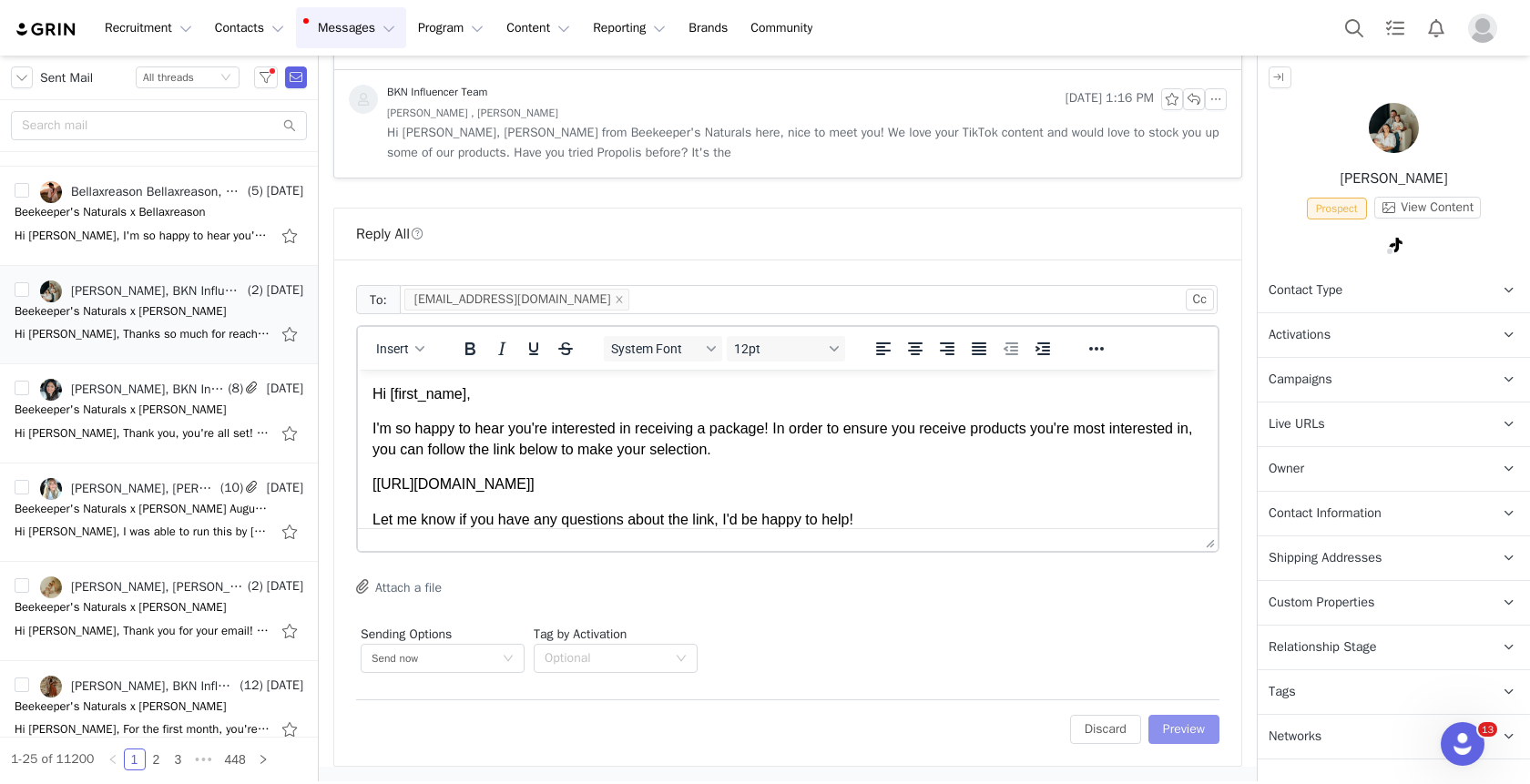 click on "Preview" at bounding box center [1184, 729] 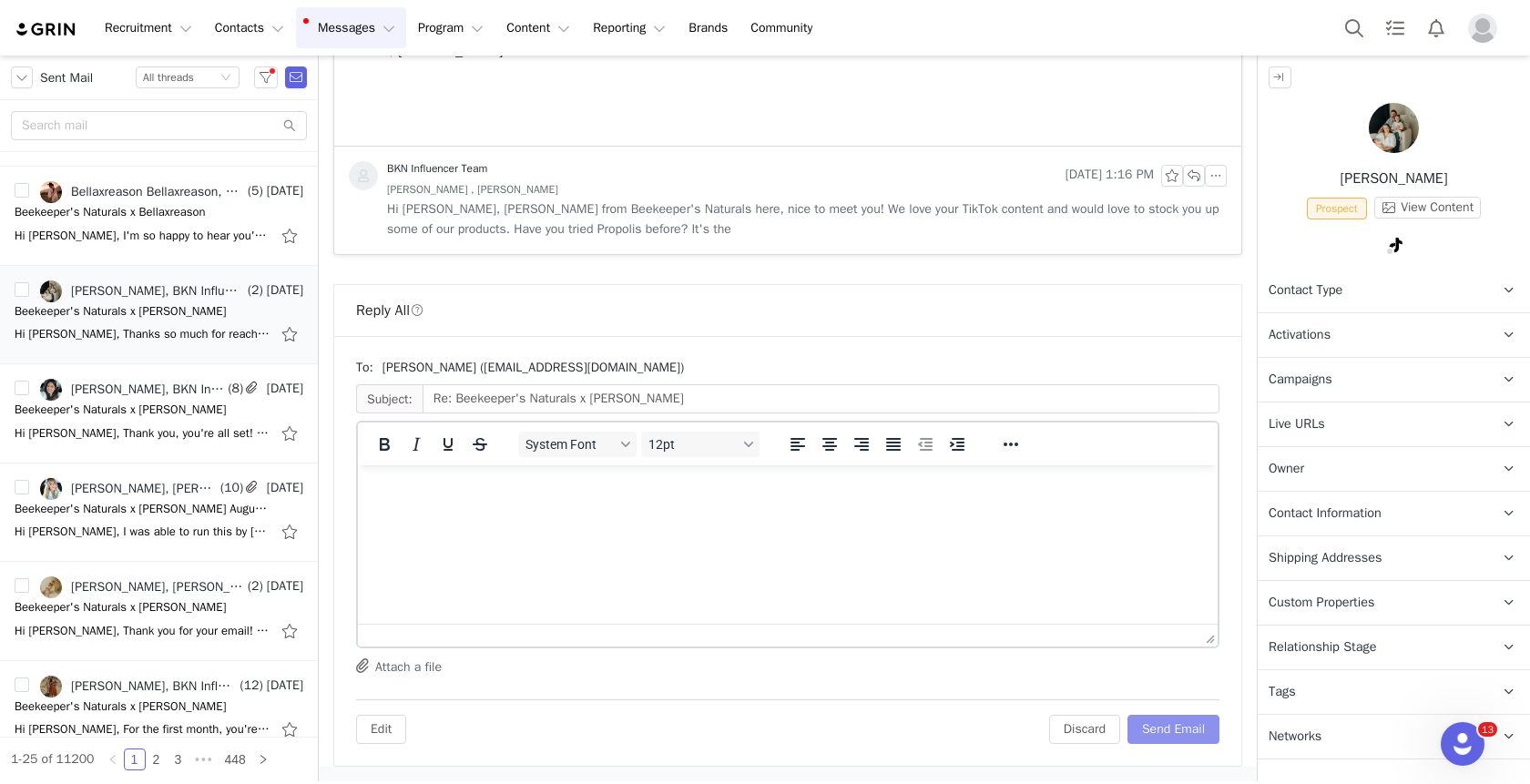 scroll, scrollTop: 644, scrollLeft: 0, axis: vertical 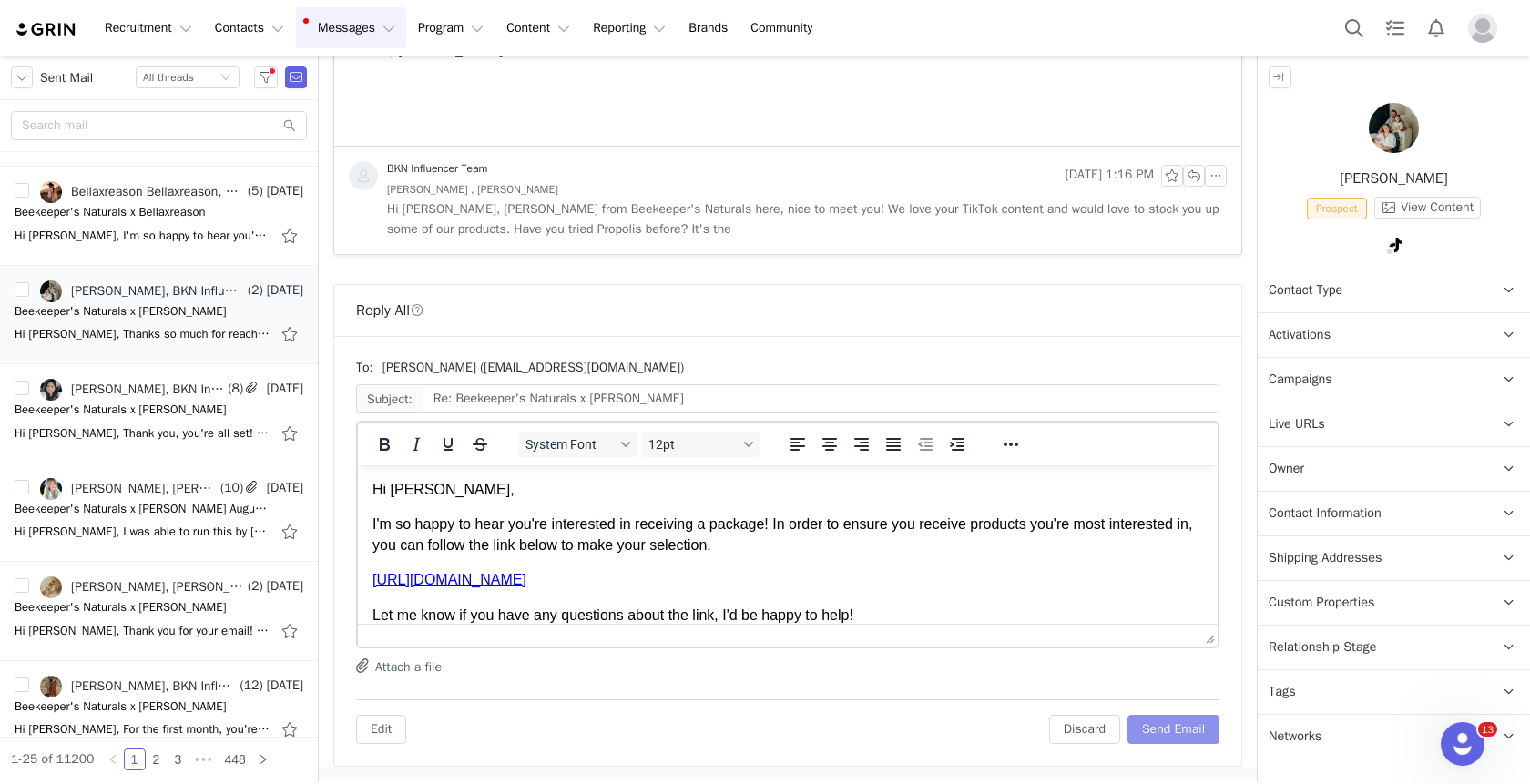 click on "Send Email" at bounding box center (1173, 729) 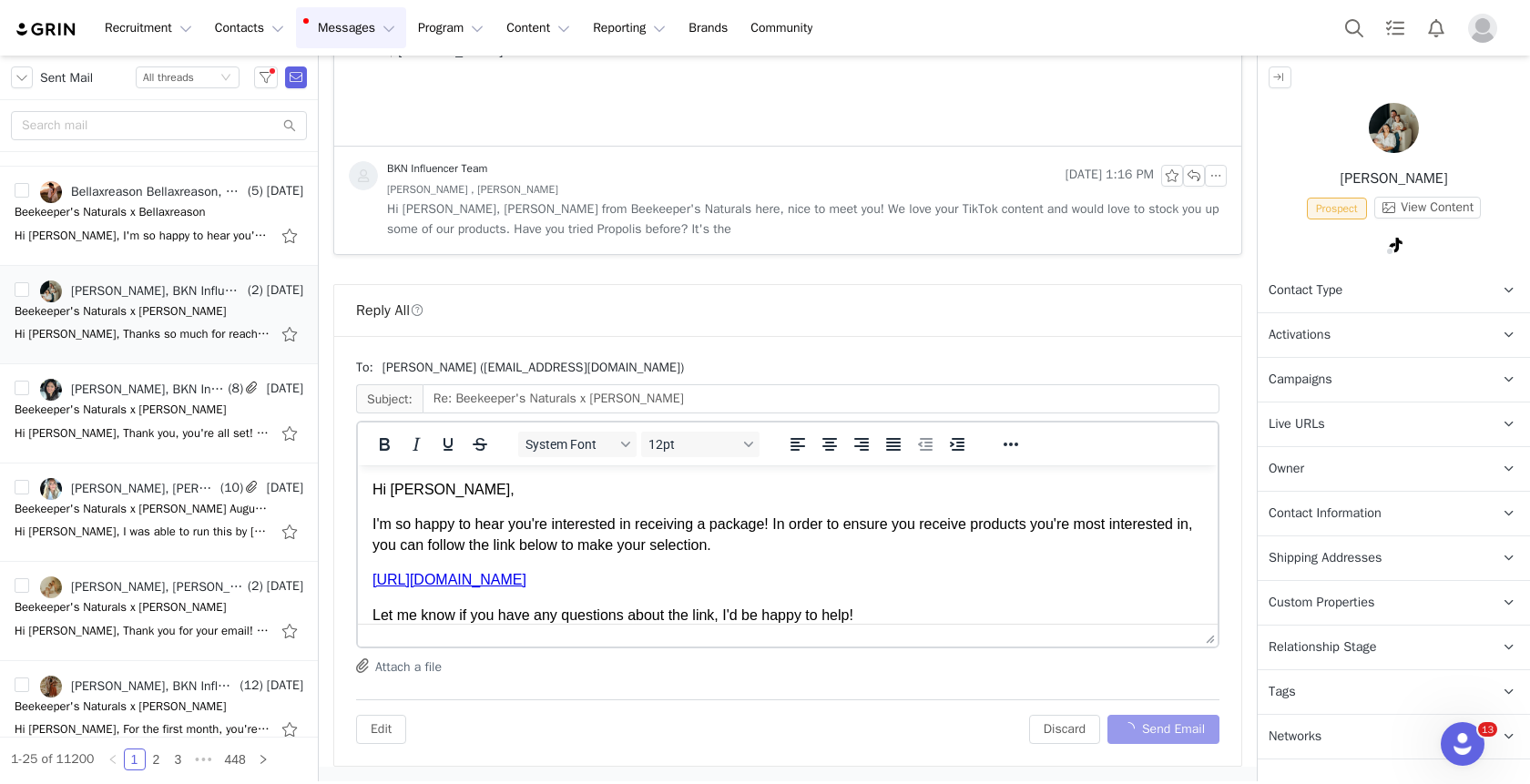 click on "Activations" at bounding box center [1372, 335] 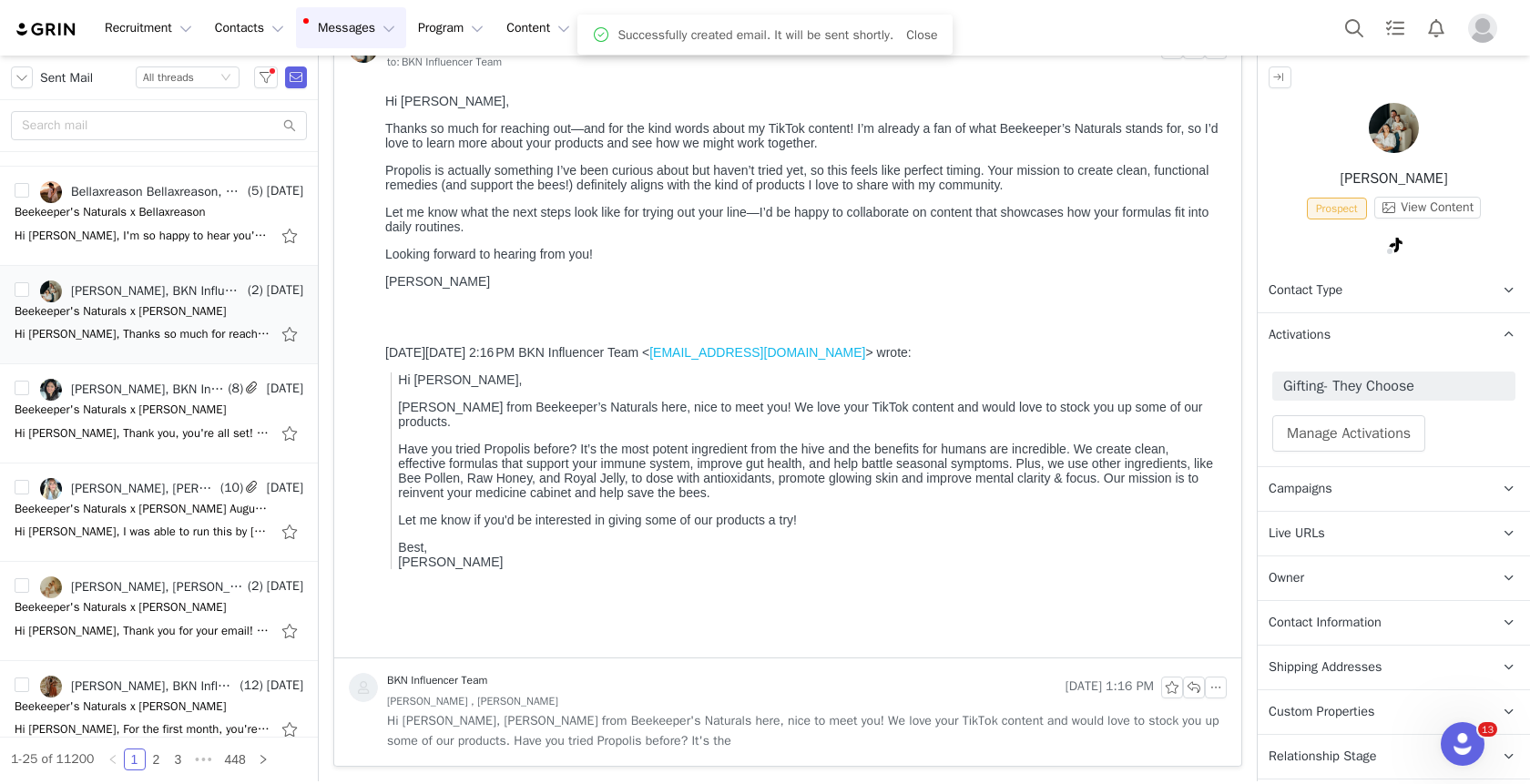 scroll, scrollTop: 132, scrollLeft: 0, axis: vertical 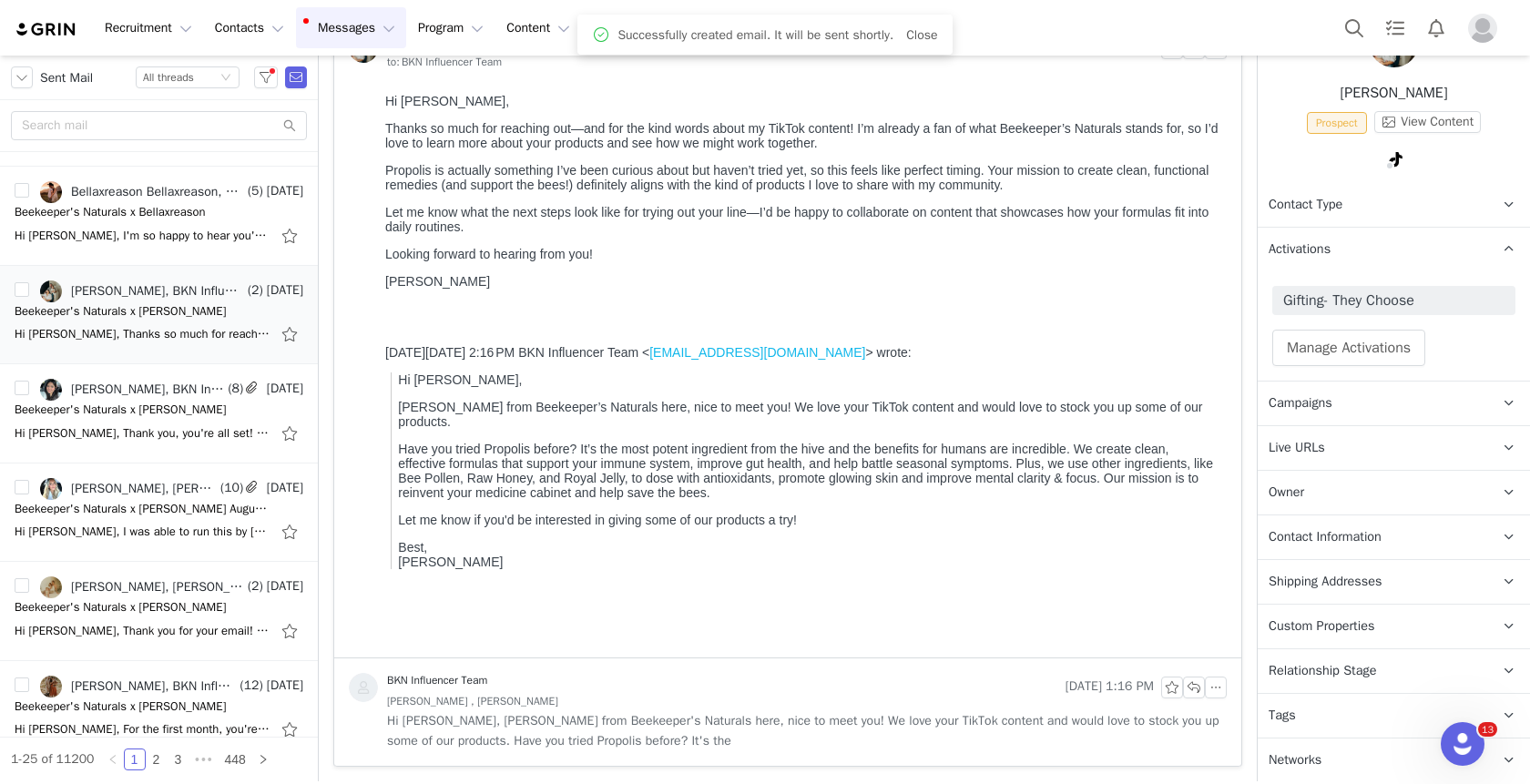 click on "Relationship Stage" at bounding box center [1322, 671] 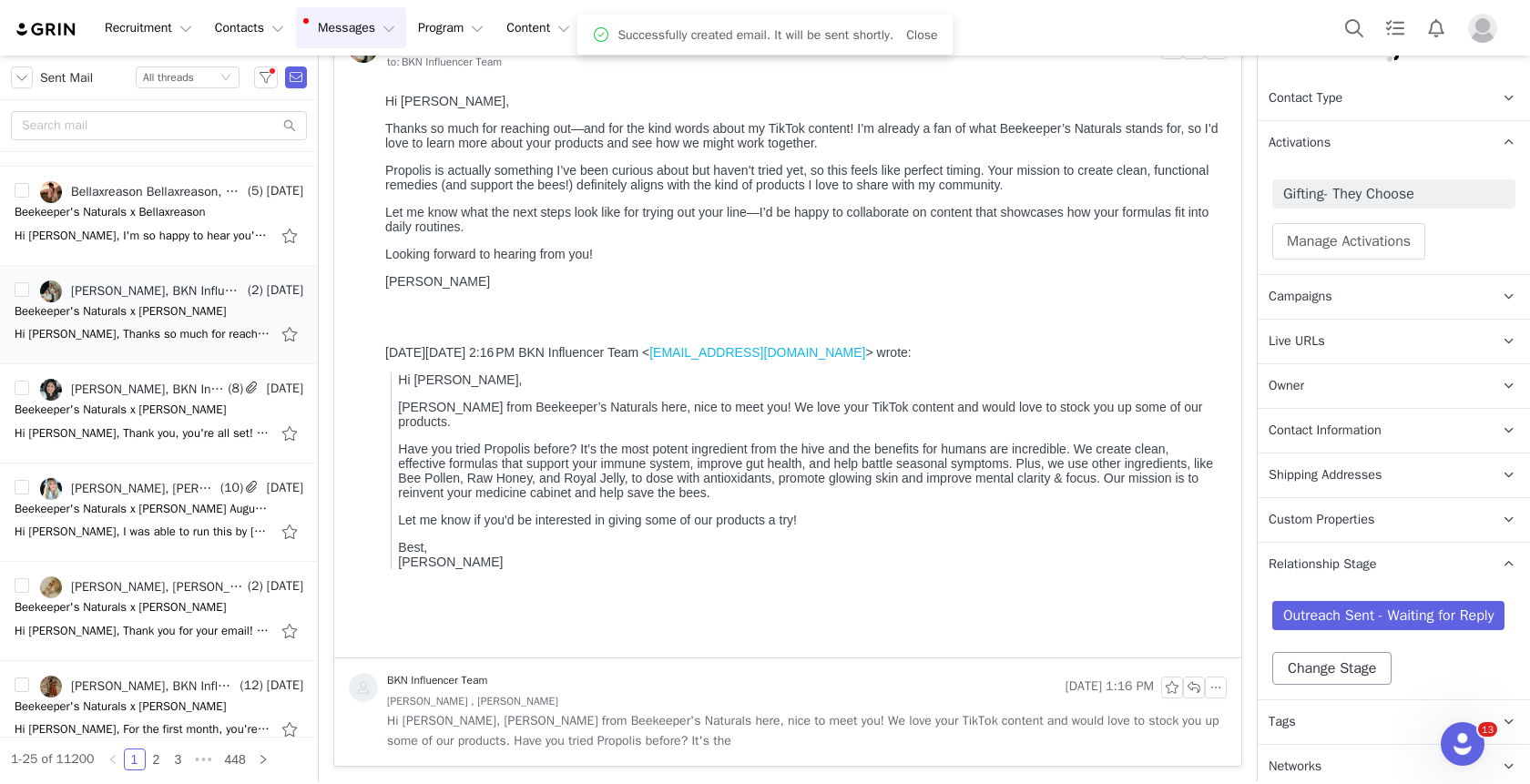 scroll, scrollTop: 194, scrollLeft: 0, axis: vertical 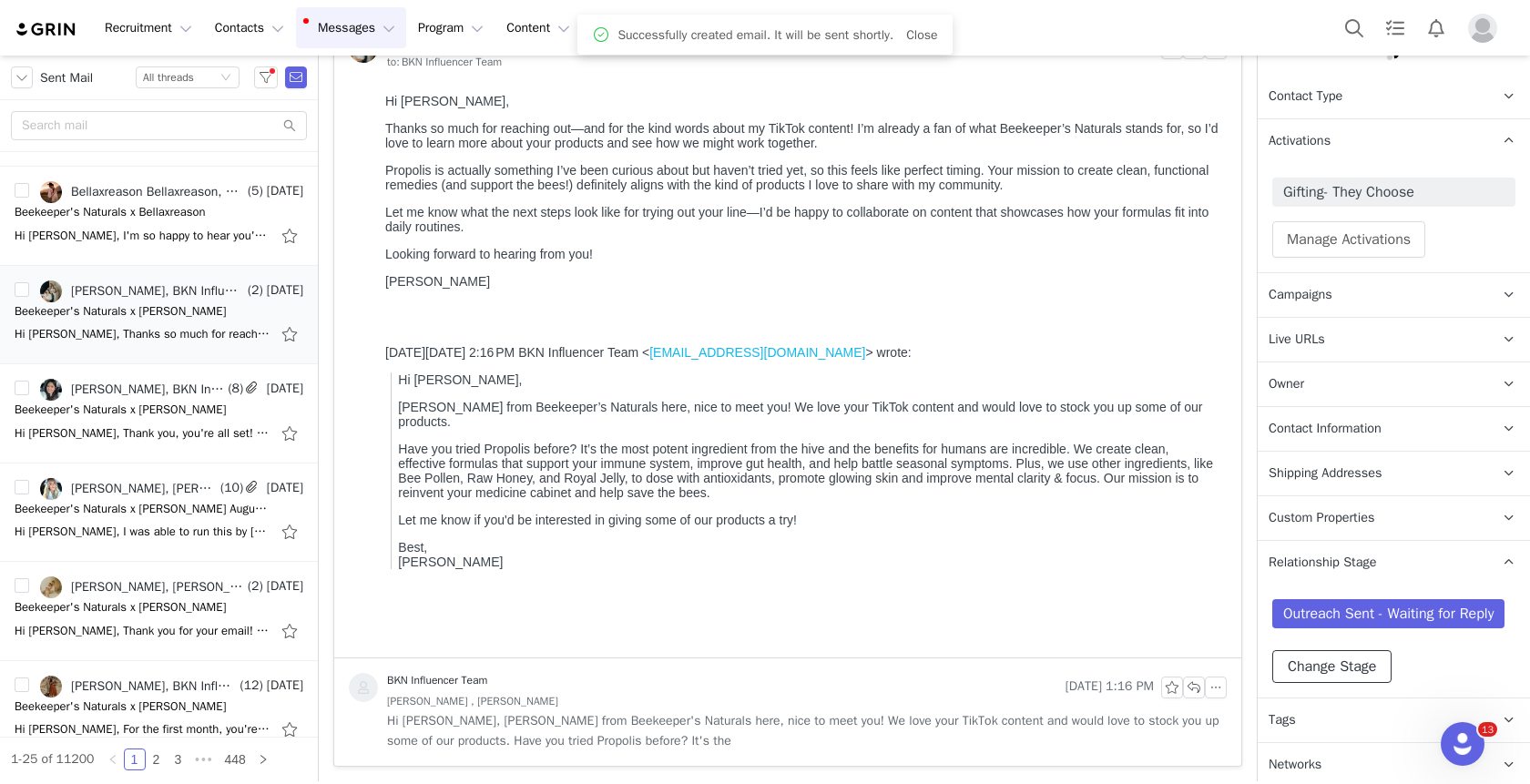 click on "Change Stage" at bounding box center (1331, 667) 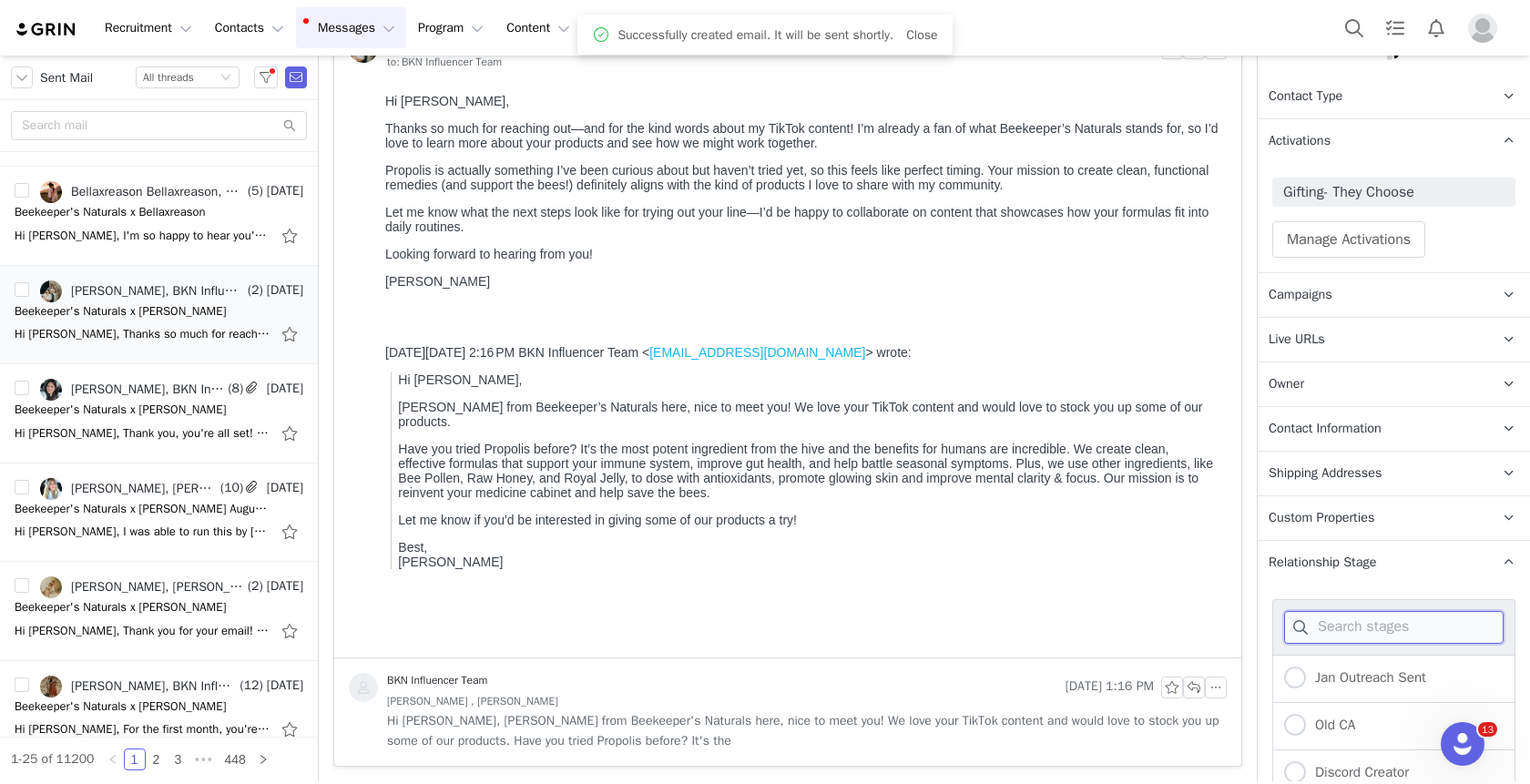click at bounding box center [1393, 627] 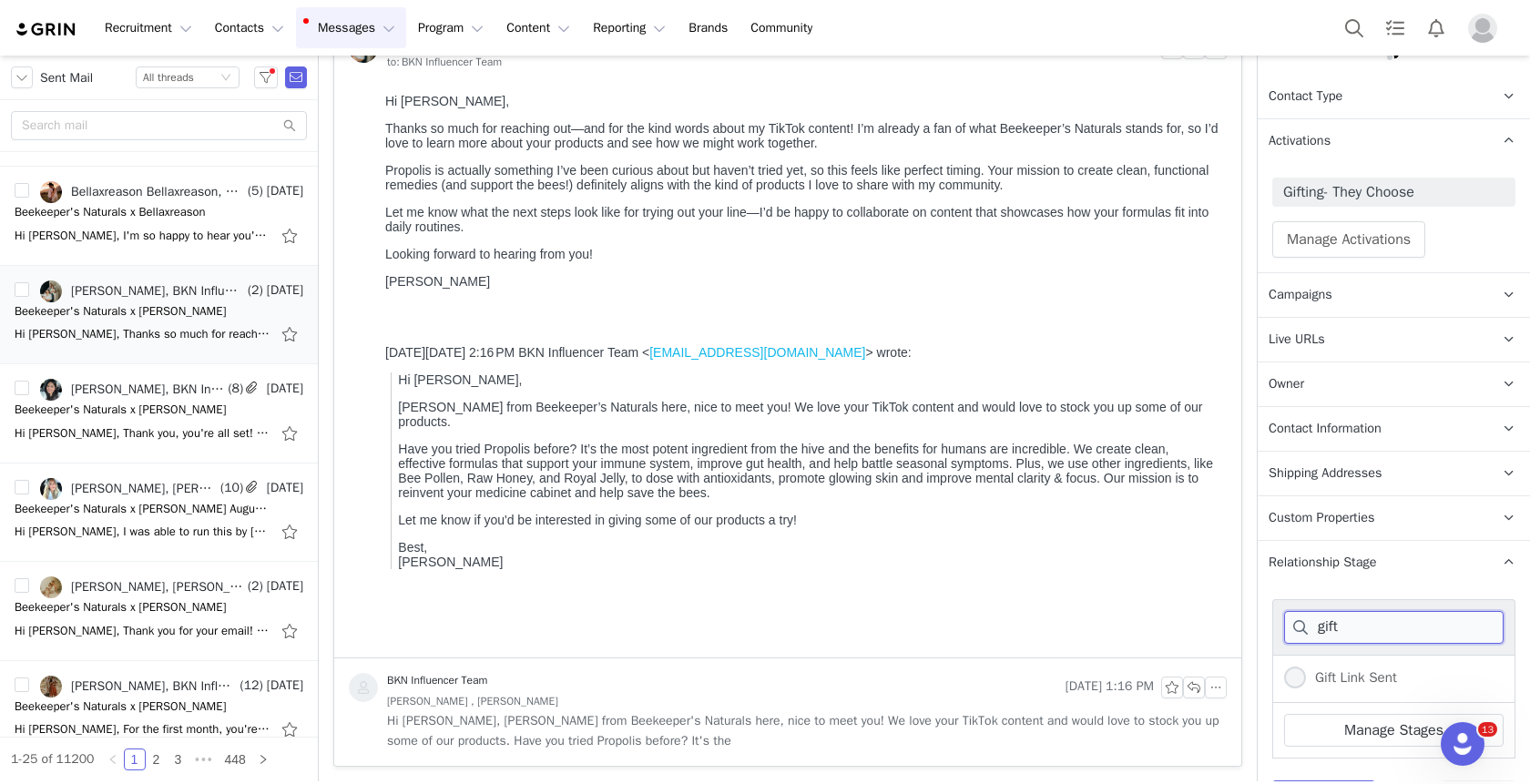 type on "gift" 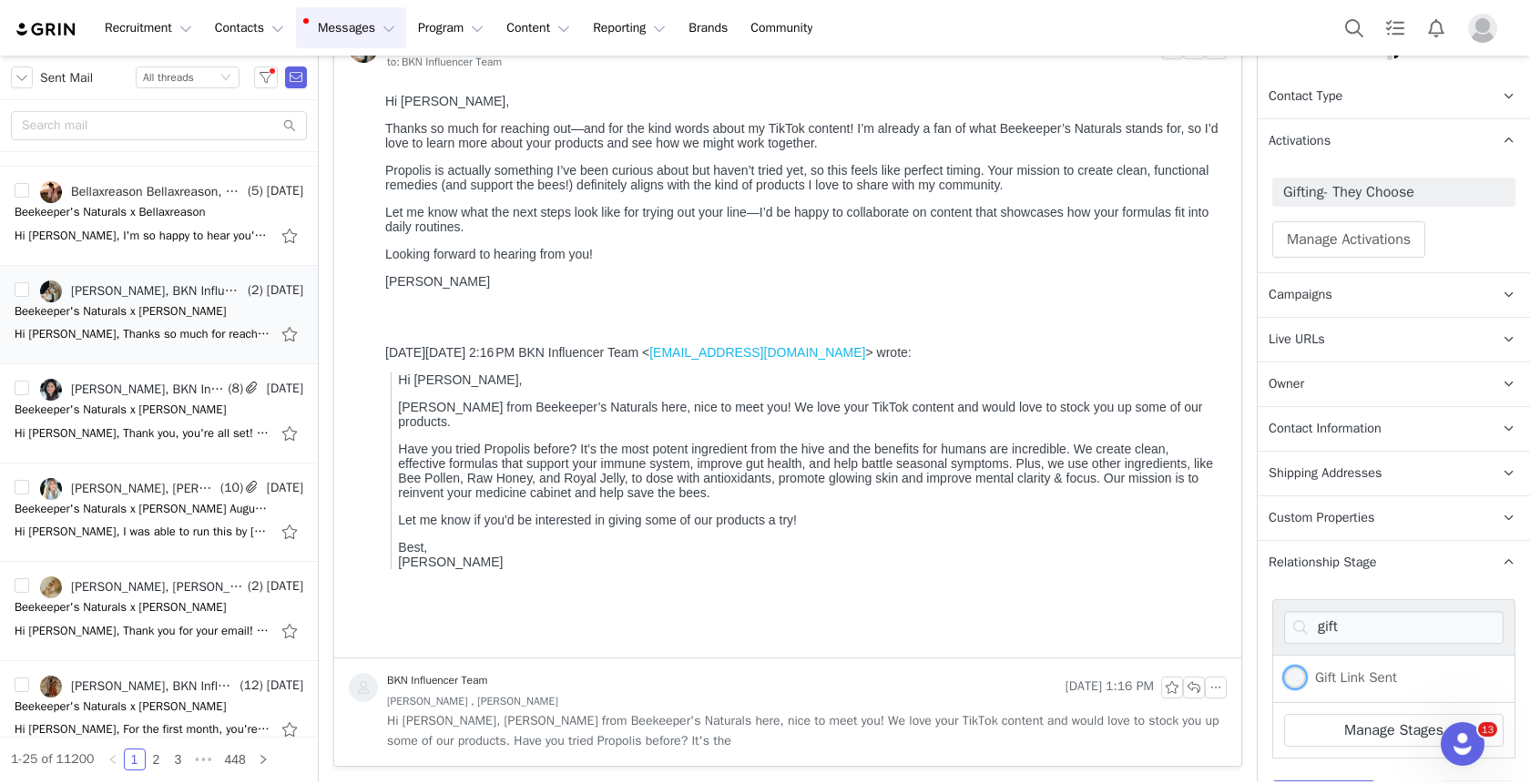 click on "Gift Link Sent" at bounding box center (1352, 677) 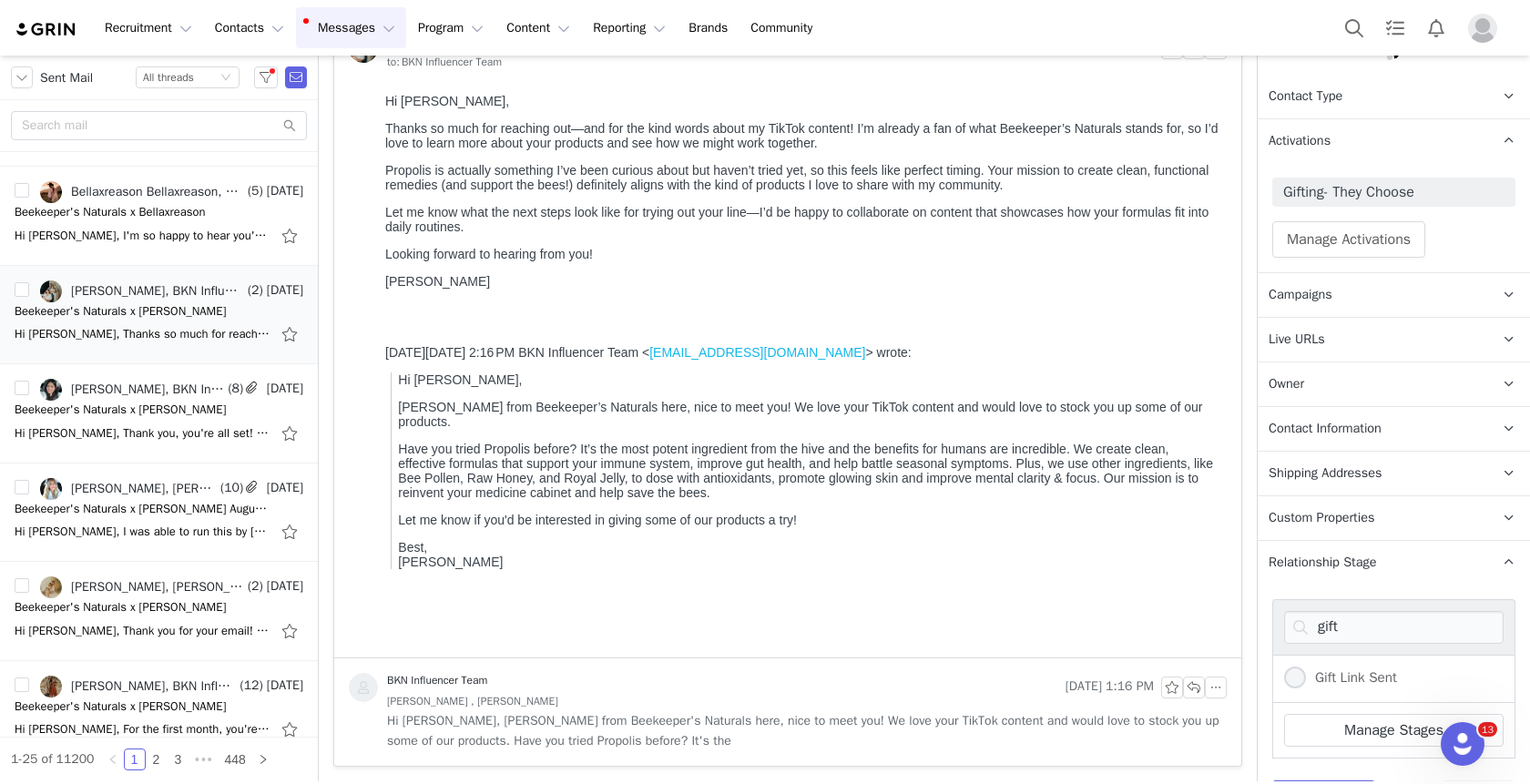click on "Gift Link Sent" at bounding box center (1295, 678) 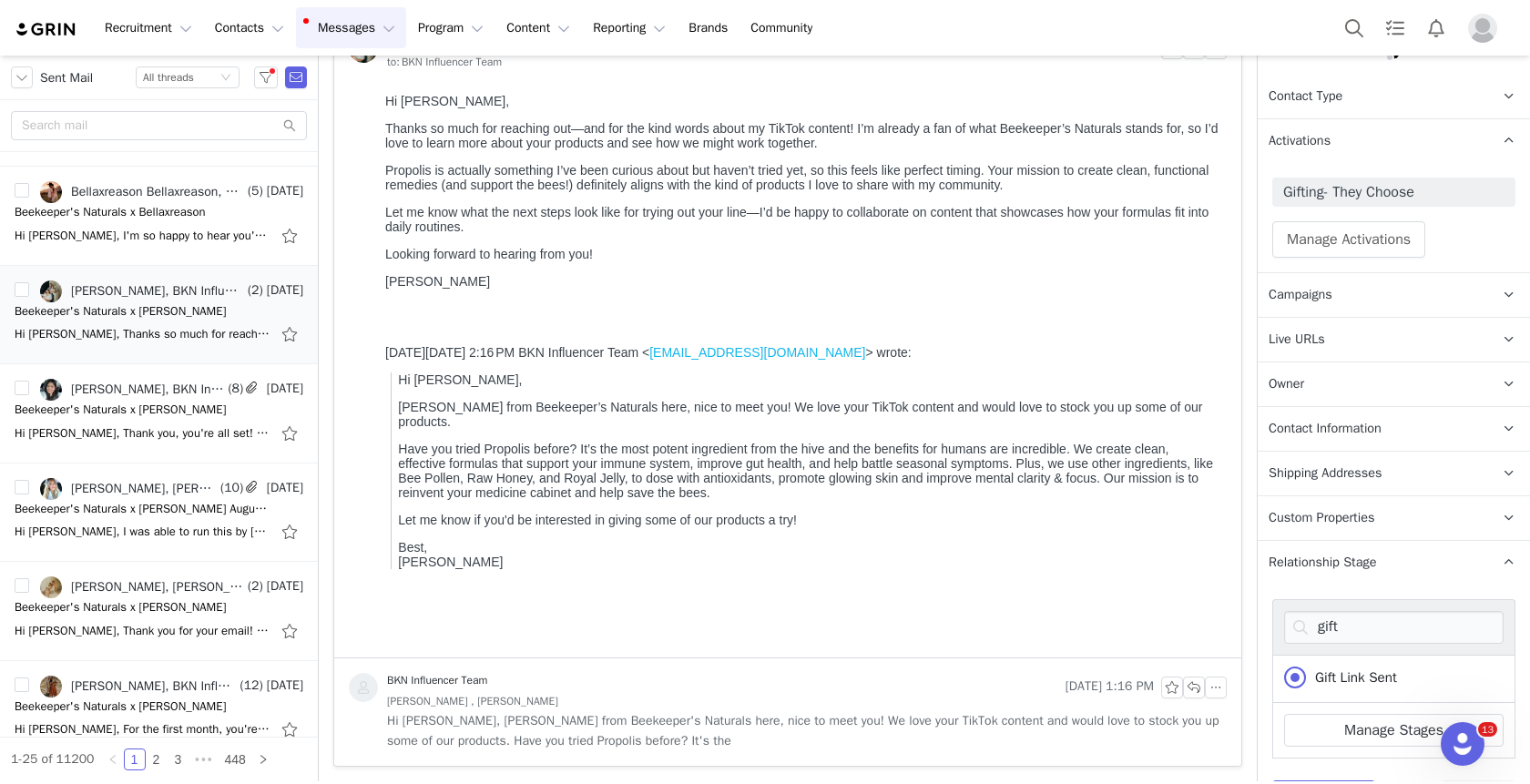 scroll, scrollTop: 328, scrollLeft: 0, axis: vertical 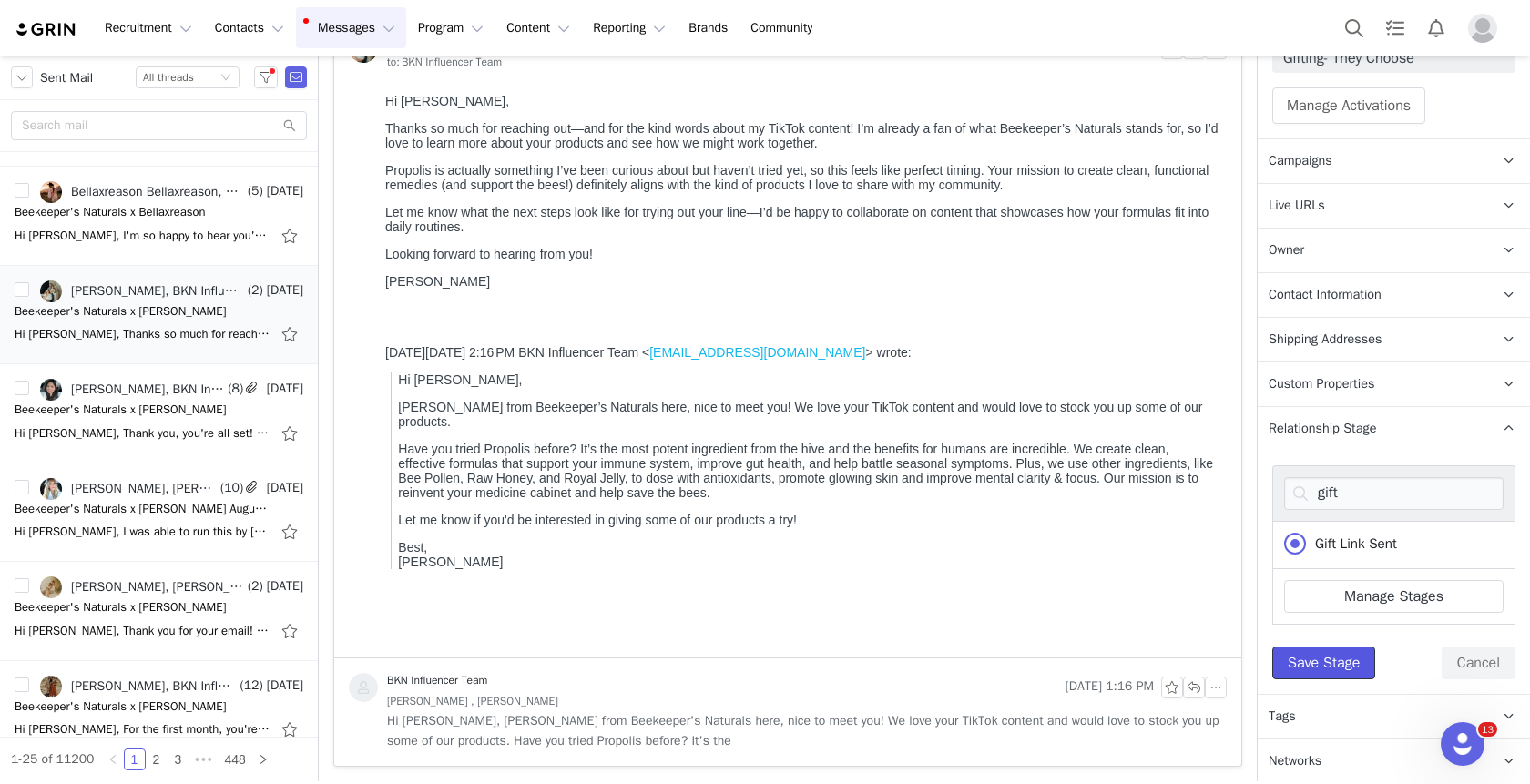 click on "Save Stage" at bounding box center (1323, 663) 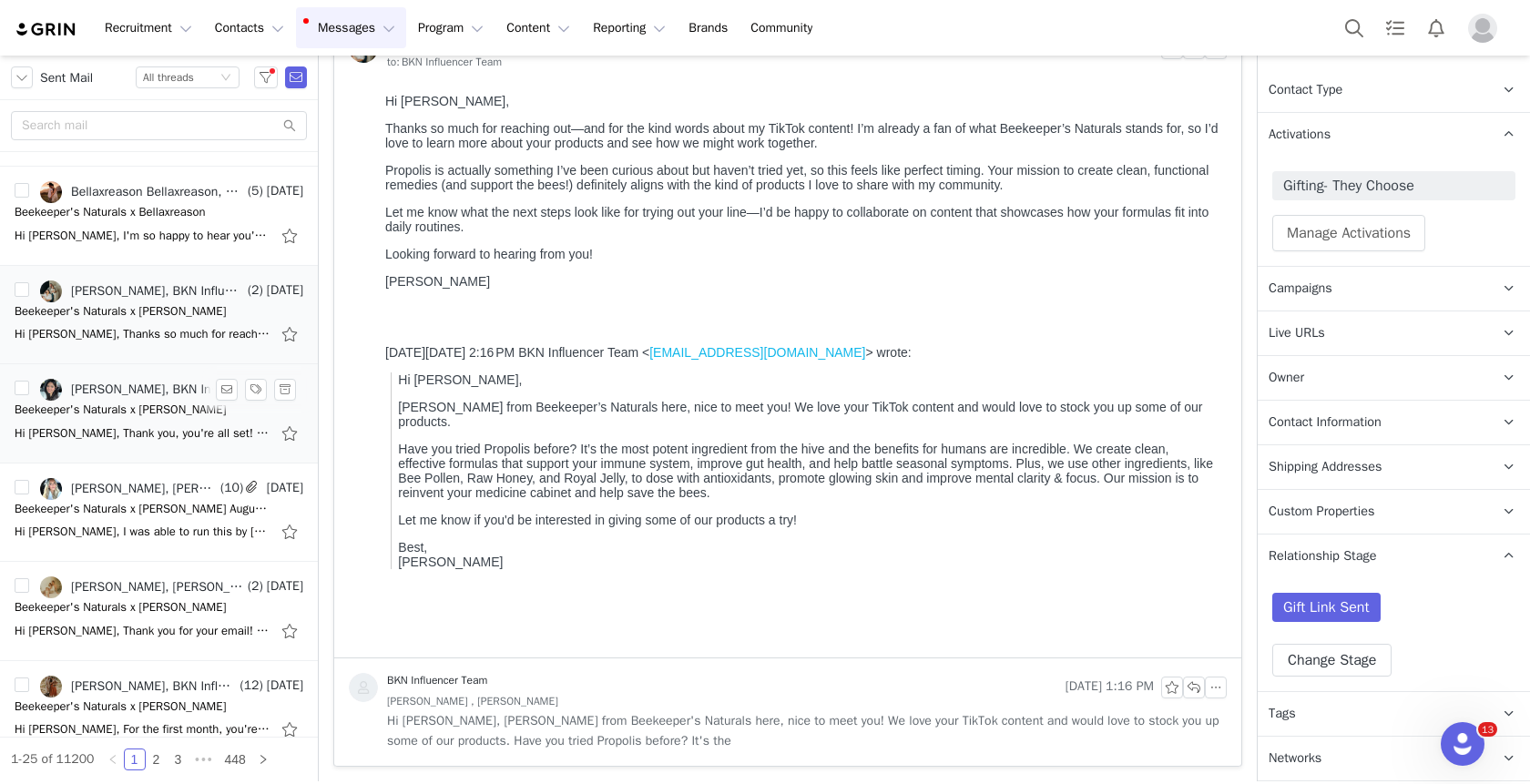 scroll, scrollTop: 199, scrollLeft: 0, axis: vertical 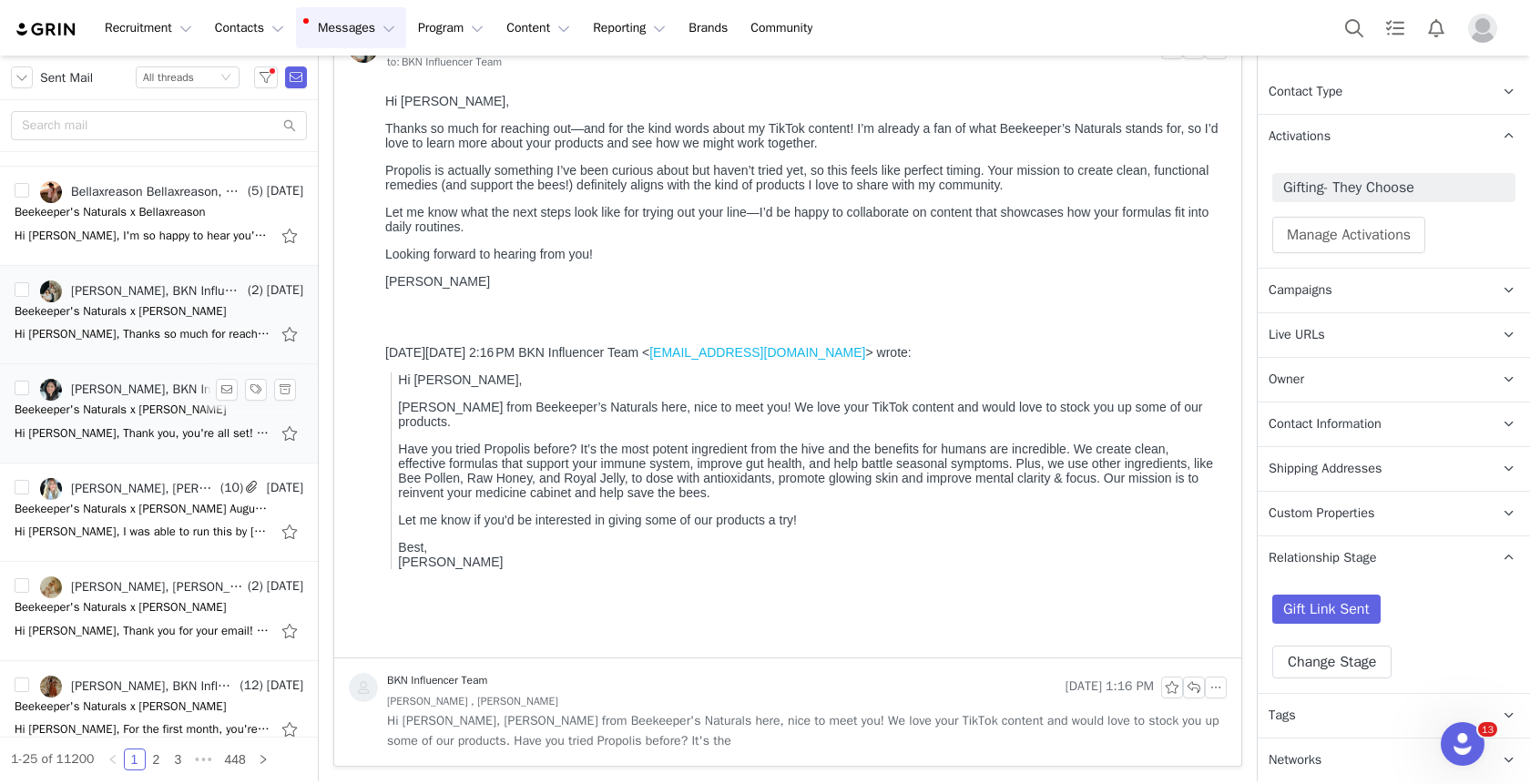 click on "Hi Lilliana, Thank you, you're all set! I'll check back in once your package has been delivered. Excited to work with you again! Best, Angelina On Thu, Jul 10, 2025 at 1:41 PM Lilliana Galvan" at bounding box center (142, 433) 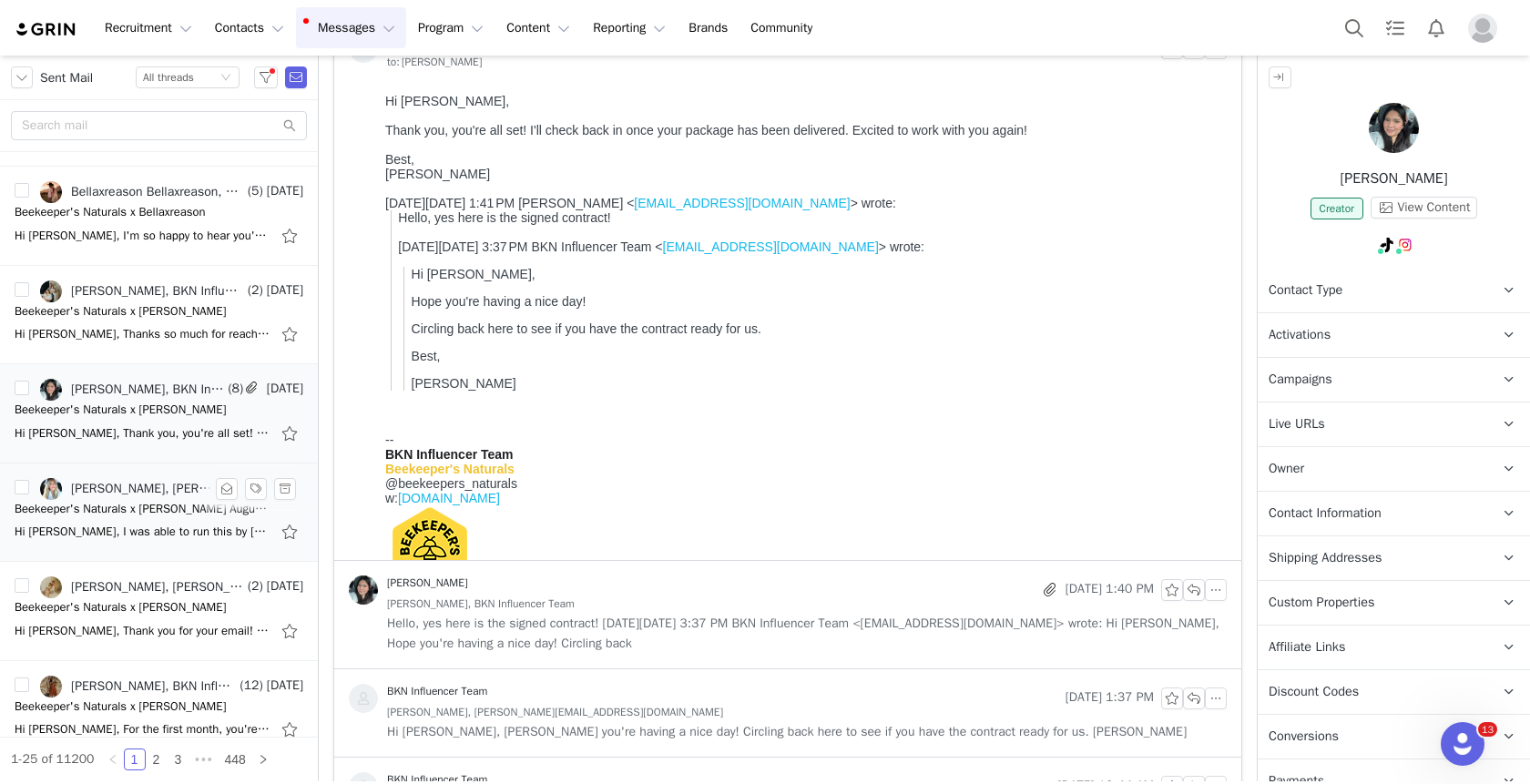 scroll, scrollTop: 0, scrollLeft: 0, axis: both 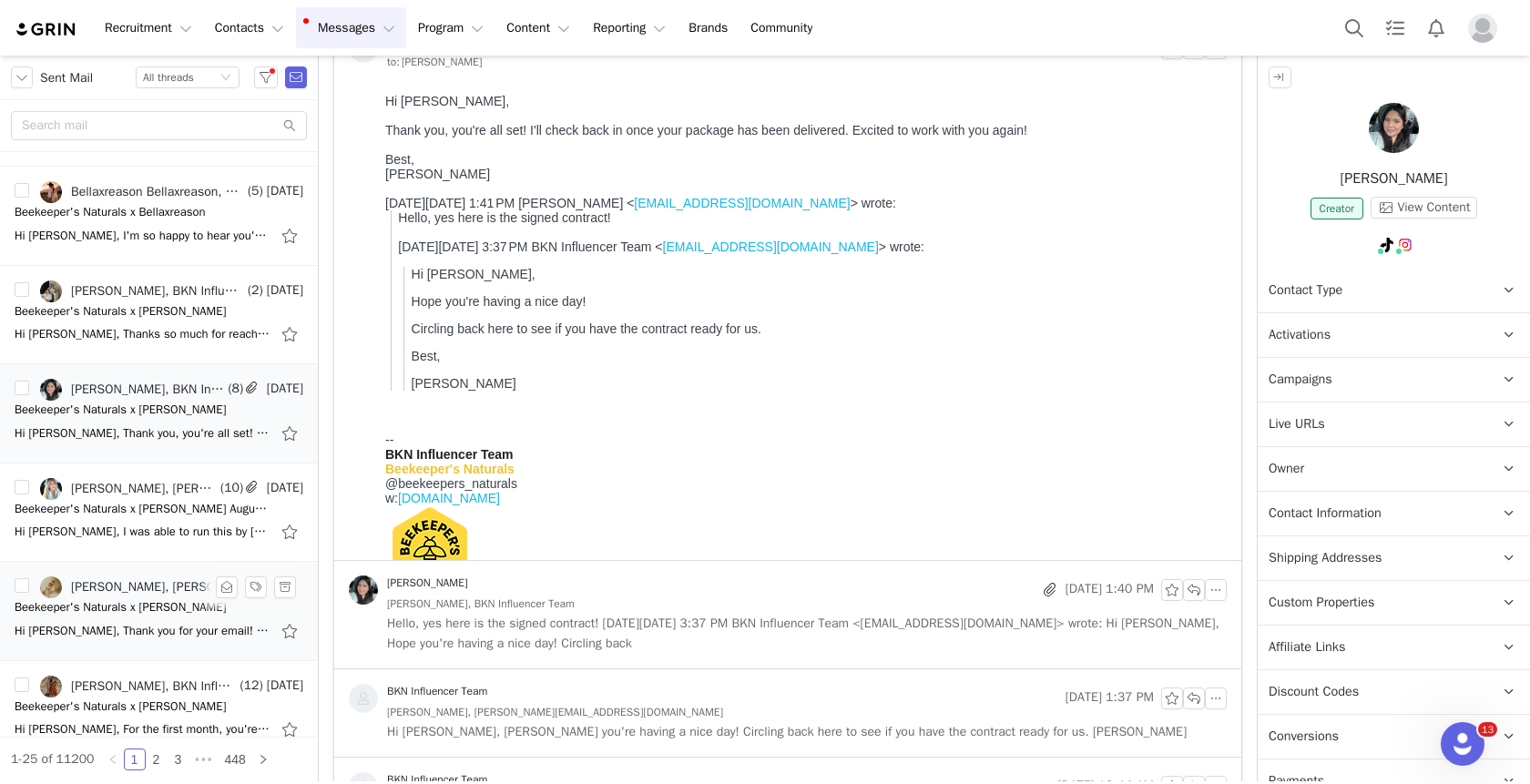 click on "Hi Angelina, Thank you for your email! With her current schedule, Megan is prioritizing paid sponsorships. However, you are more than welcome to send a product for her to try. If it is something she" at bounding box center [158, 631] 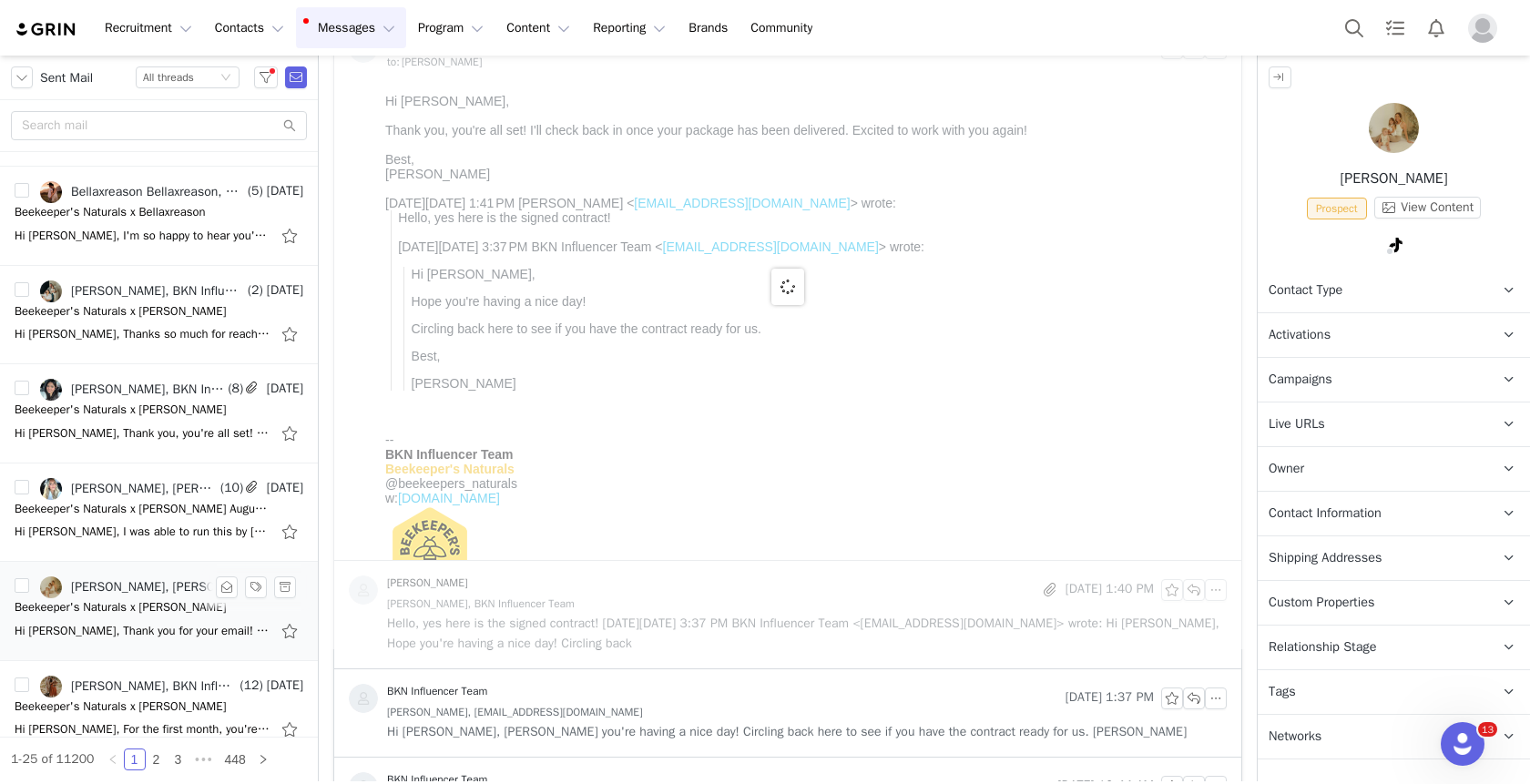 scroll, scrollTop: 0, scrollLeft: 0, axis: both 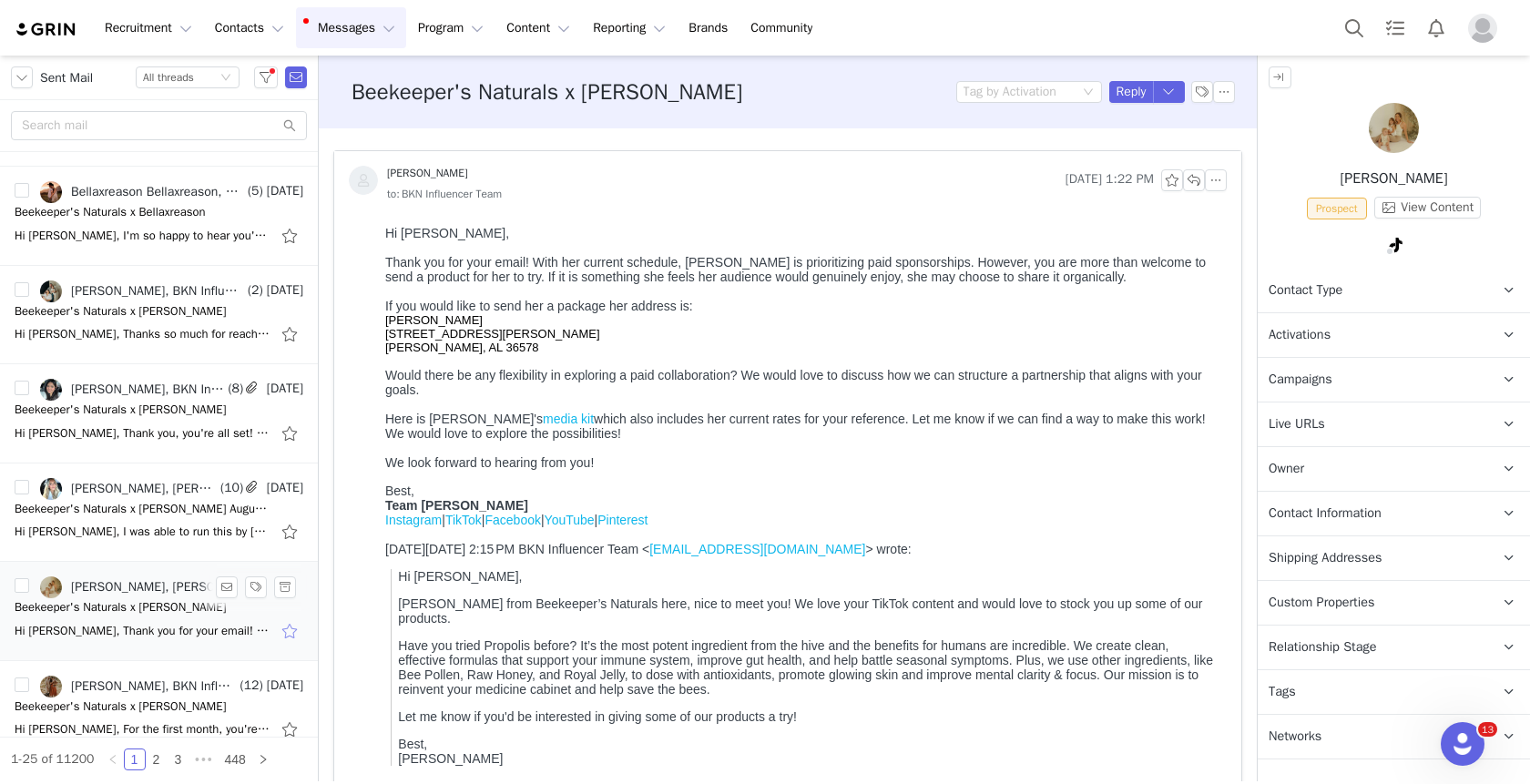 click at bounding box center (291, 631) 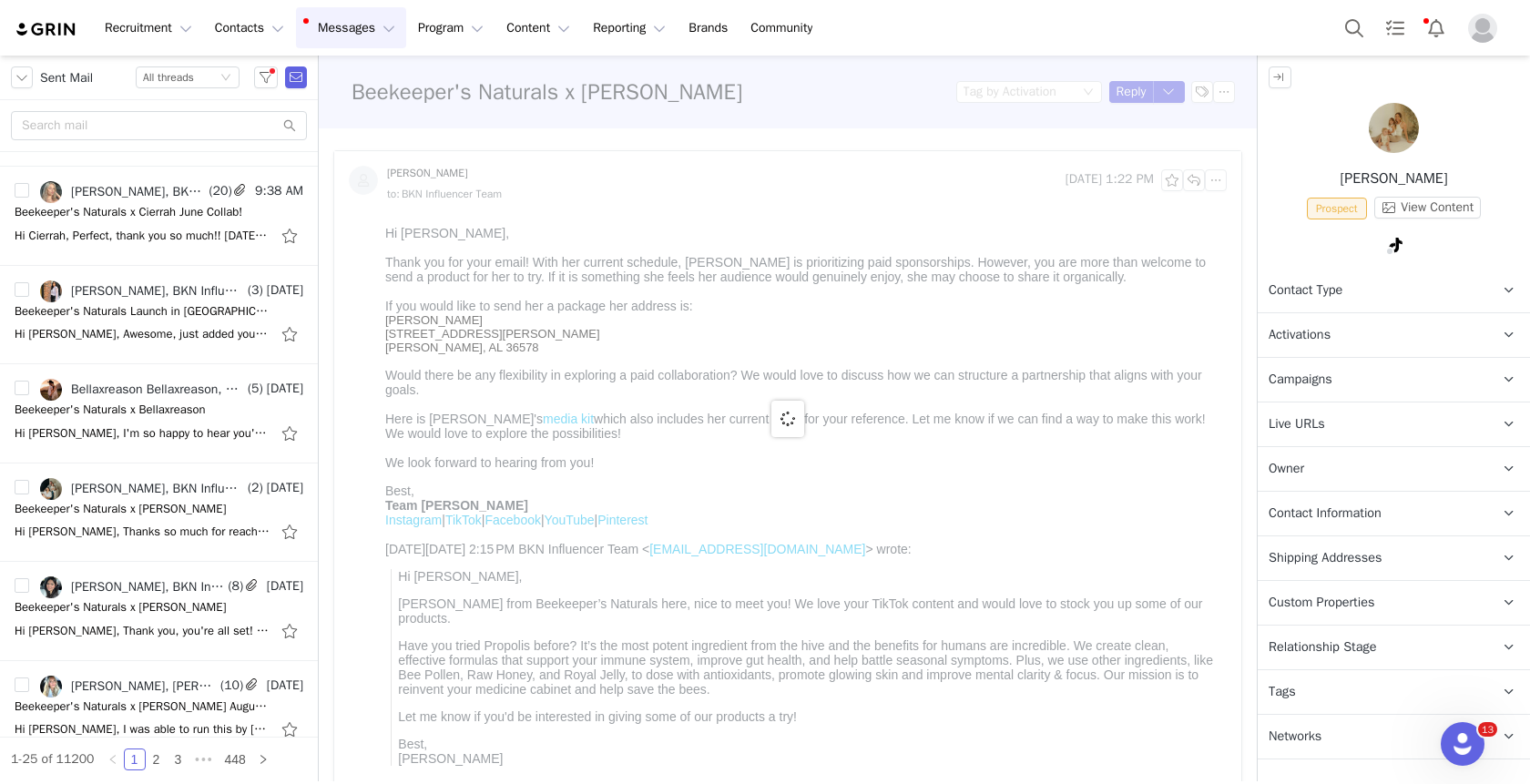 scroll, scrollTop: 0, scrollLeft: 0, axis: both 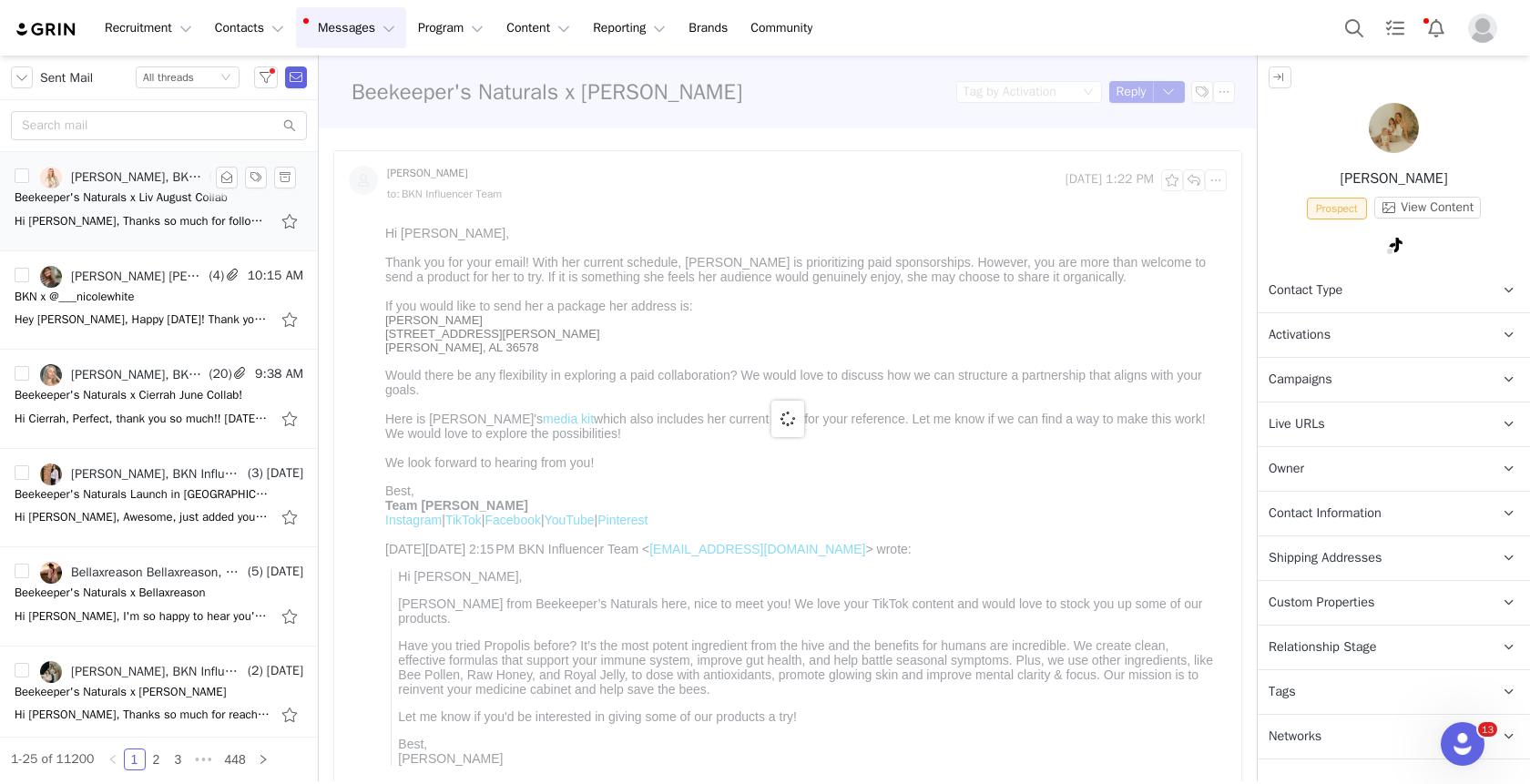 click on "Hi Angelina, Thanks so much for following up—and for catching that the contract didn't attach! I really appreciate you reaching out again. Just wanted to let you know the contract is signed and" at bounding box center [142, 221] 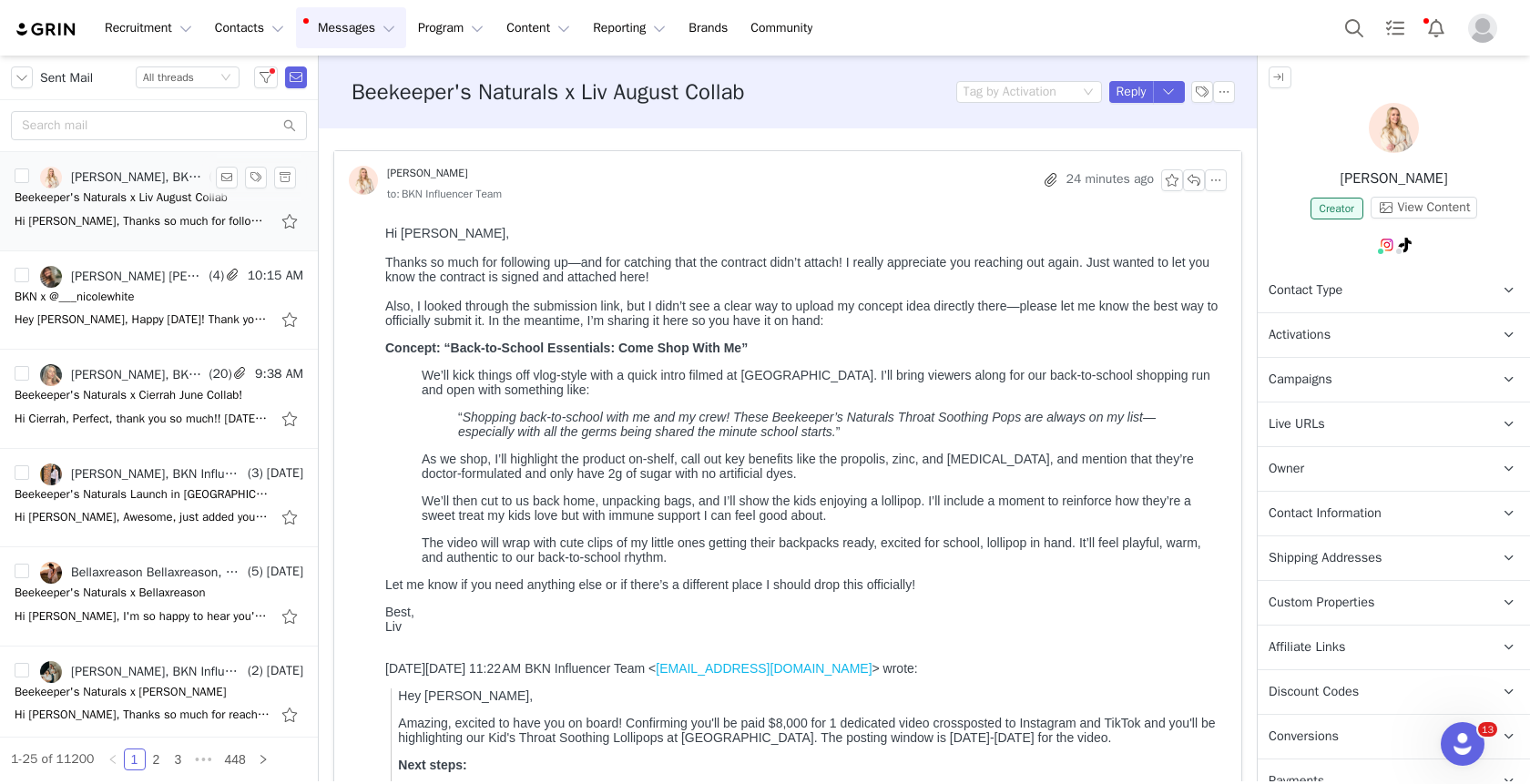 scroll, scrollTop: 0, scrollLeft: 0, axis: both 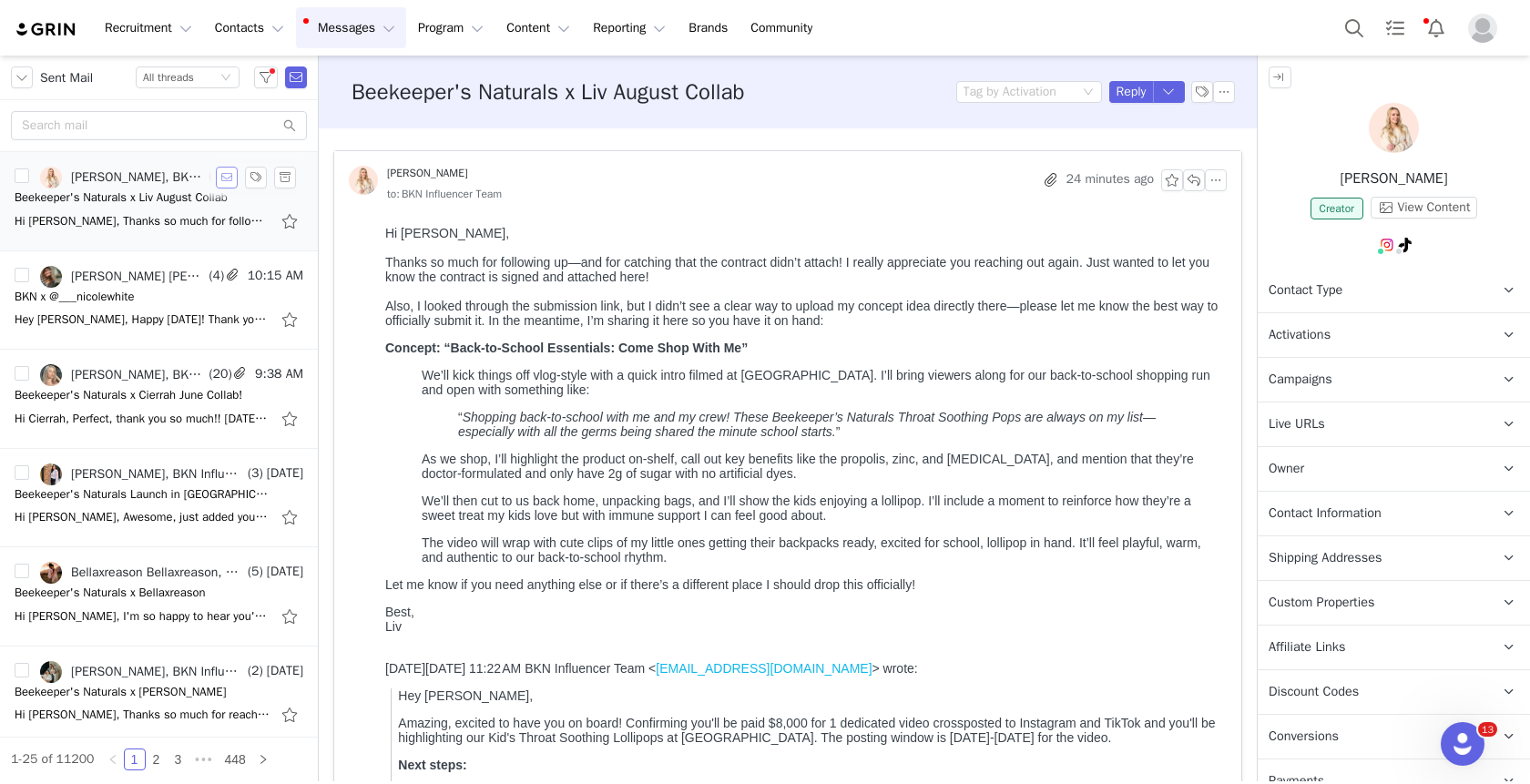 click at bounding box center [227, 178] 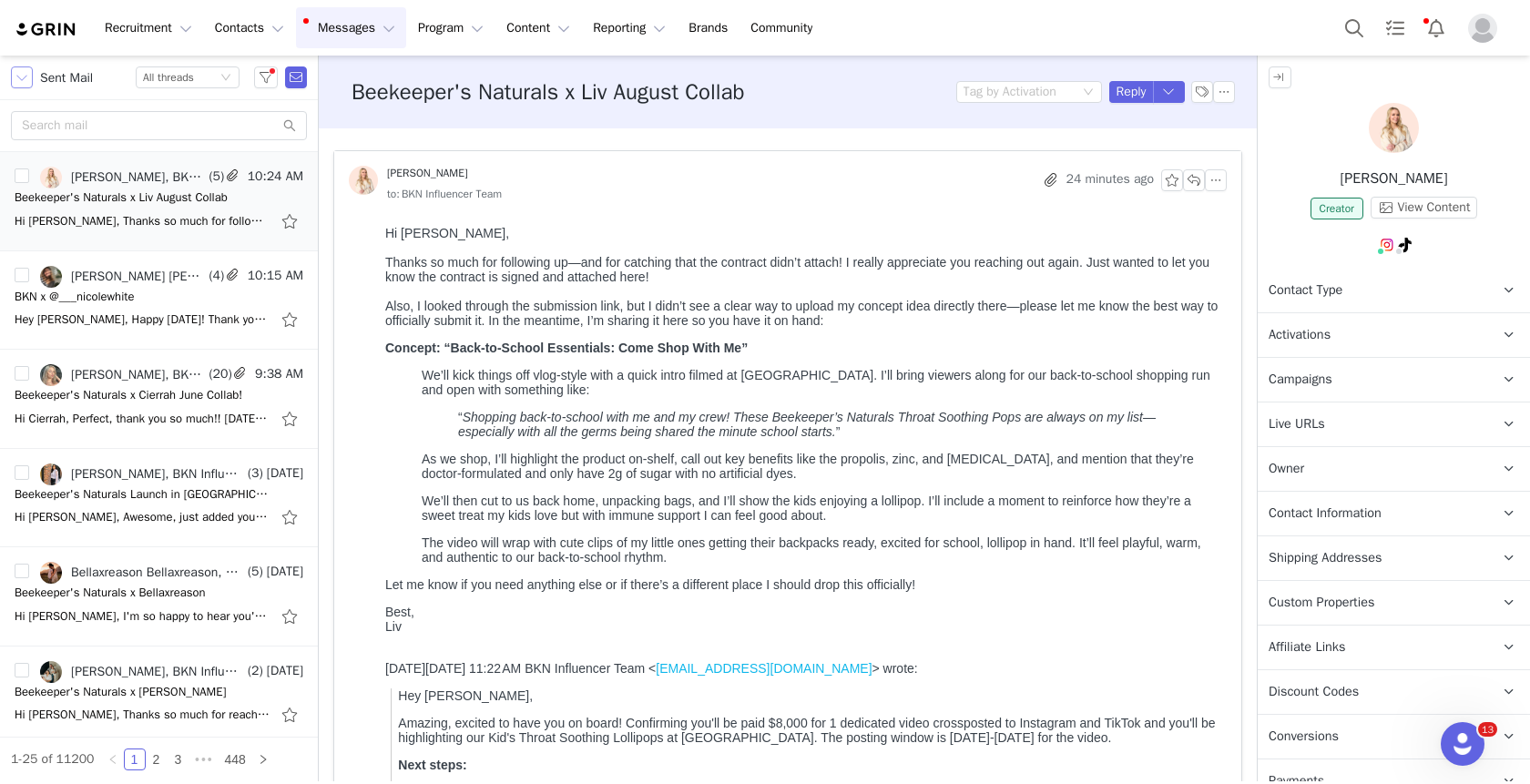click at bounding box center [22, 77] 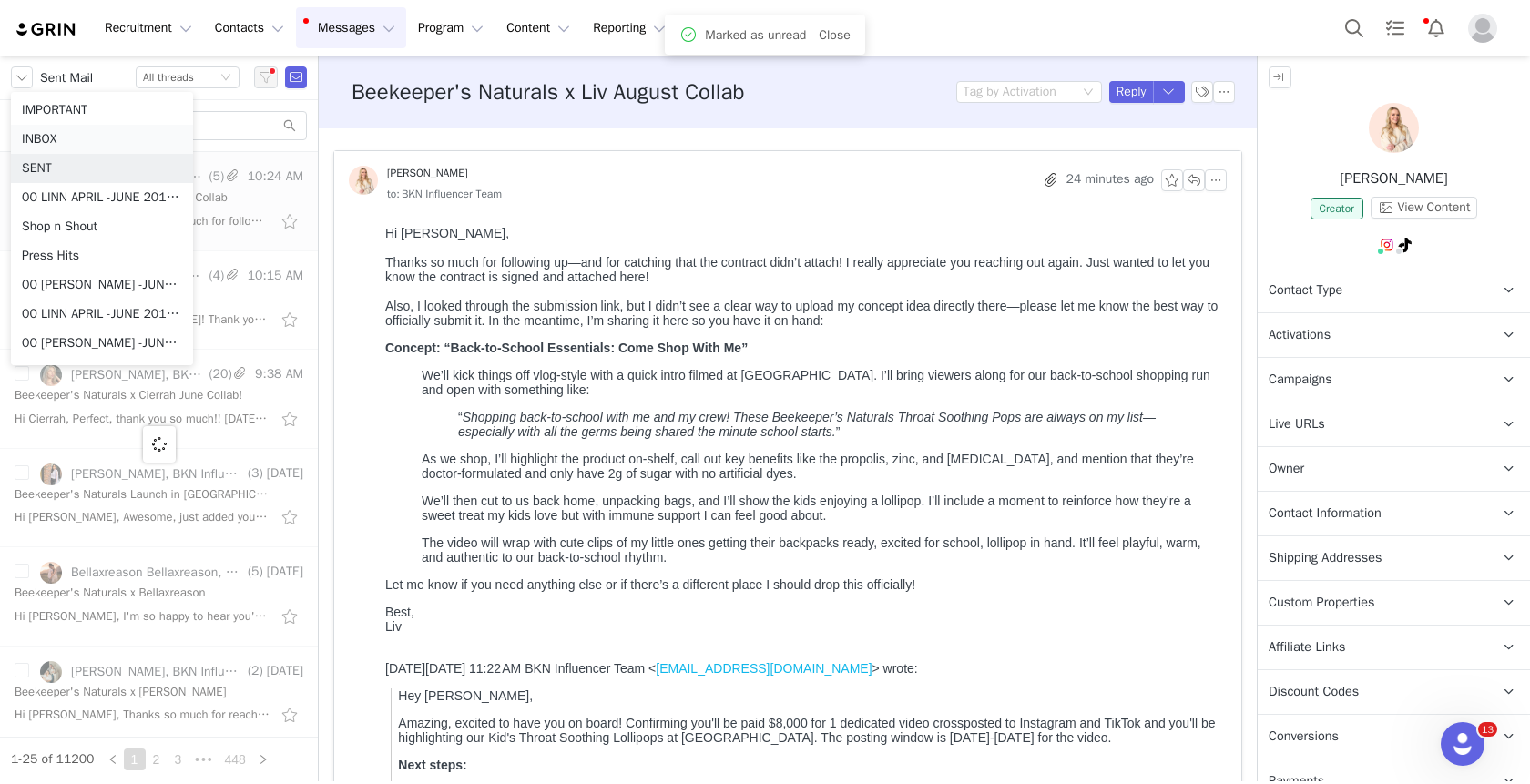 click on "INBOX" at bounding box center [102, 139] 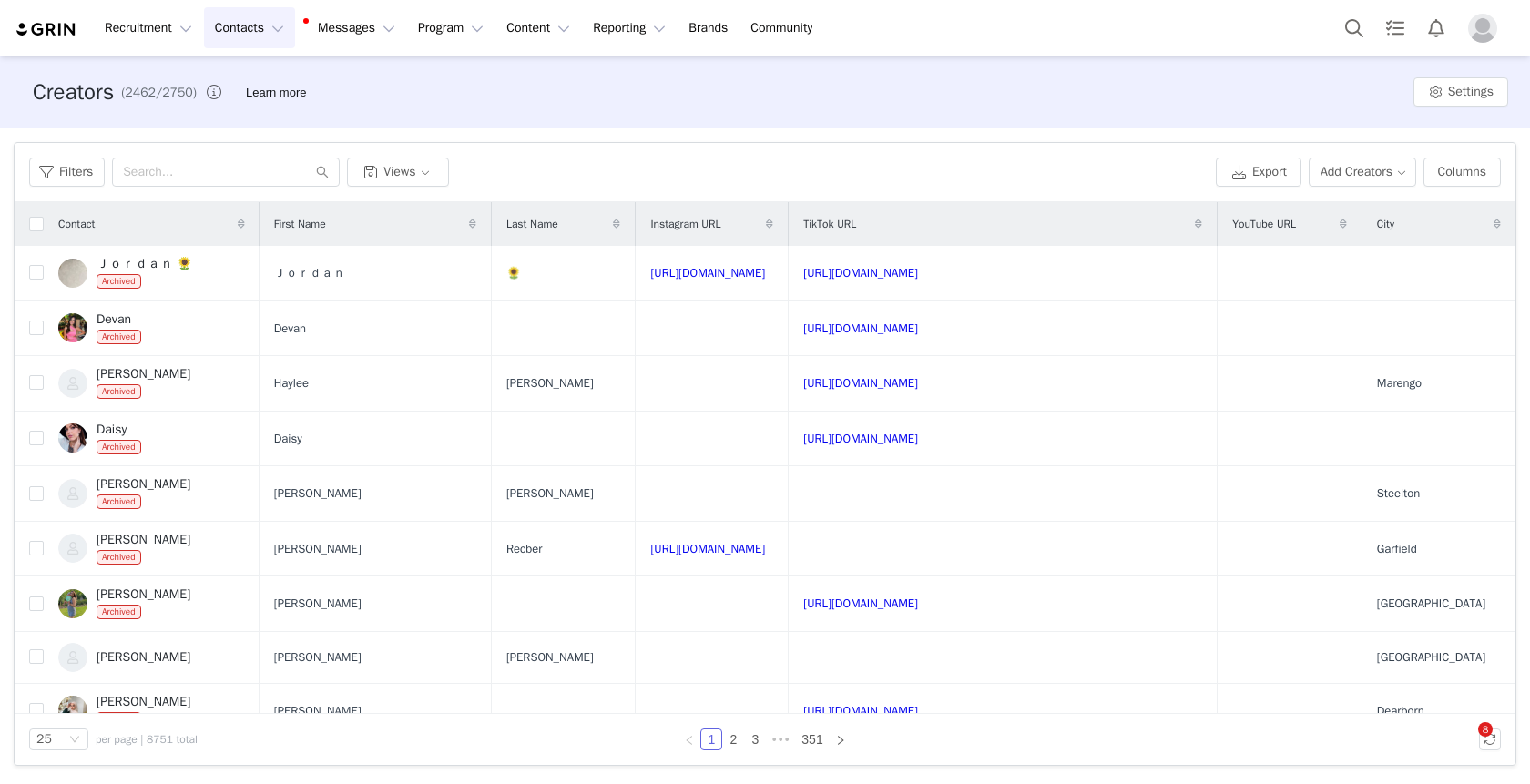 scroll, scrollTop: 0, scrollLeft: 0, axis: both 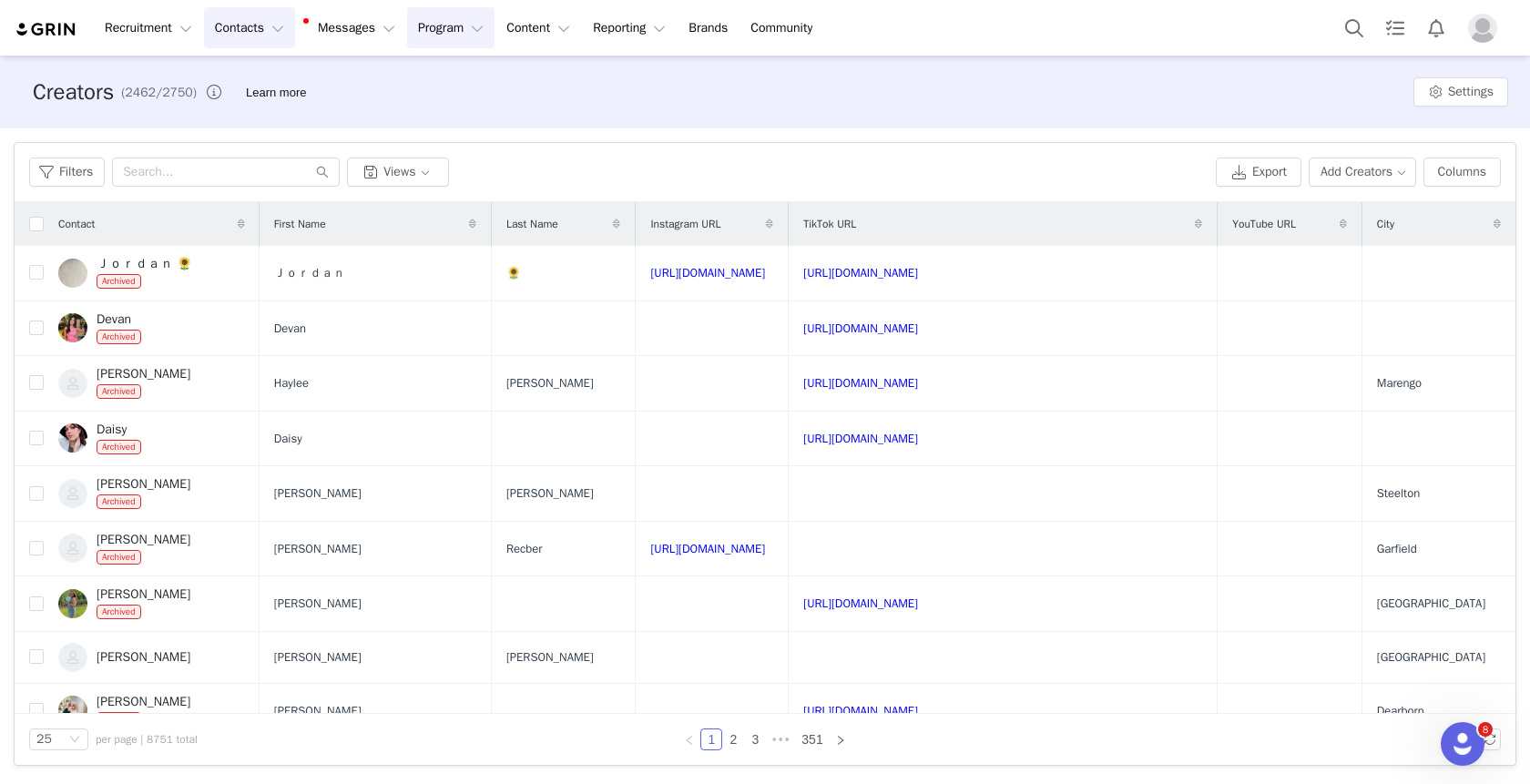 click on "Program Program" at bounding box center (451, 27) 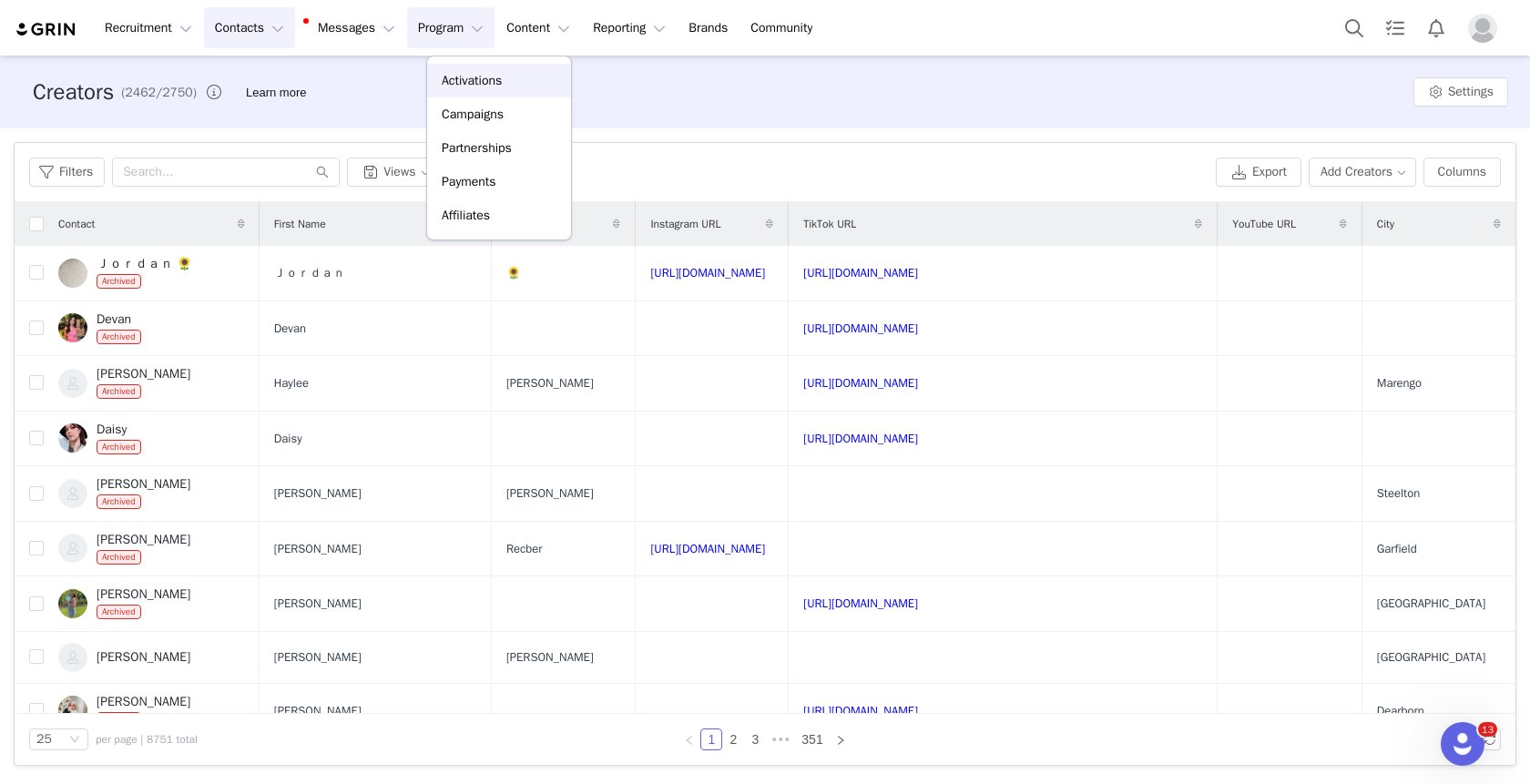 click on "Activations" at bounding box center (472, 80) 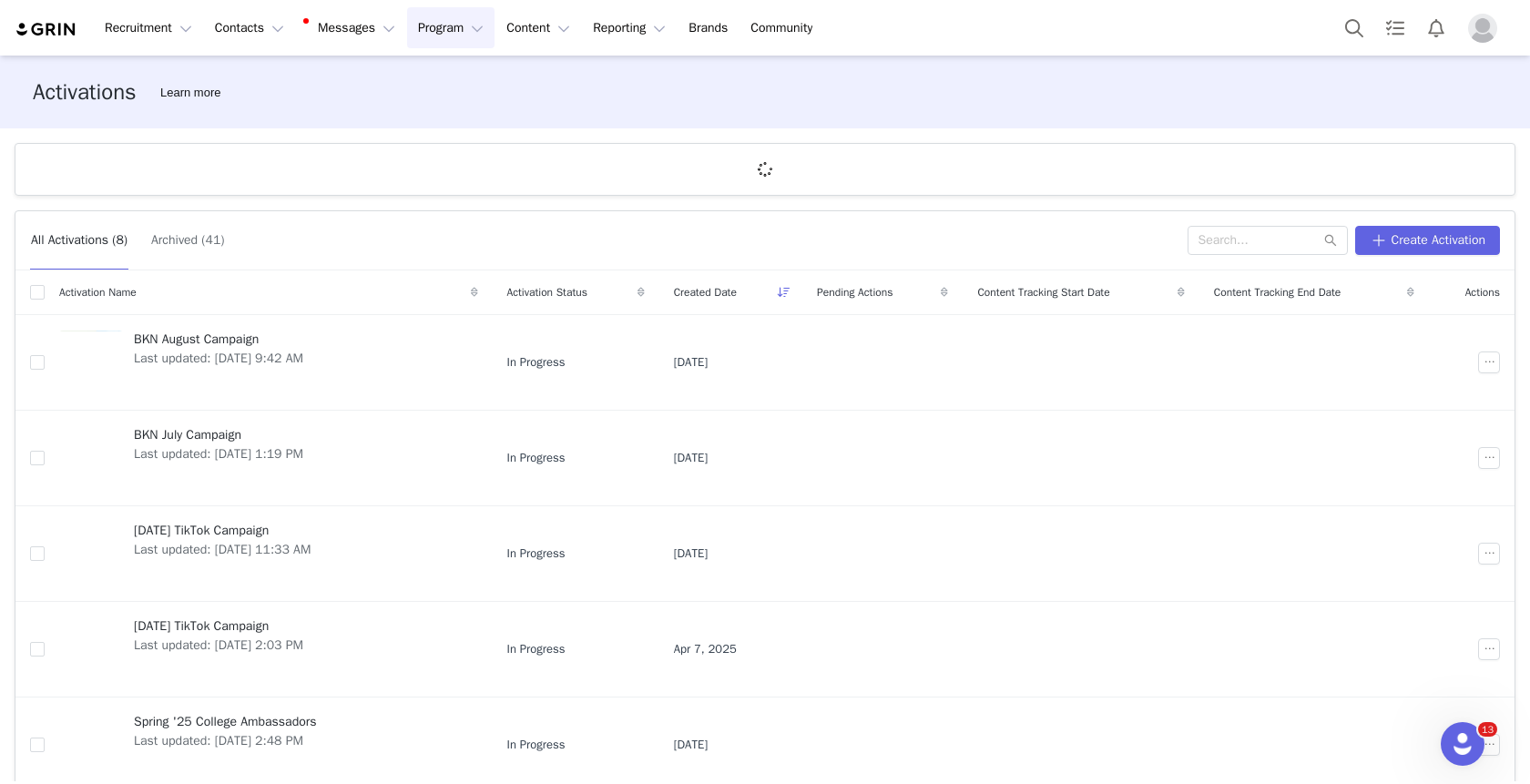 scroll, scrollTop: 298, scrollLeft: 0, axis: vertical 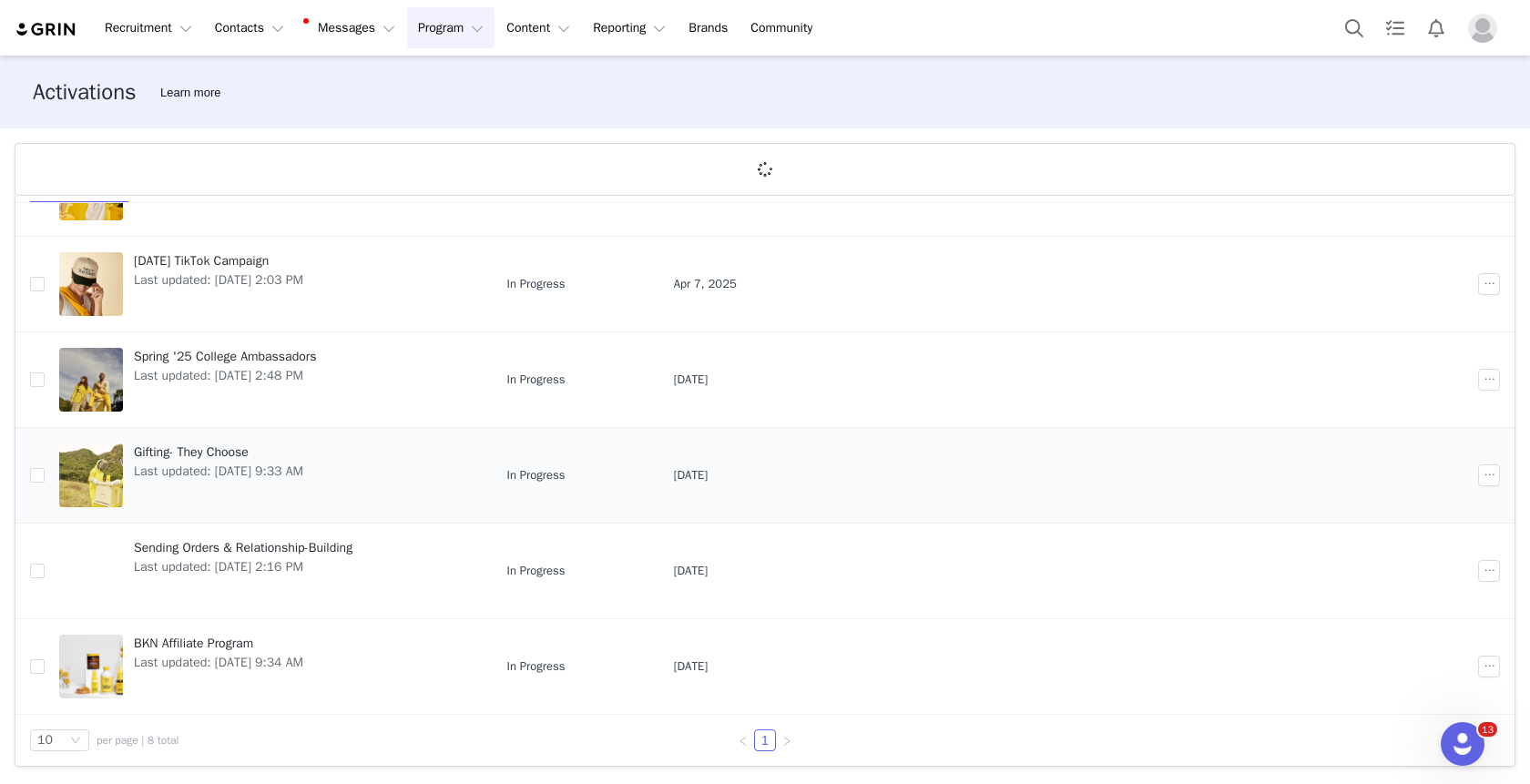 click on "Gifting- They Choose Last updated: Jun 17, 2025 9:33 AM" at bounding box center [219, 475] 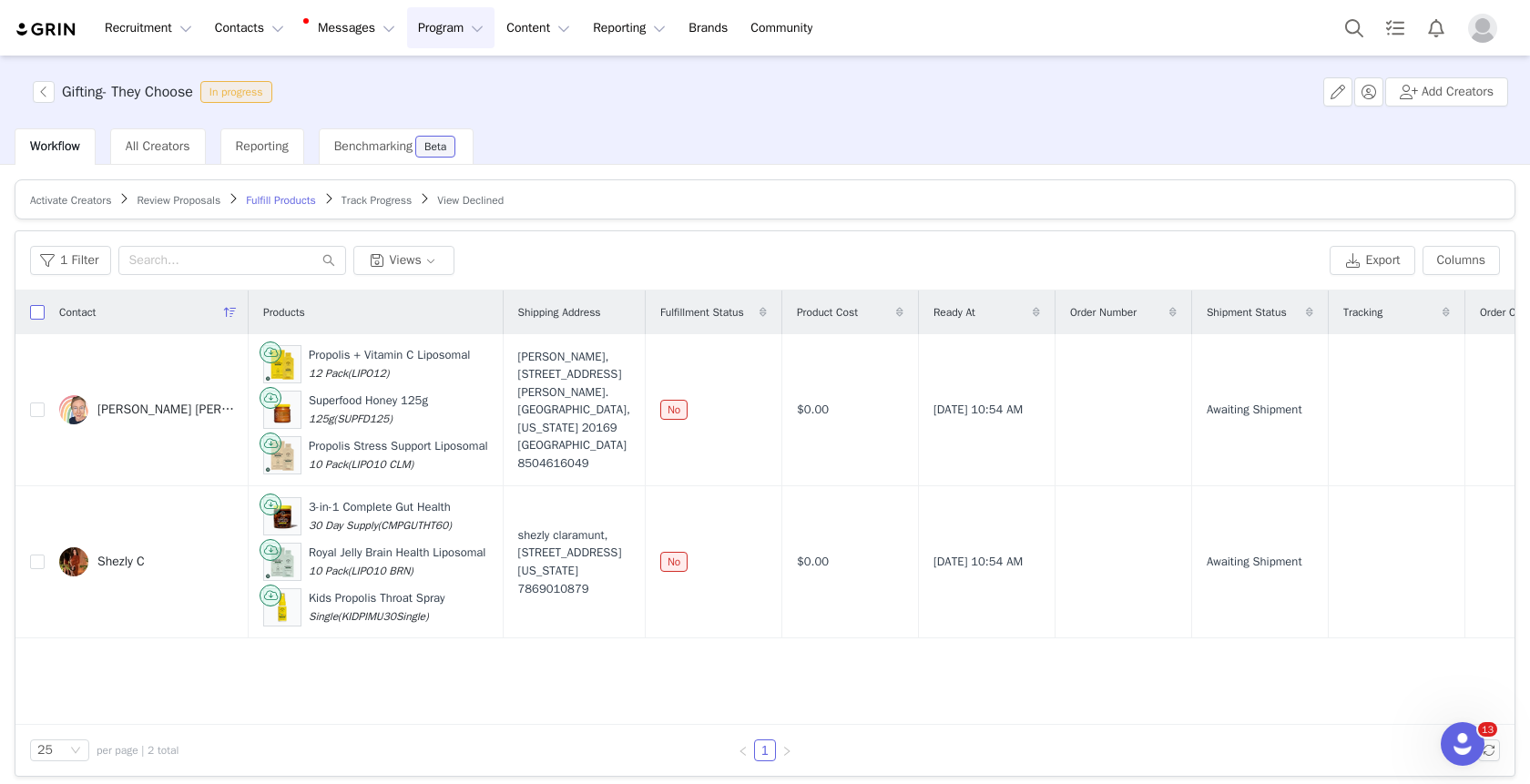click at bounding box center (37, 312) 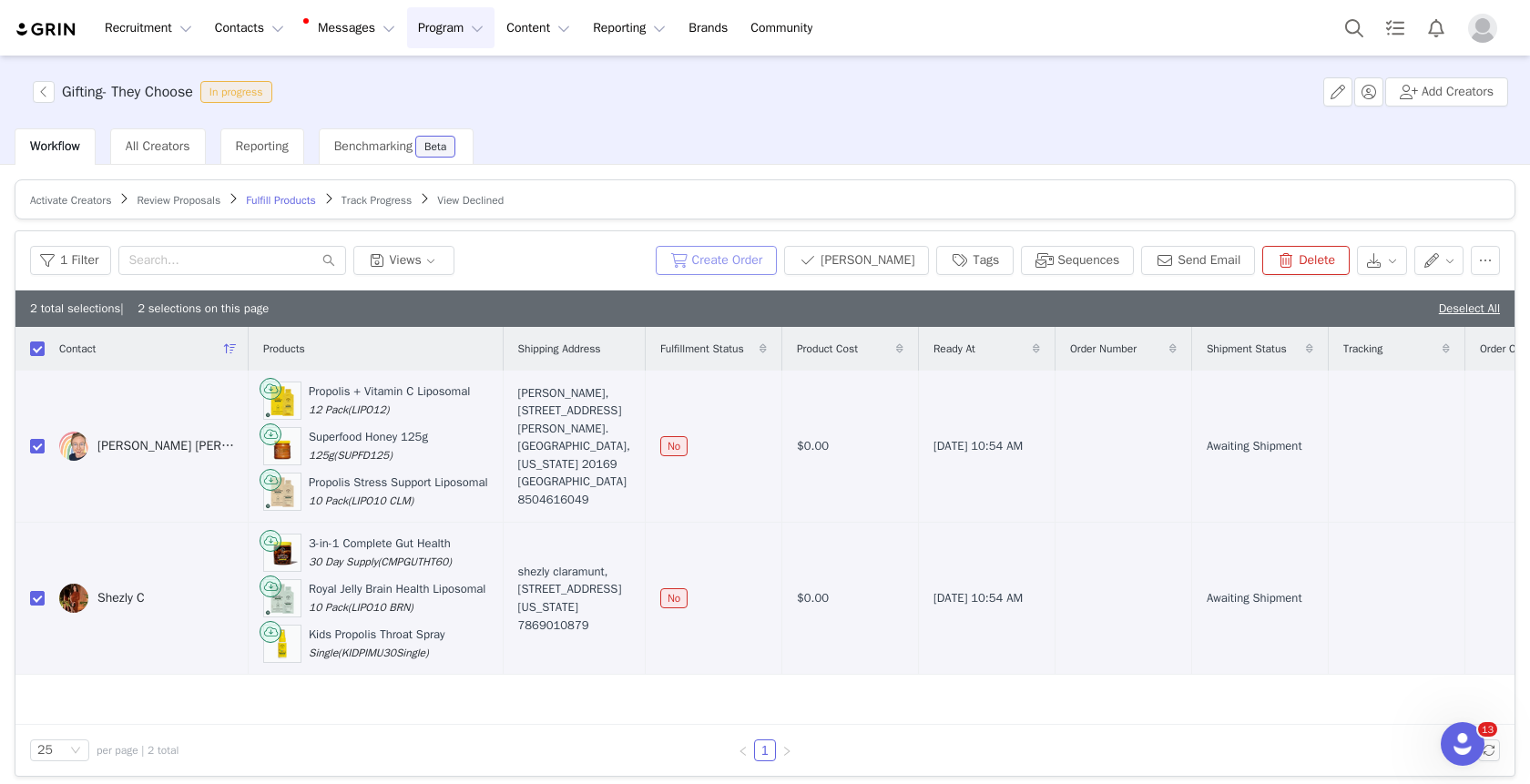 click on "Create Order" at bounding box center (717, 260) 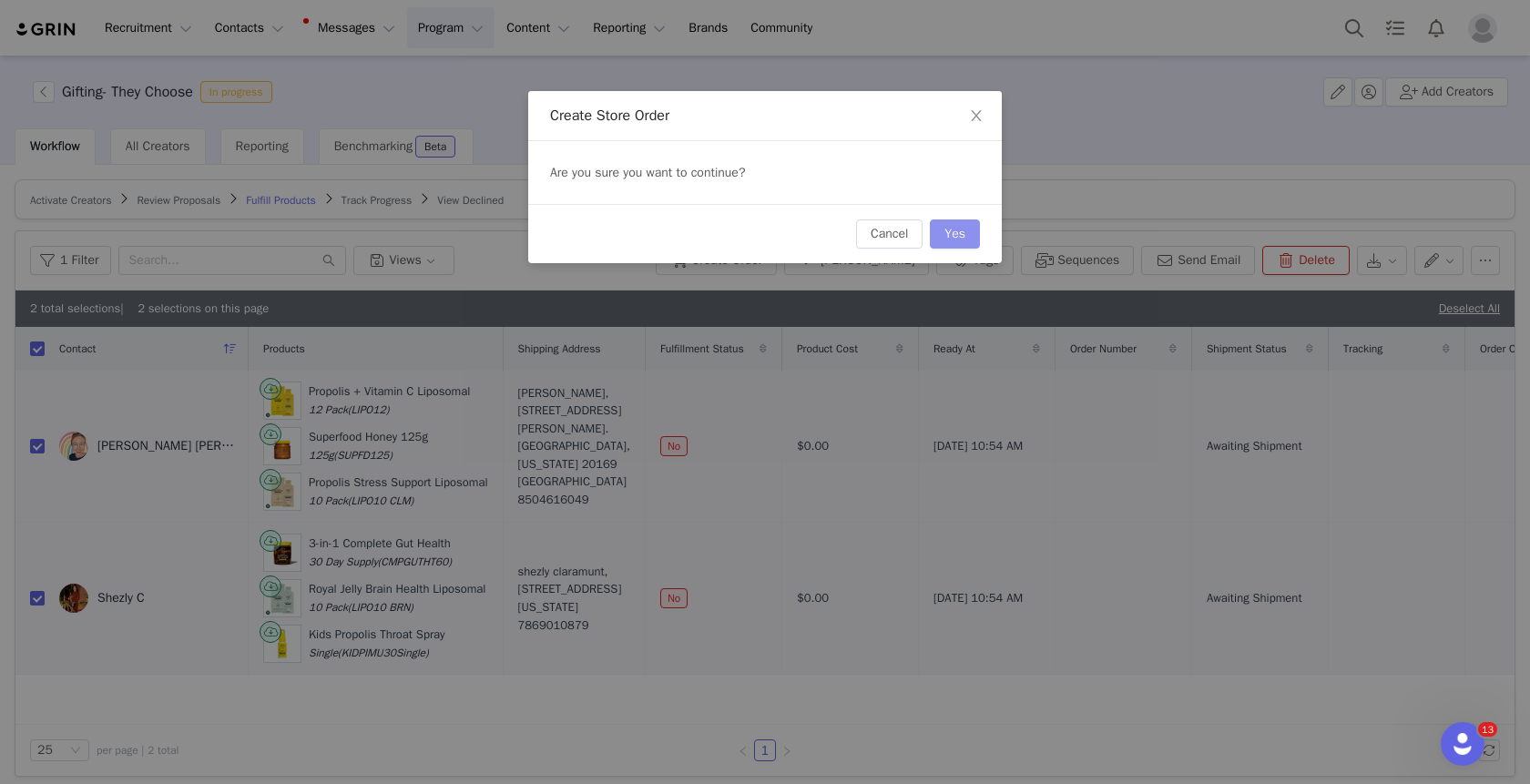 click on "Yes" at bounding box center [954, 234] 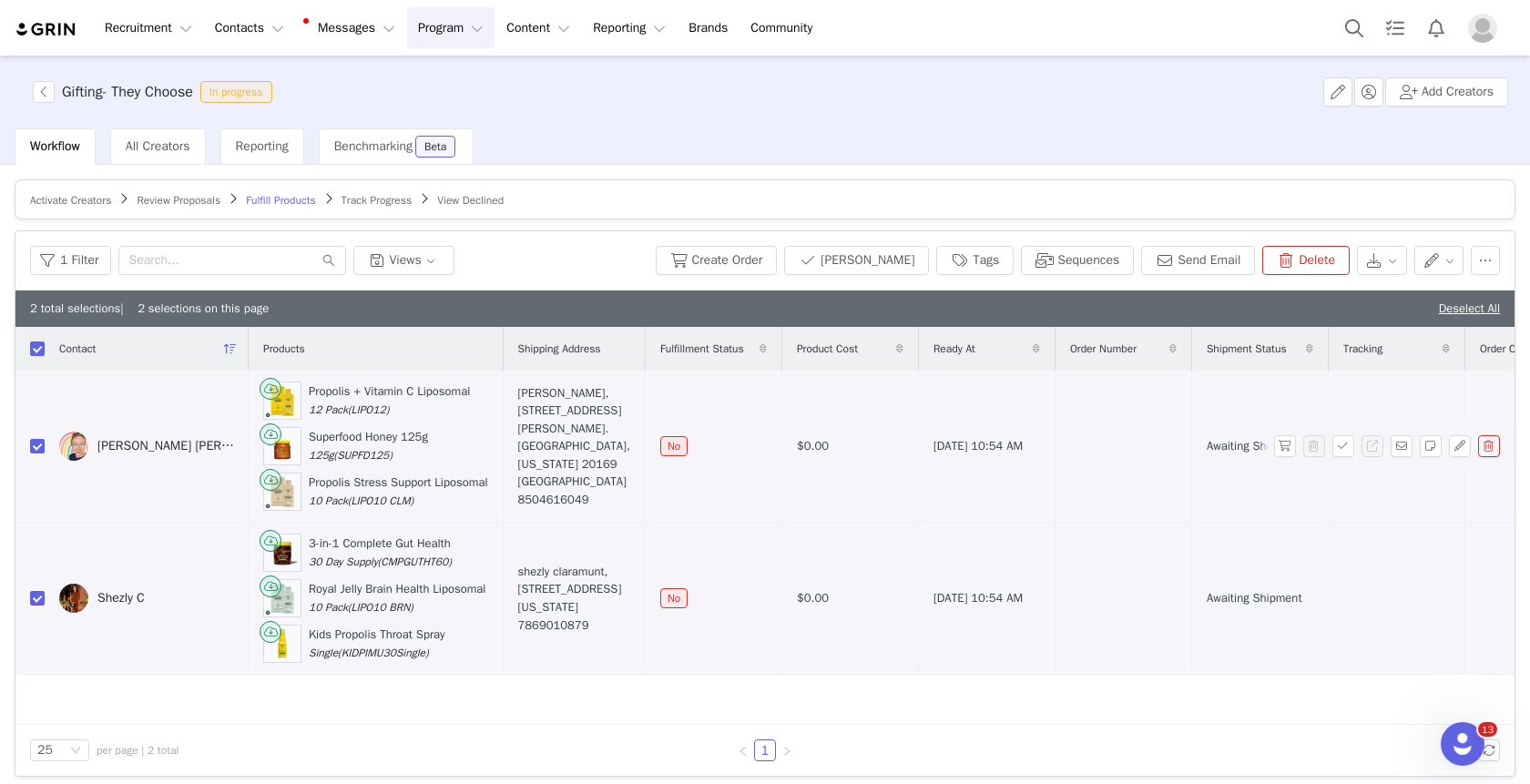 click on "[PERSON_NAME] [PERSON_NAME] Raisingrainbowbrains" at bounding box center (147, 446) 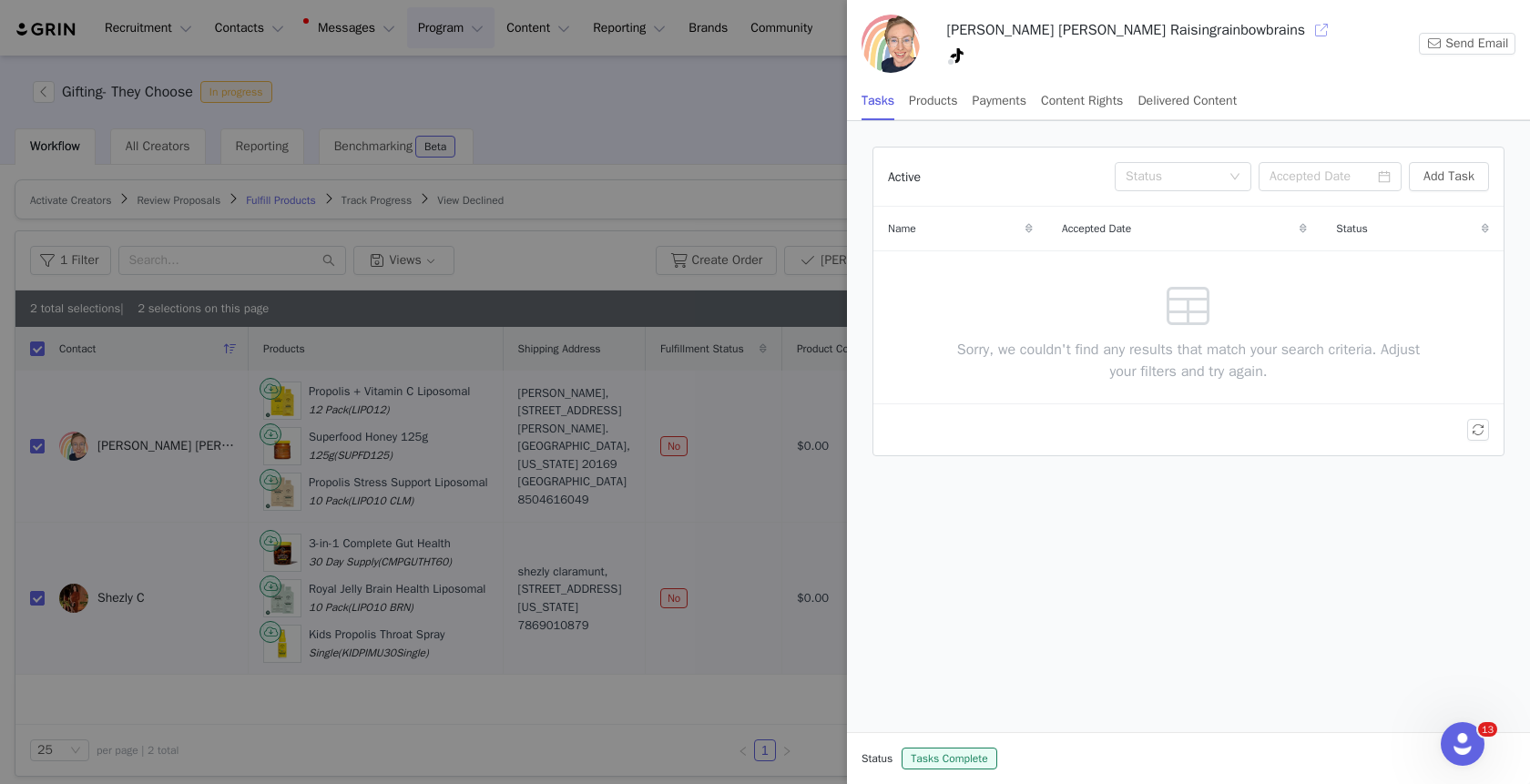 click at bounding box center (1321, 30) 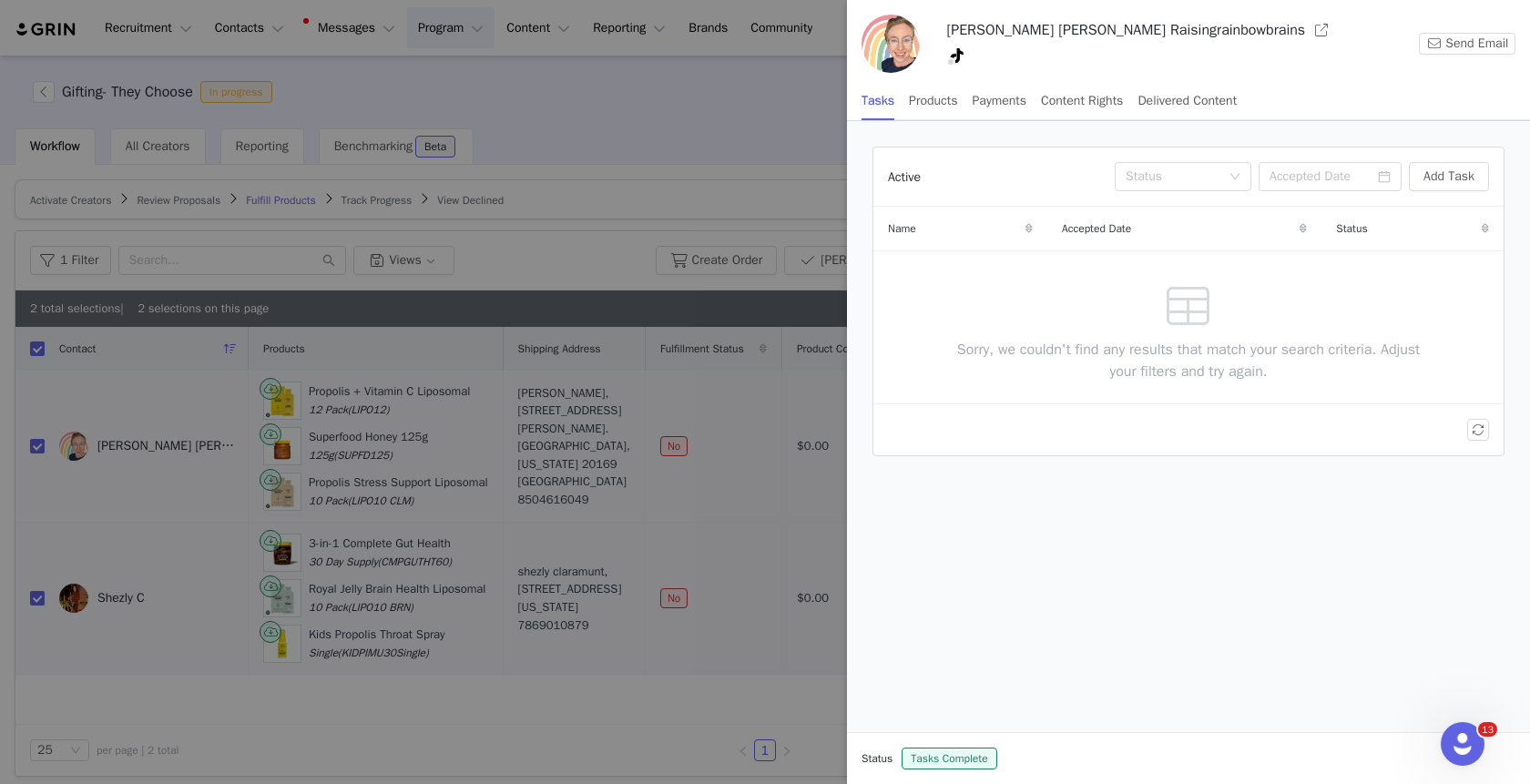 click at bounding box center [765, 392] 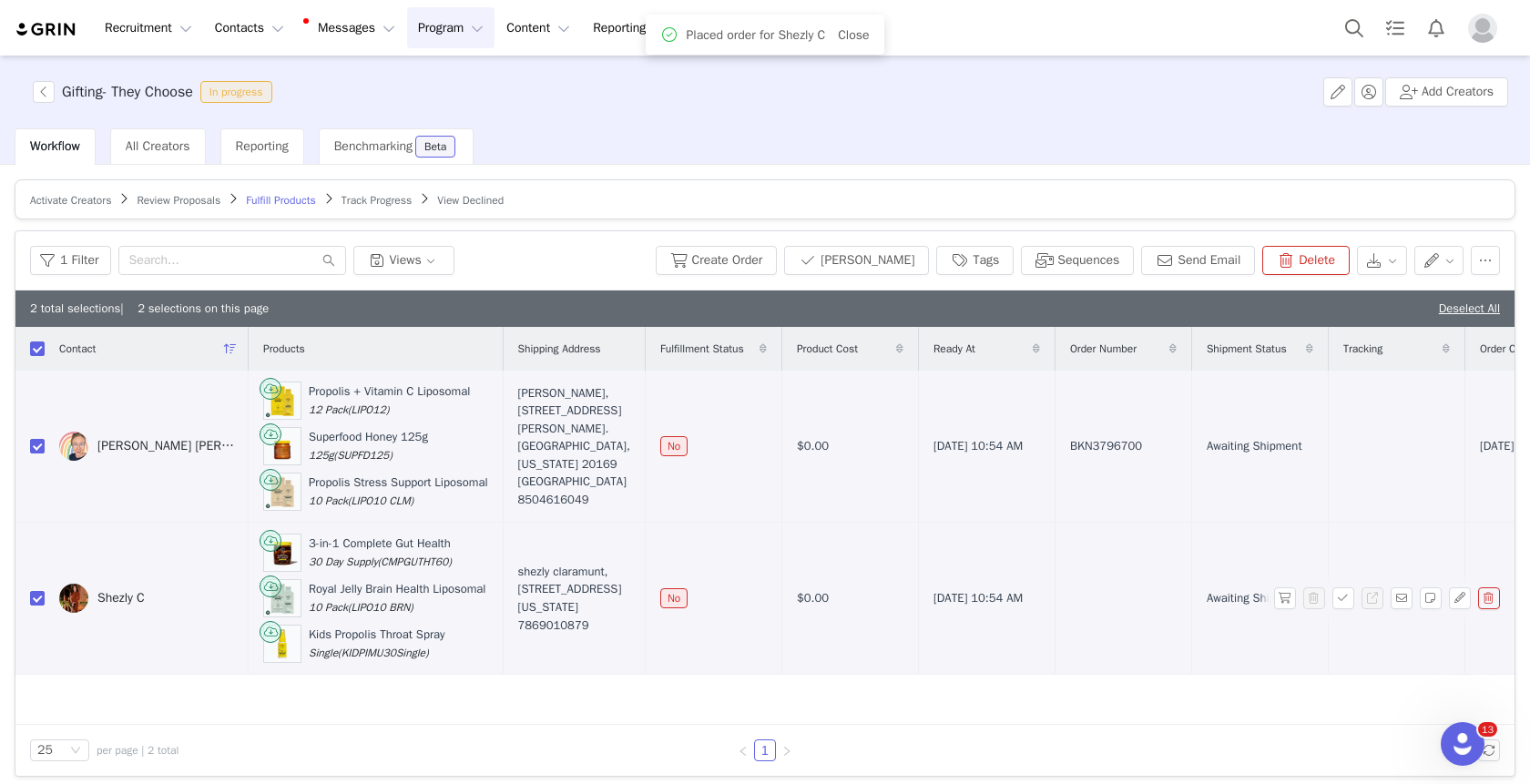 click on "Shezly C" at bounding box center (121, 598) 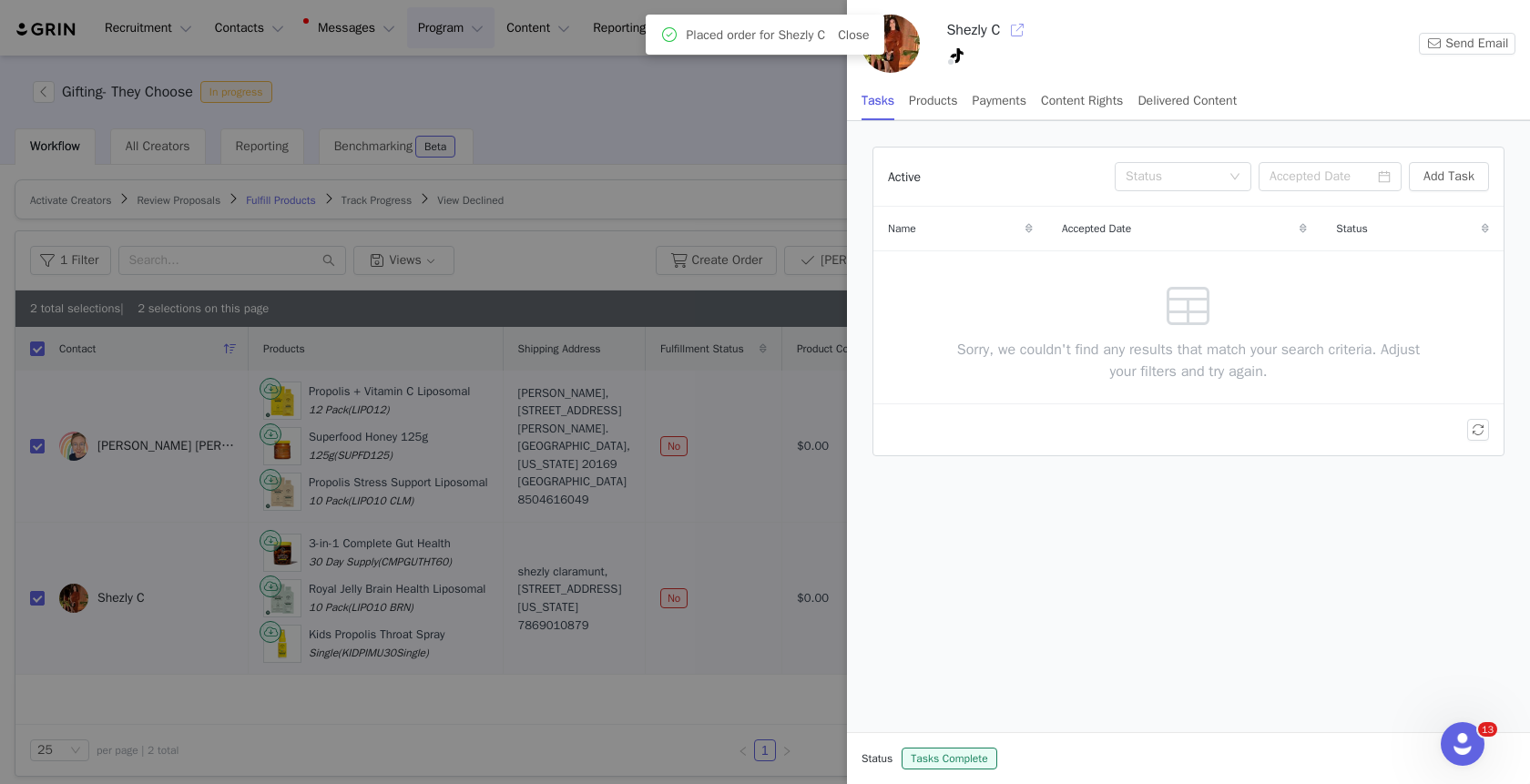 click at bounding box center (1017, 30) 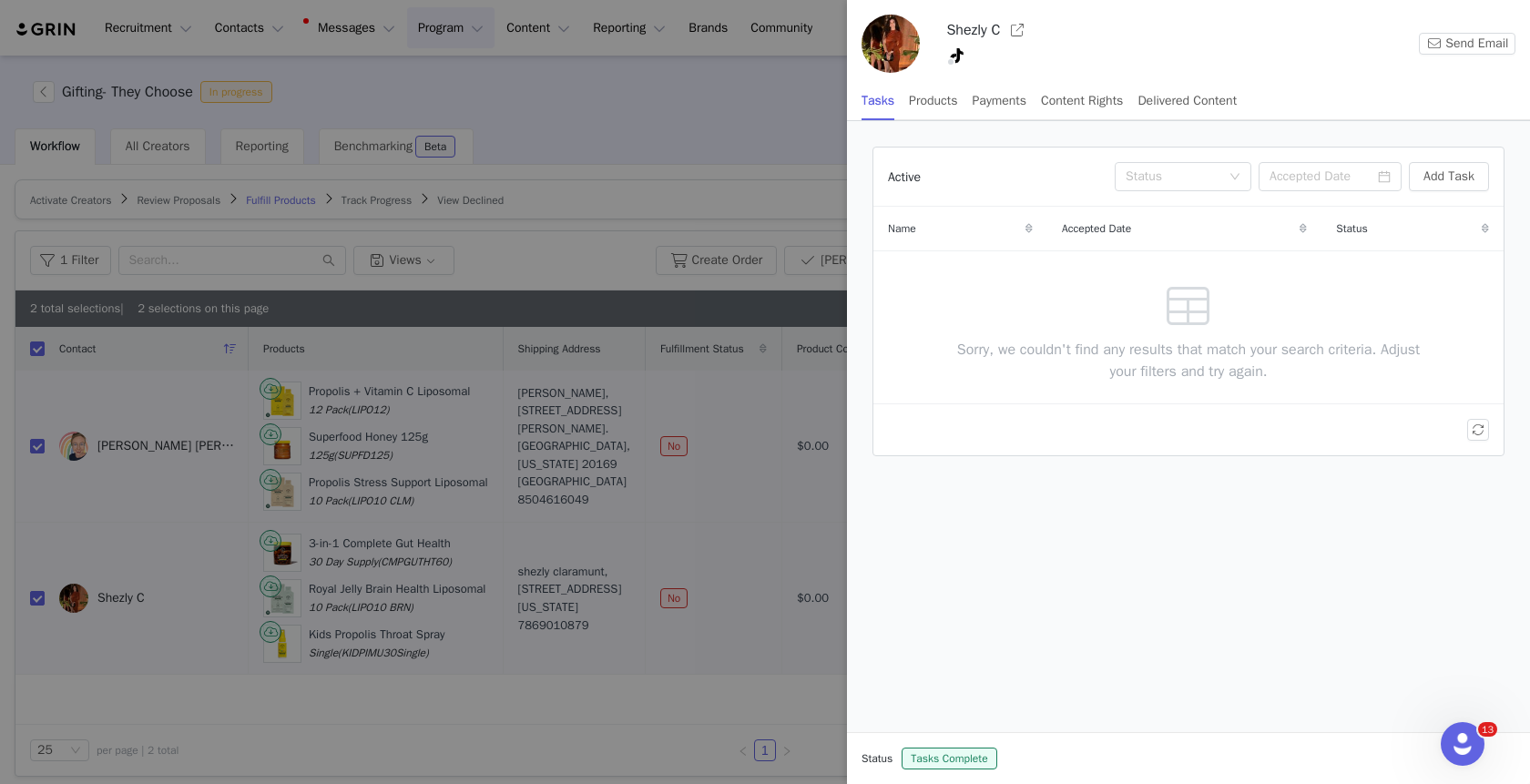 click at bounding box center (765, 392) 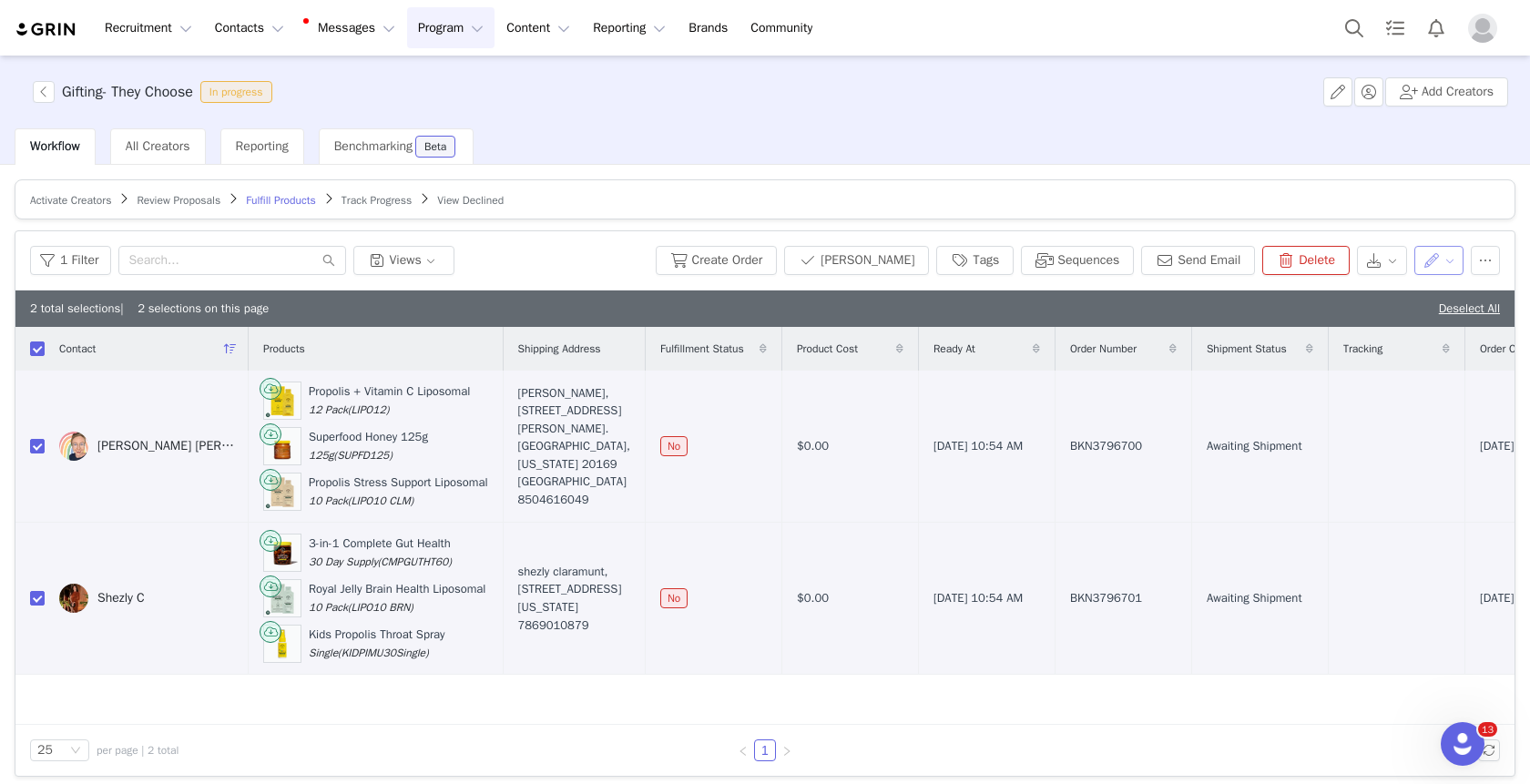 click at bounding box center [1439, 260] 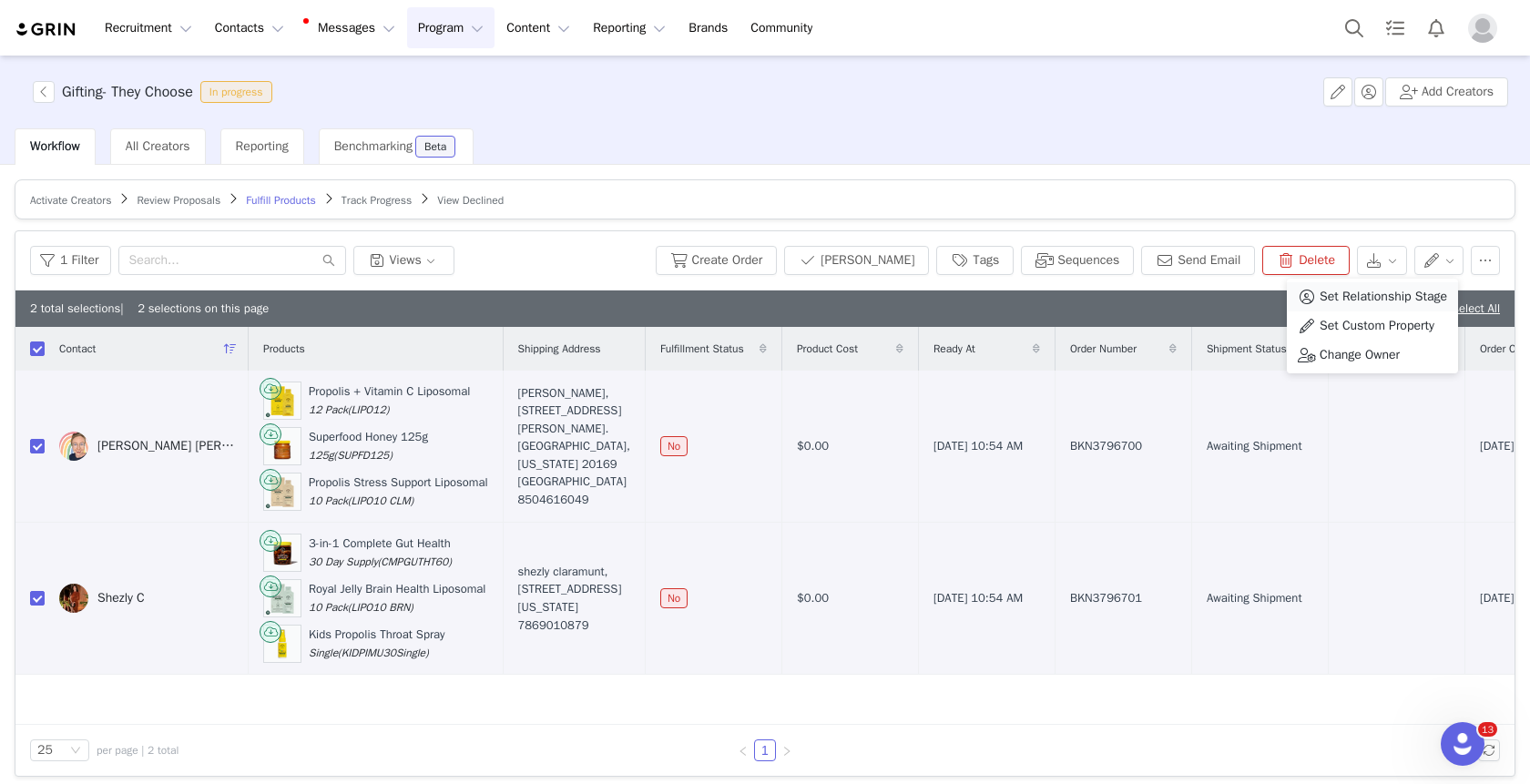 click on "Set Relationship Stage" at bounding box center [1383, 297] 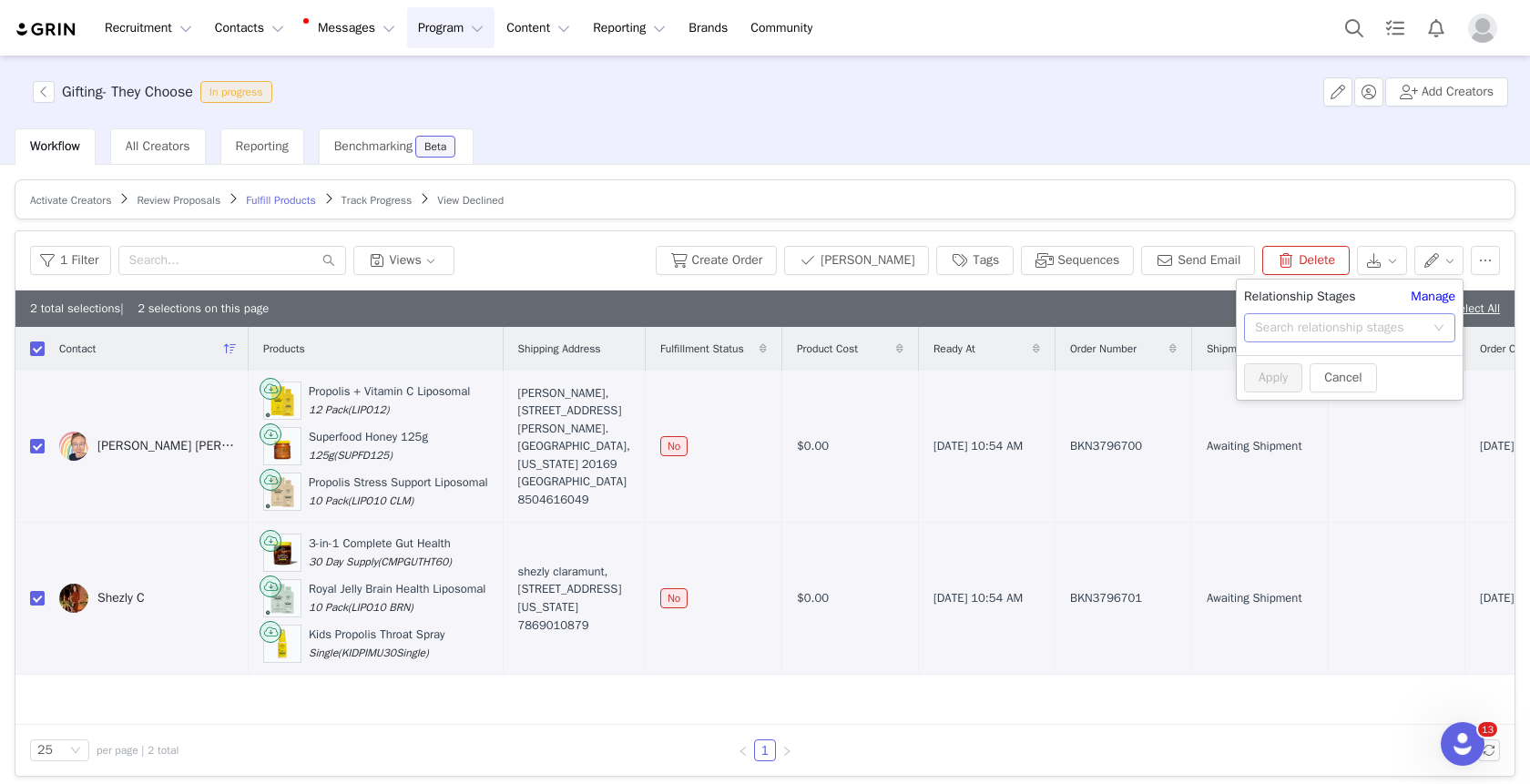 click on "Search relationship stages" at bounding box center (1340, 328) 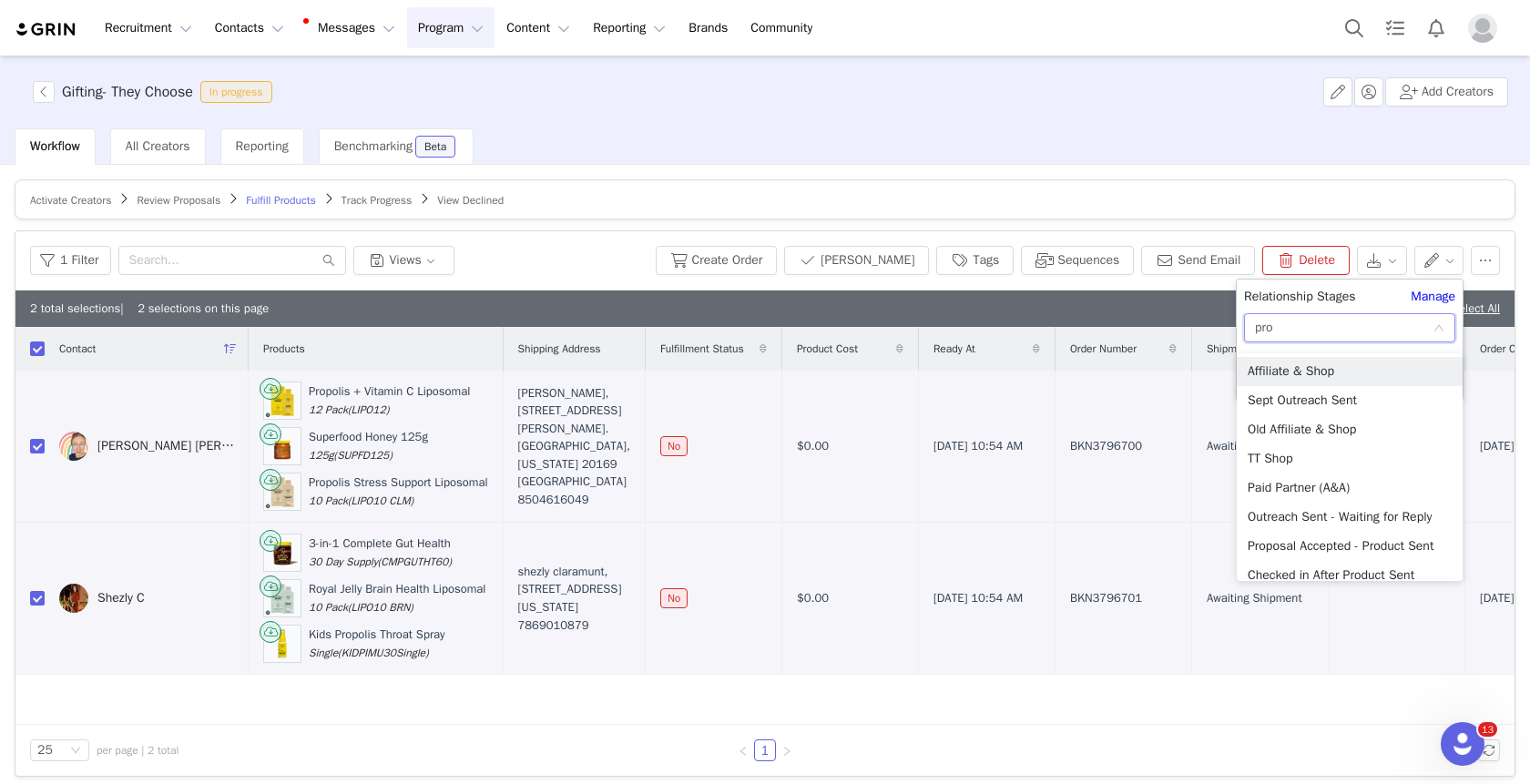 type on "prop" 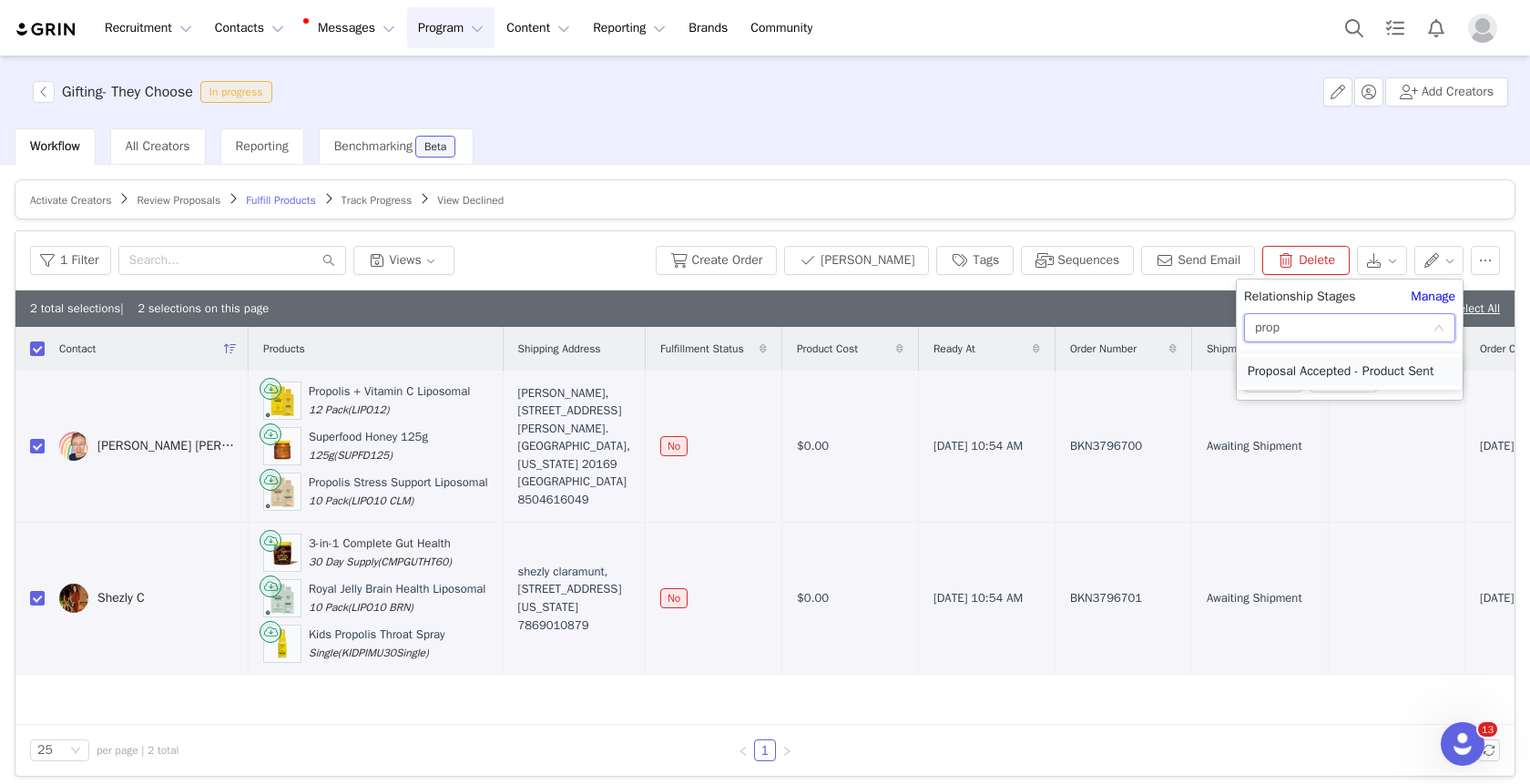 click on "Proposal Accepted - Product Sent" at bounding box center (1350, 372) 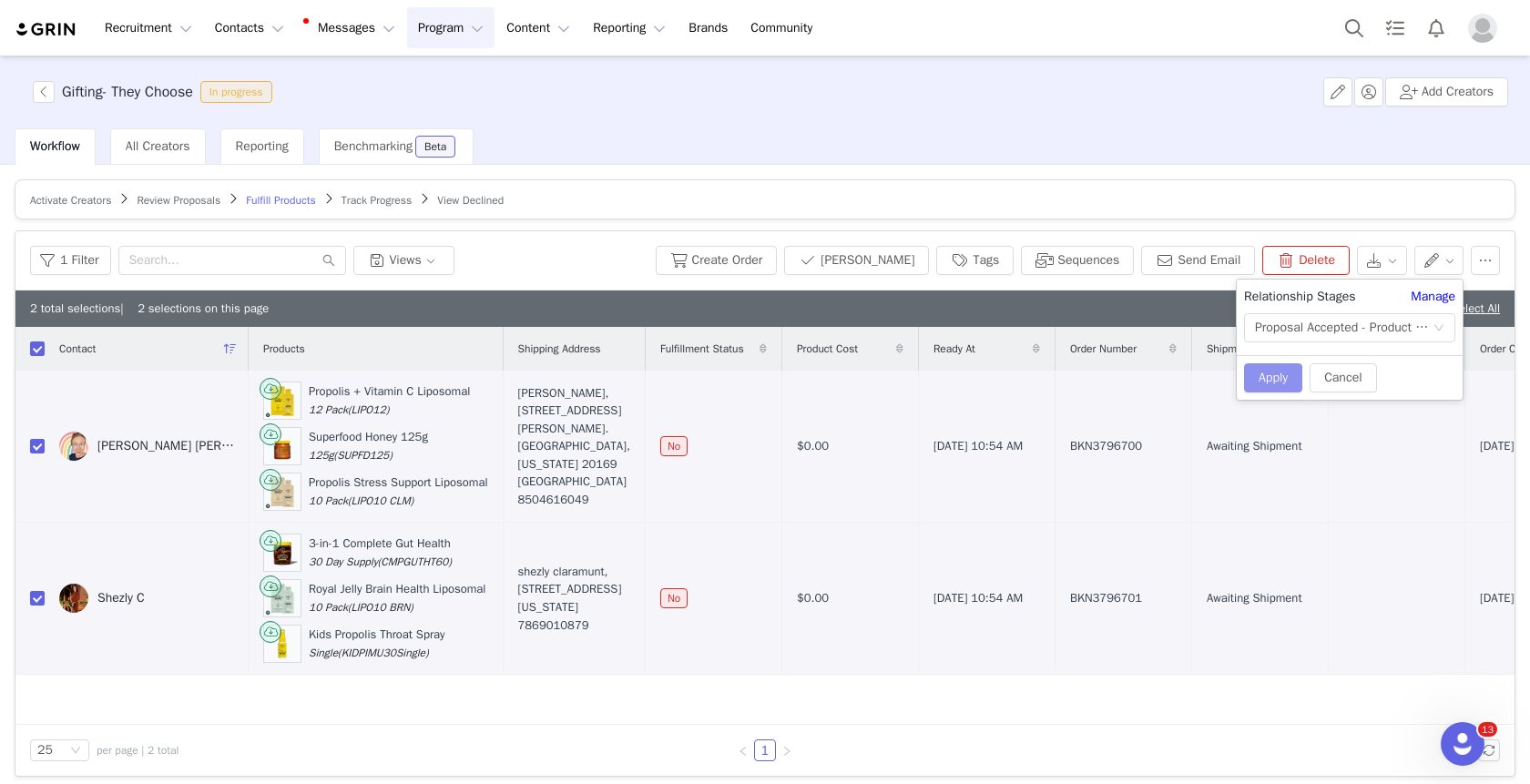 click on "Apply" at bounding box center [1273, 378] 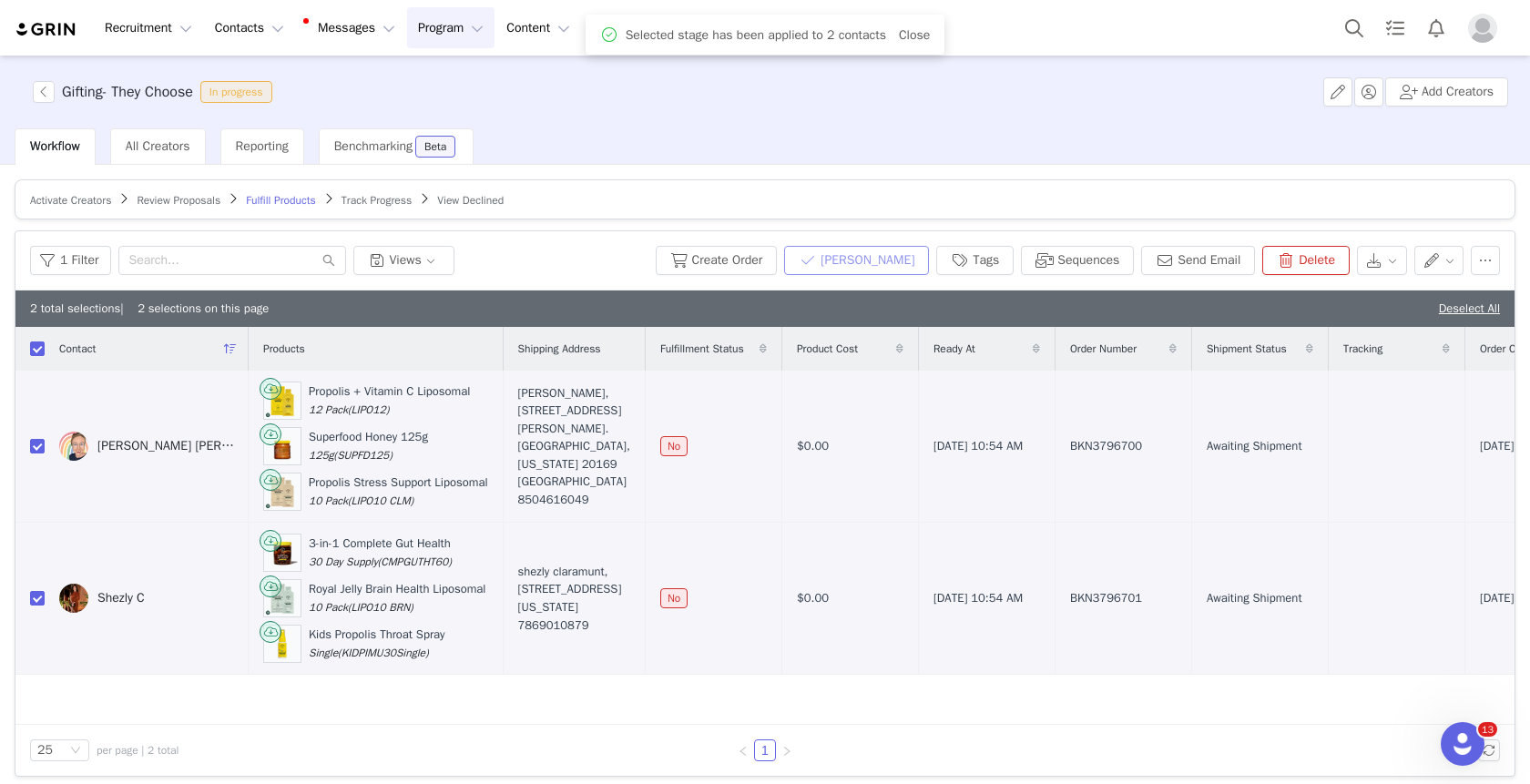 click on "Mark Fulfilled" at bounding box center [856, 260] 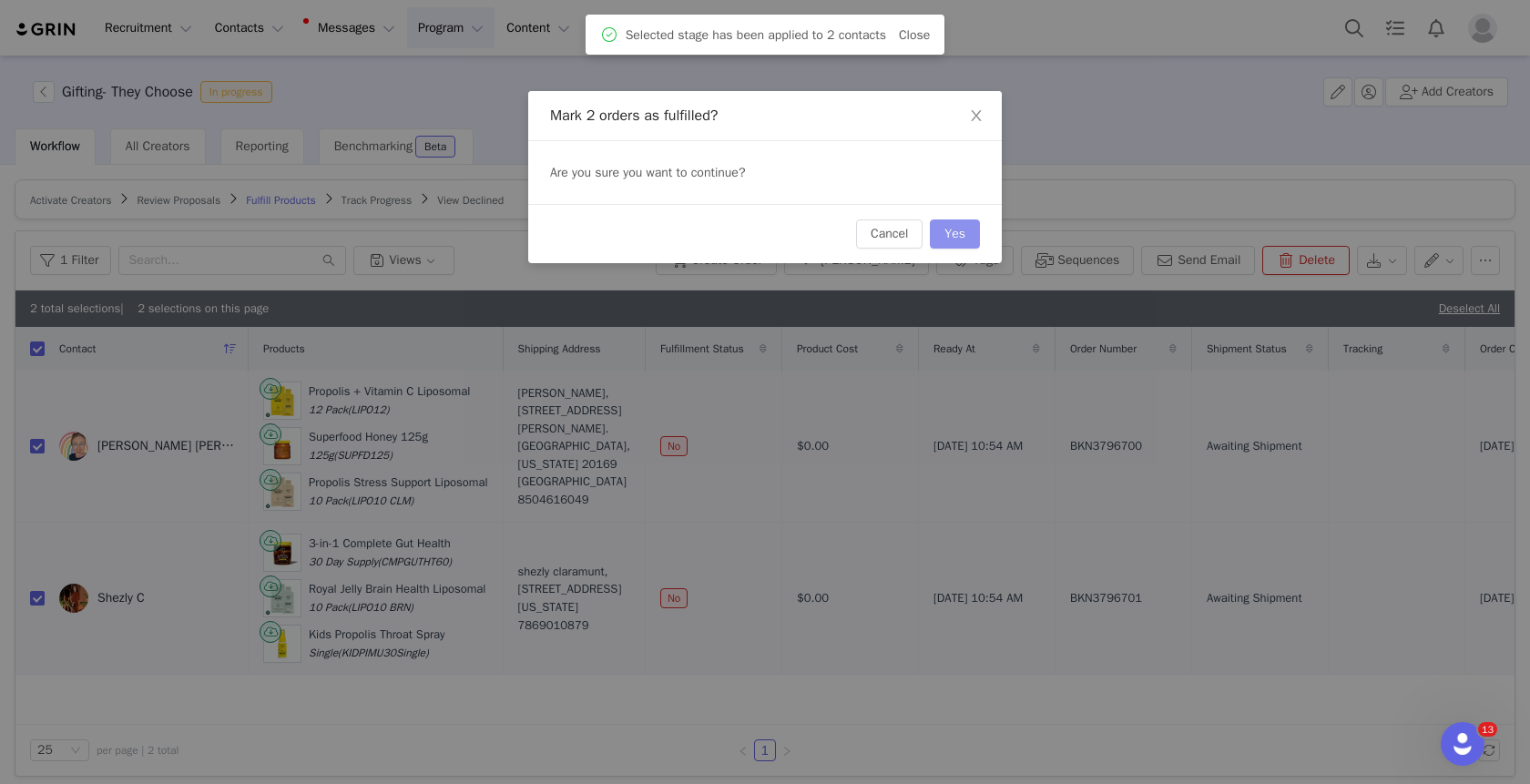 click on "Yes" at bounding box center [954, 234] 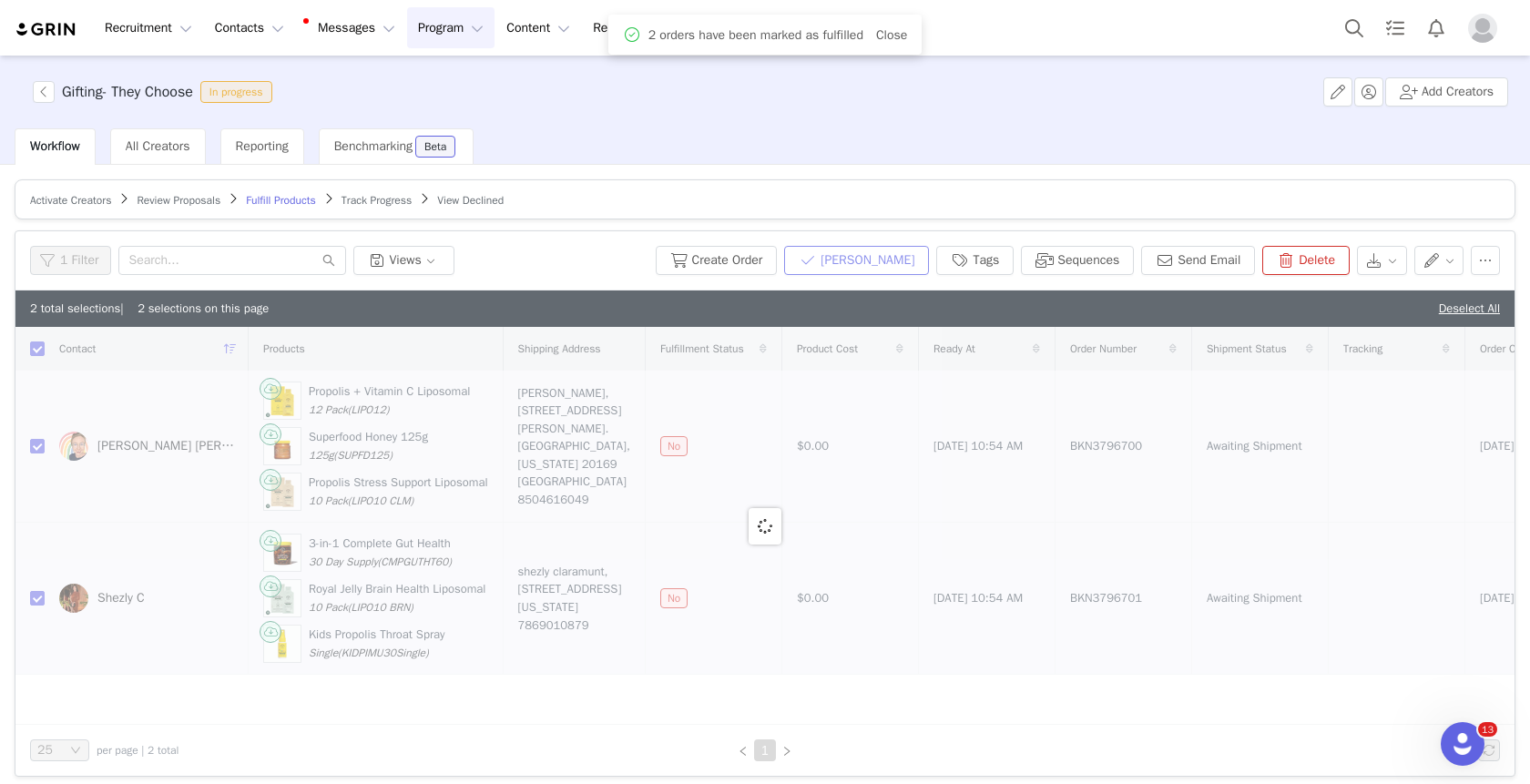 checkbox on "false" 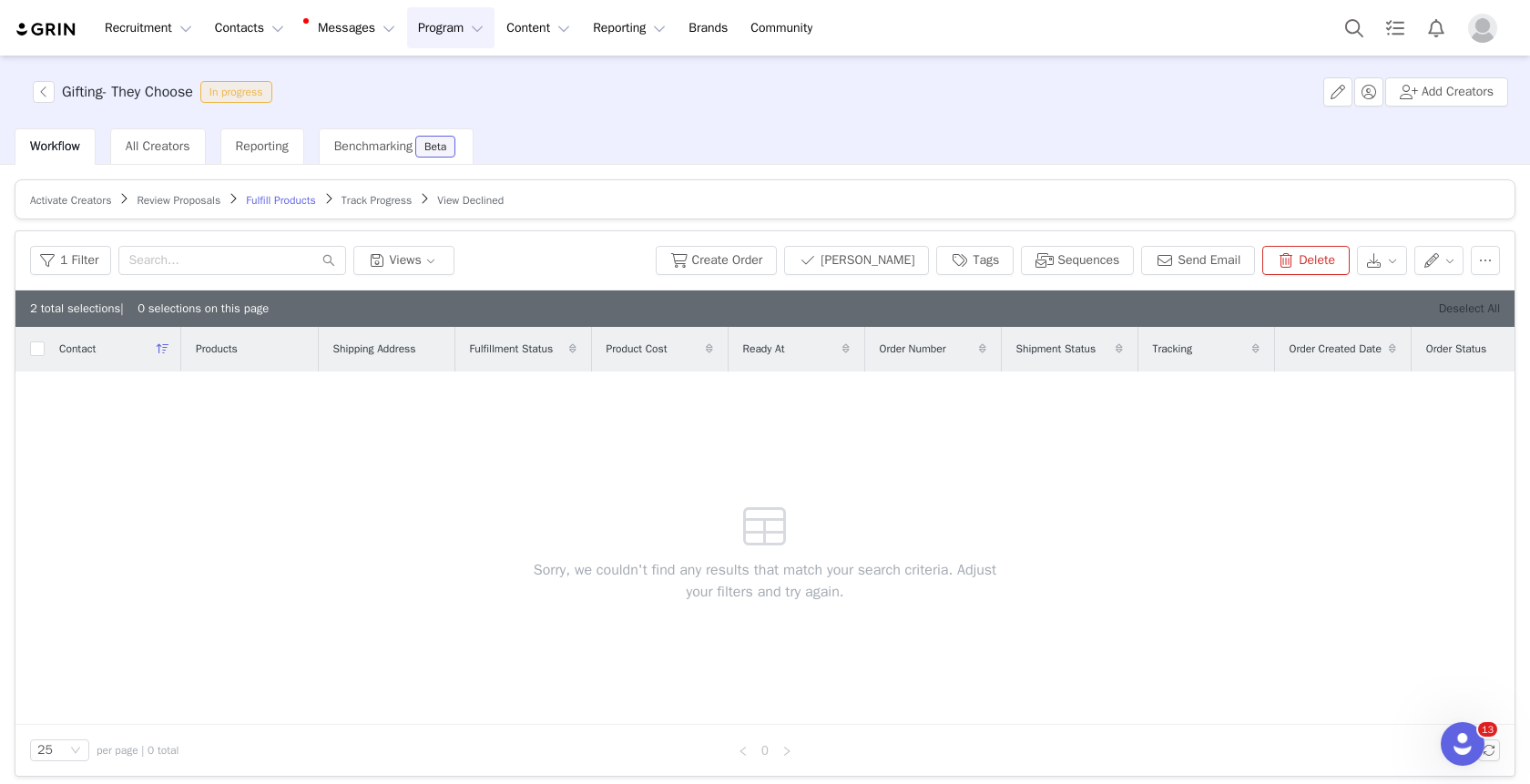 click on "Deselect All" at bounding box center [1469, 308] 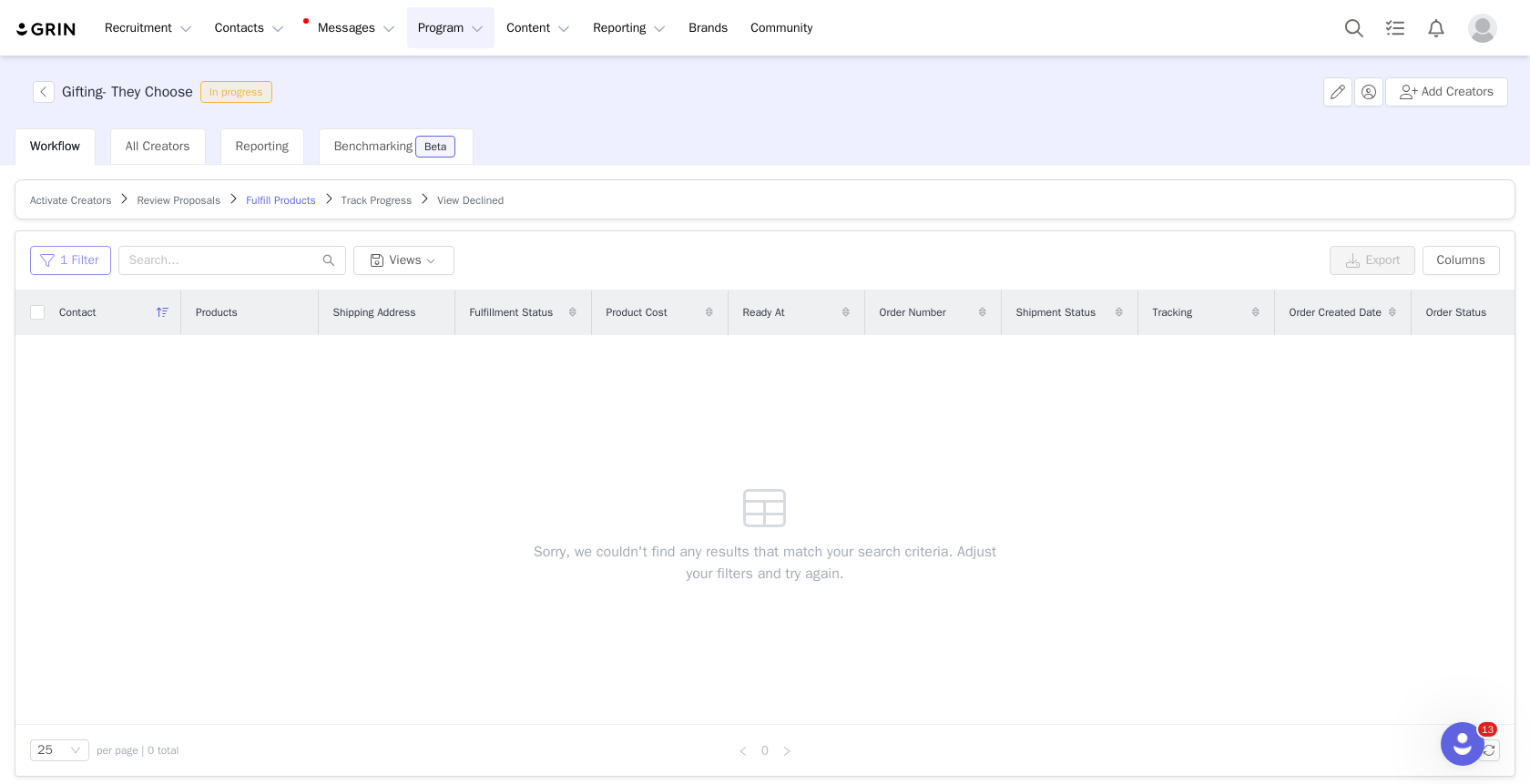 click on "1 Filter" at bounding box center [70, 260] 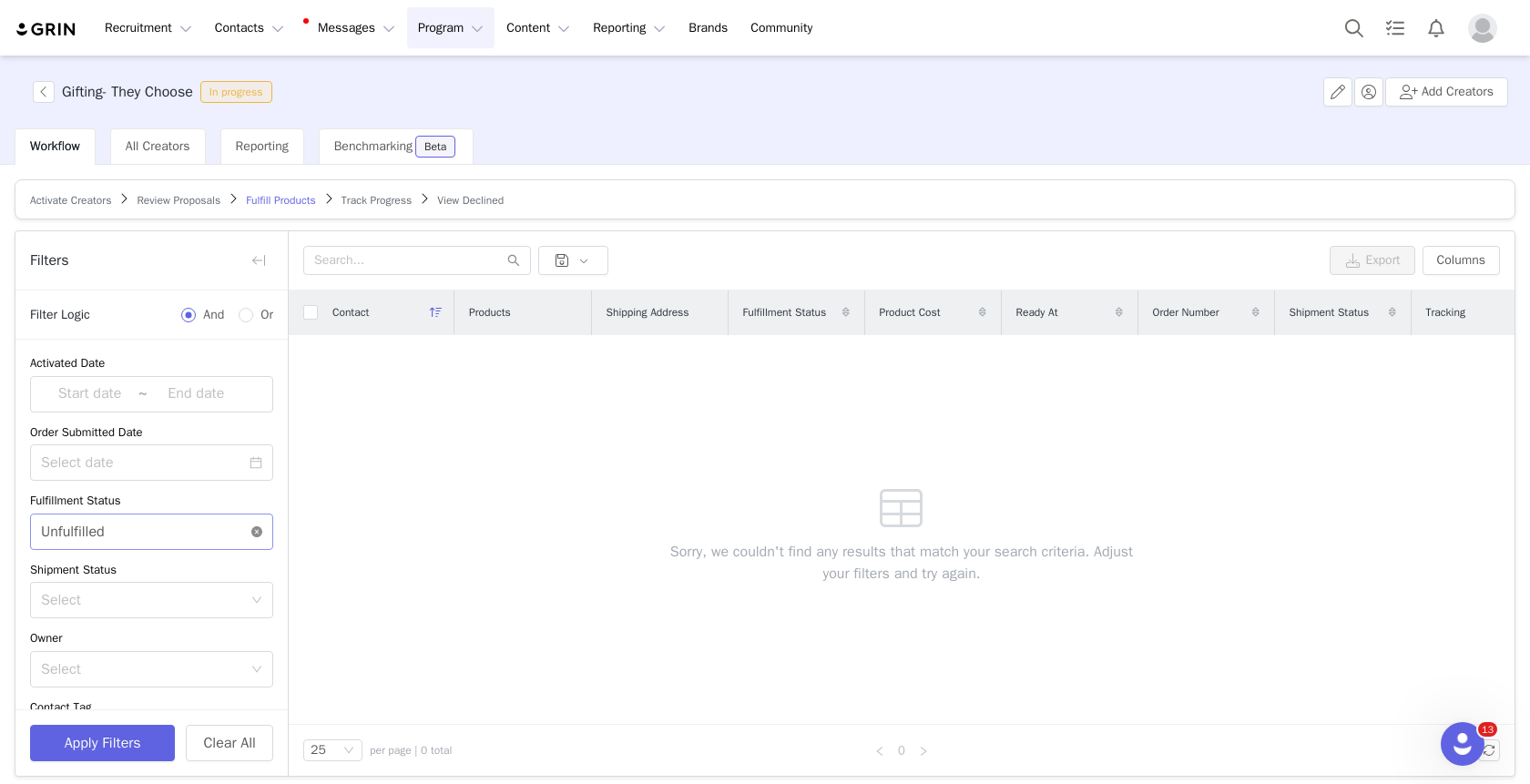click 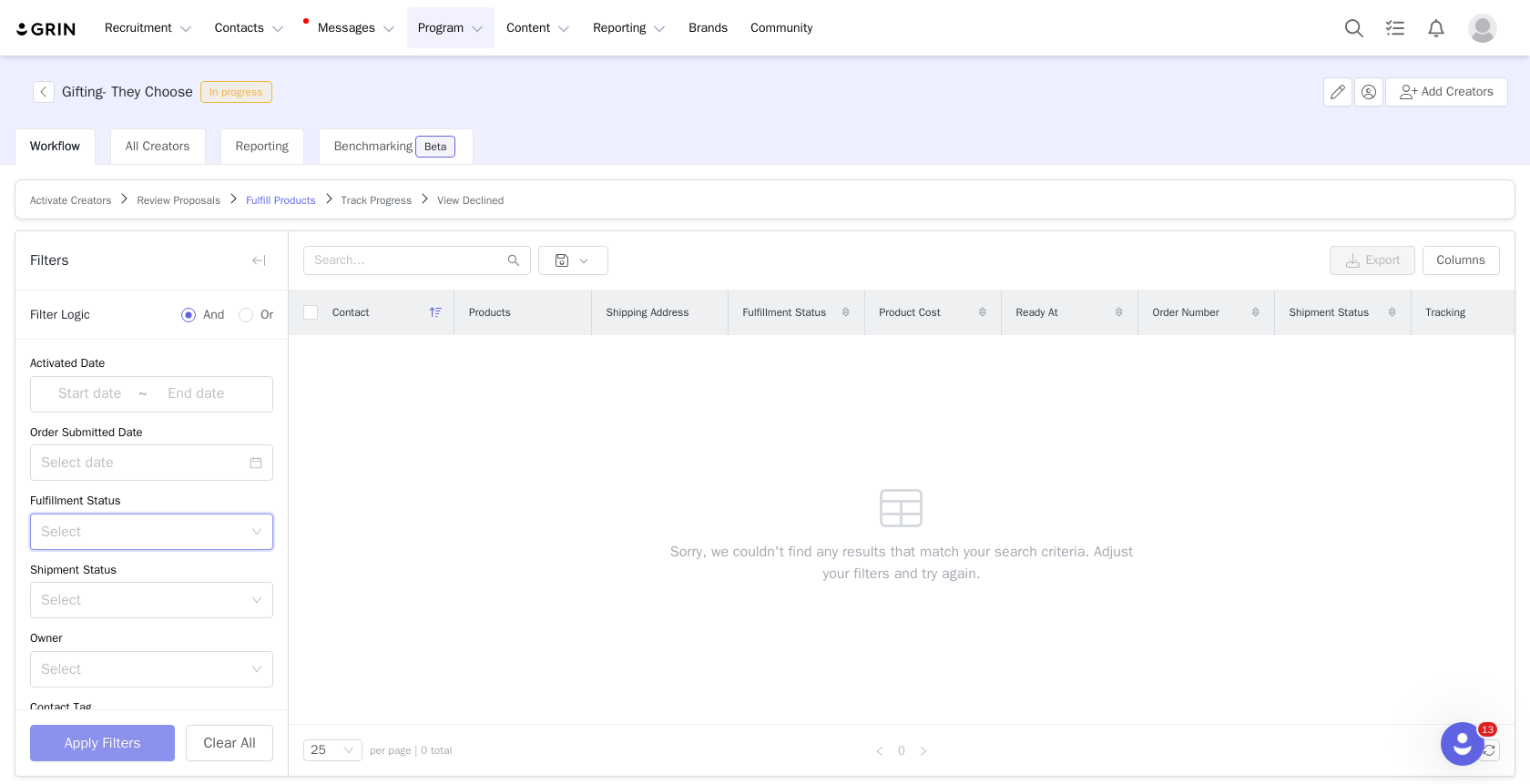 click on "Apply Filters" at bounding box center (102, 743) 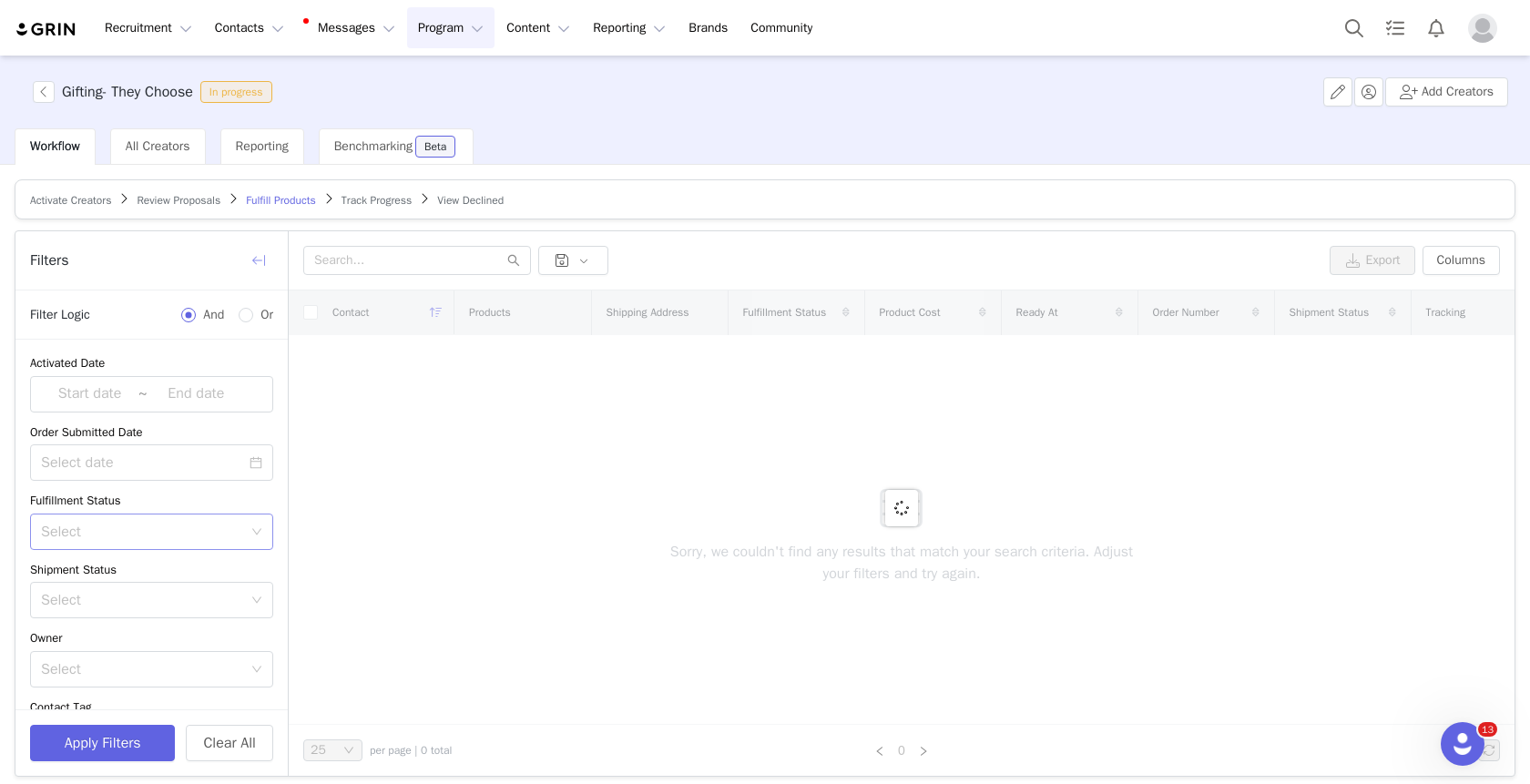 click at bounding box center [259, 260] 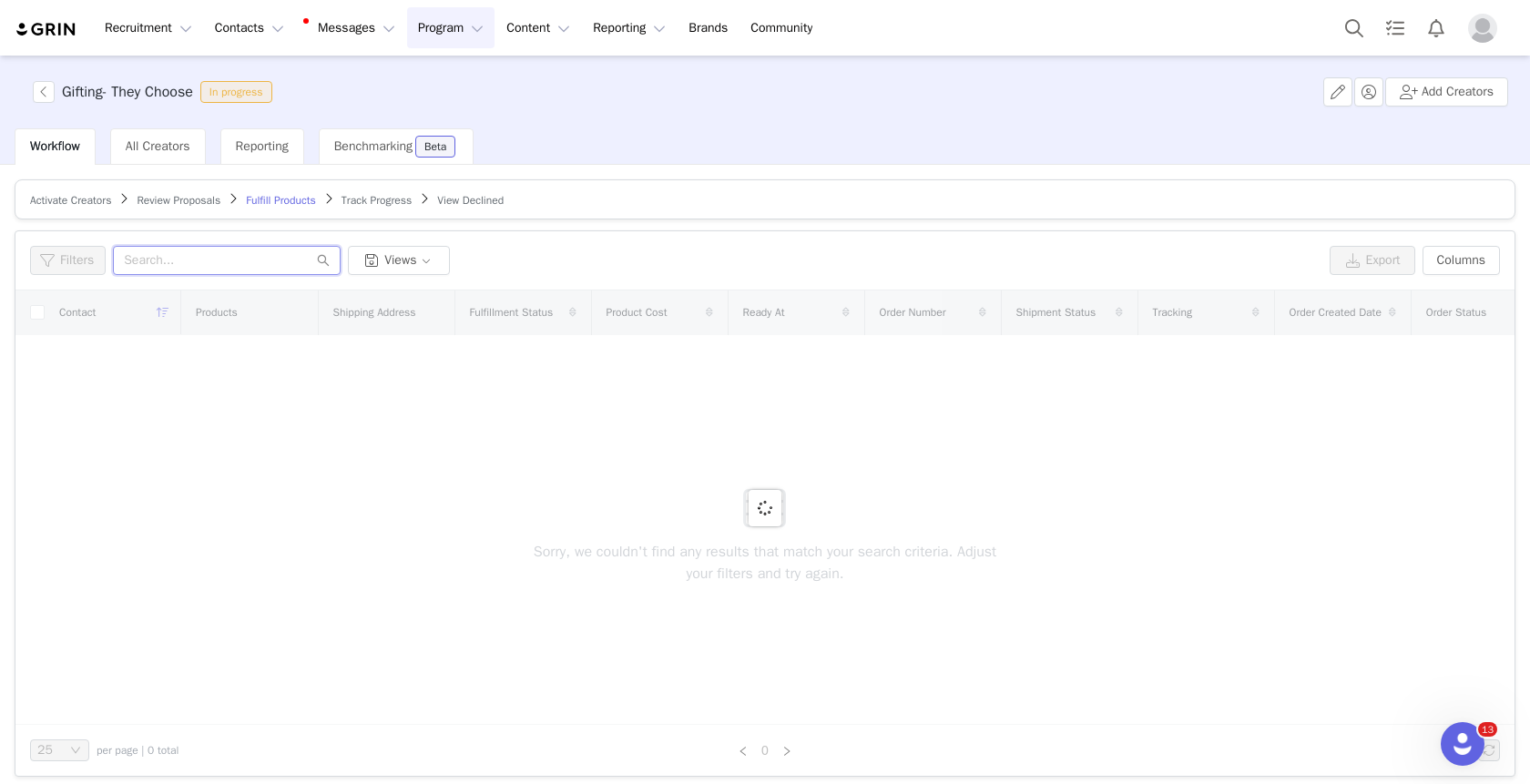 click at bounding box center [227, 260] 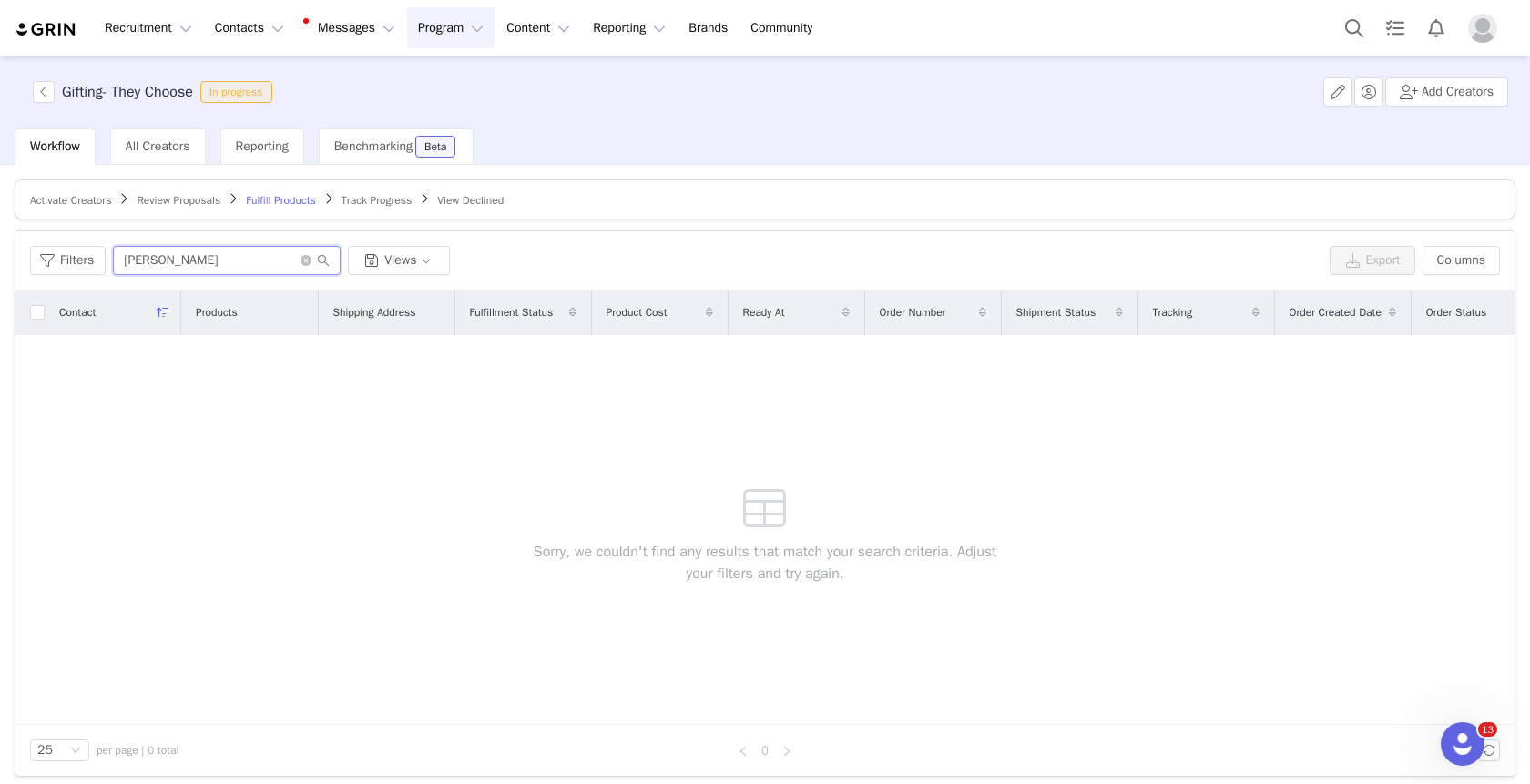 type on "Elise" 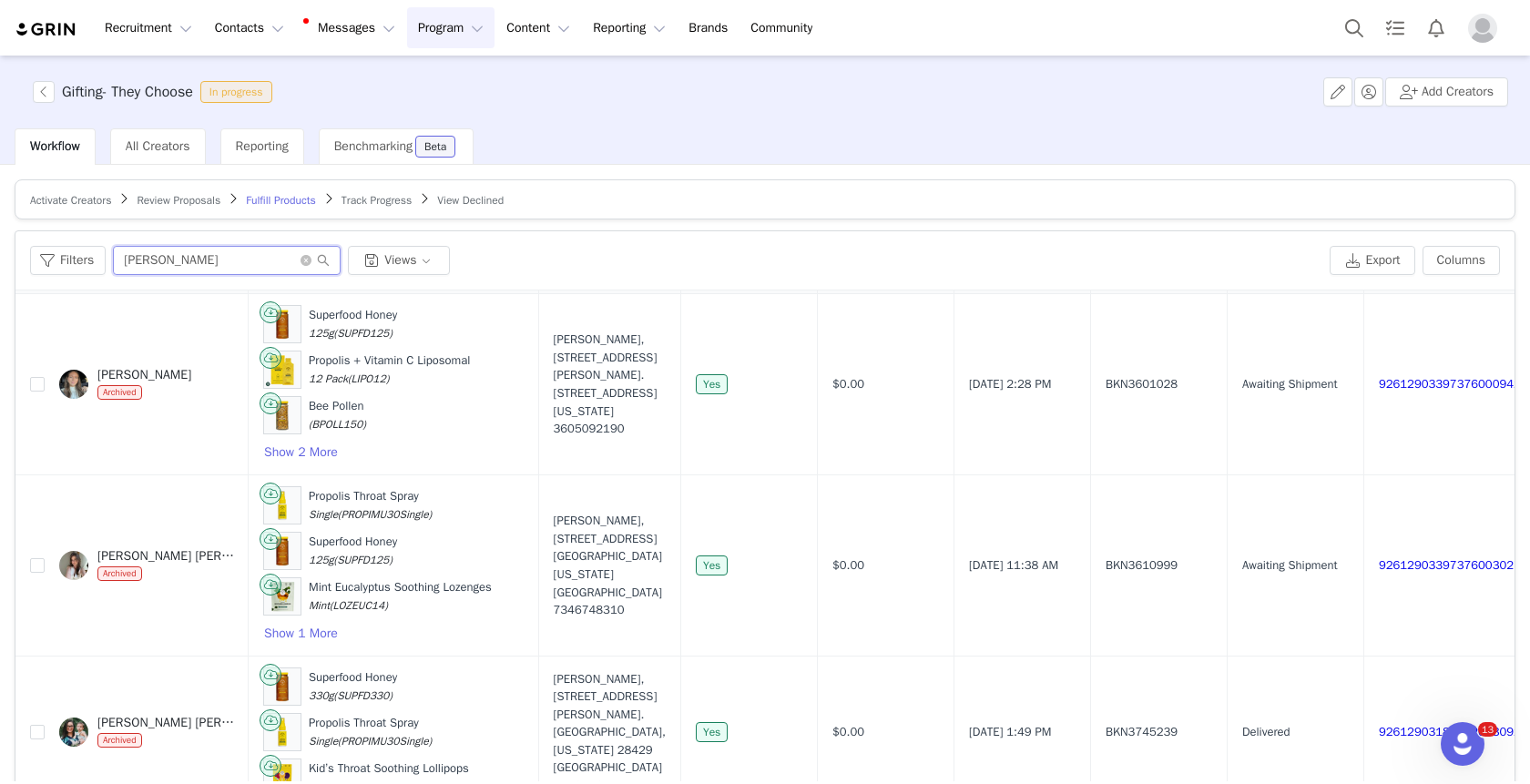 scroll, scrollTop: 565, scrollLeft: 0, axis: vertical 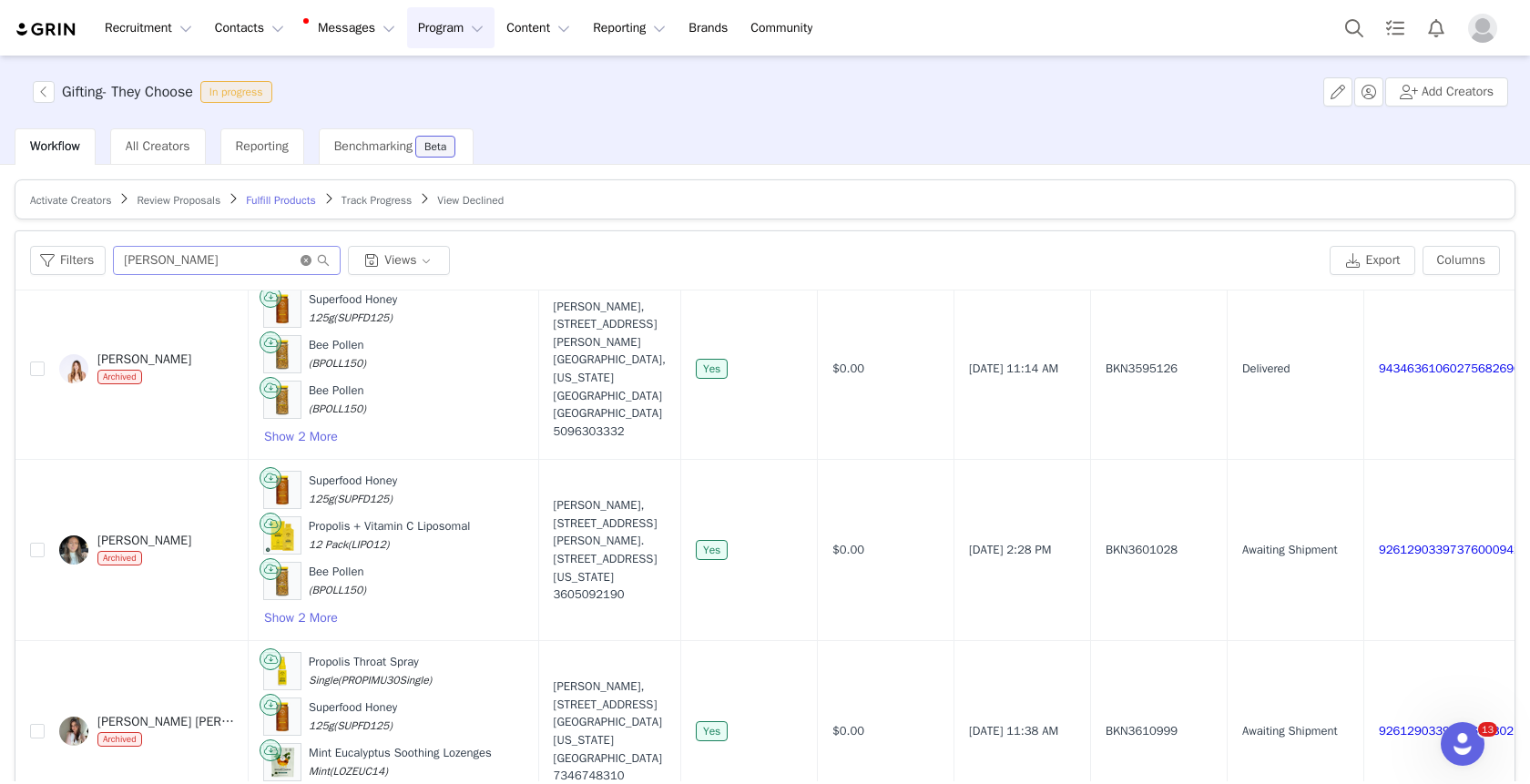 click 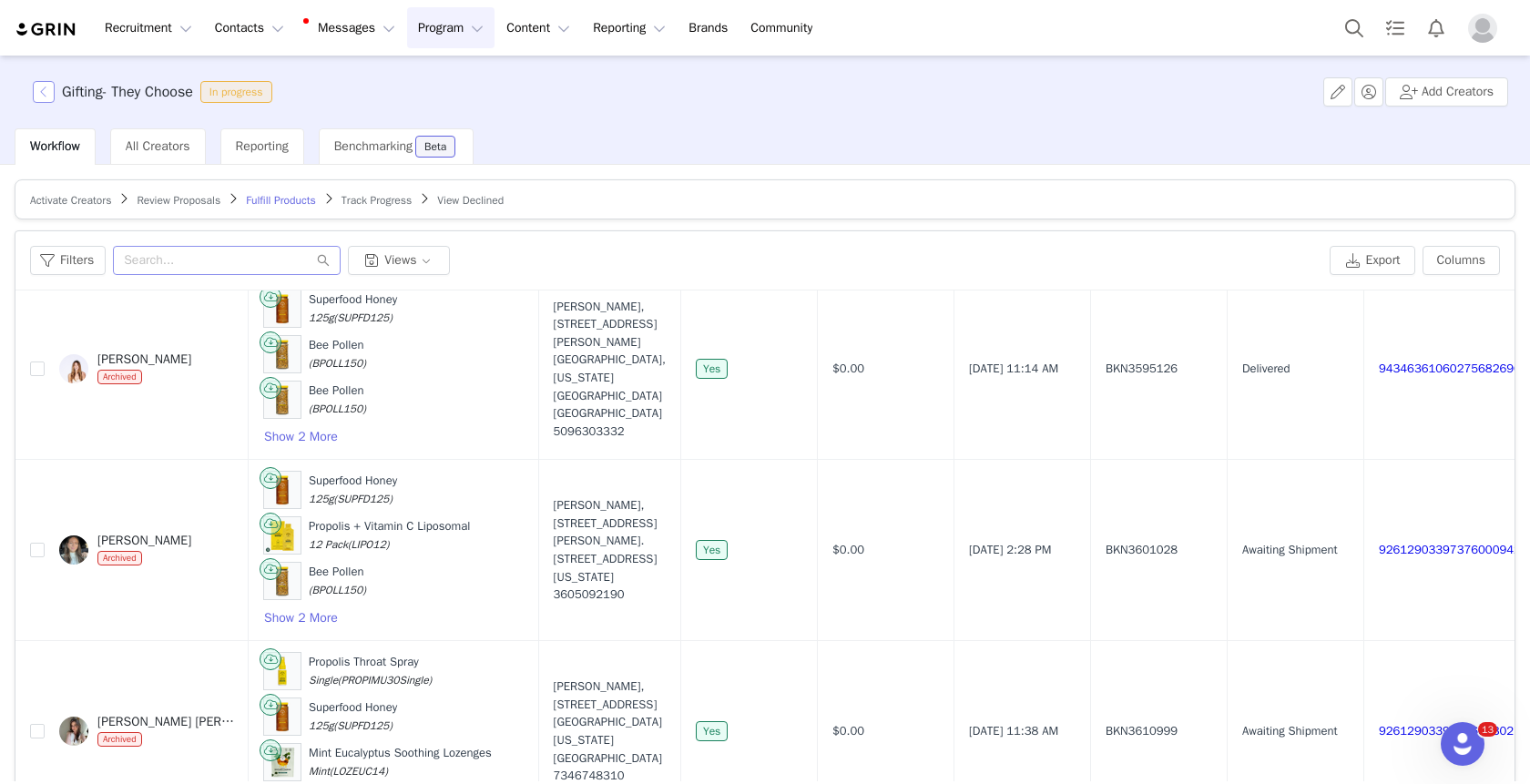 scroll, scrollTop: 0, scrollLeft: 0, axis: both 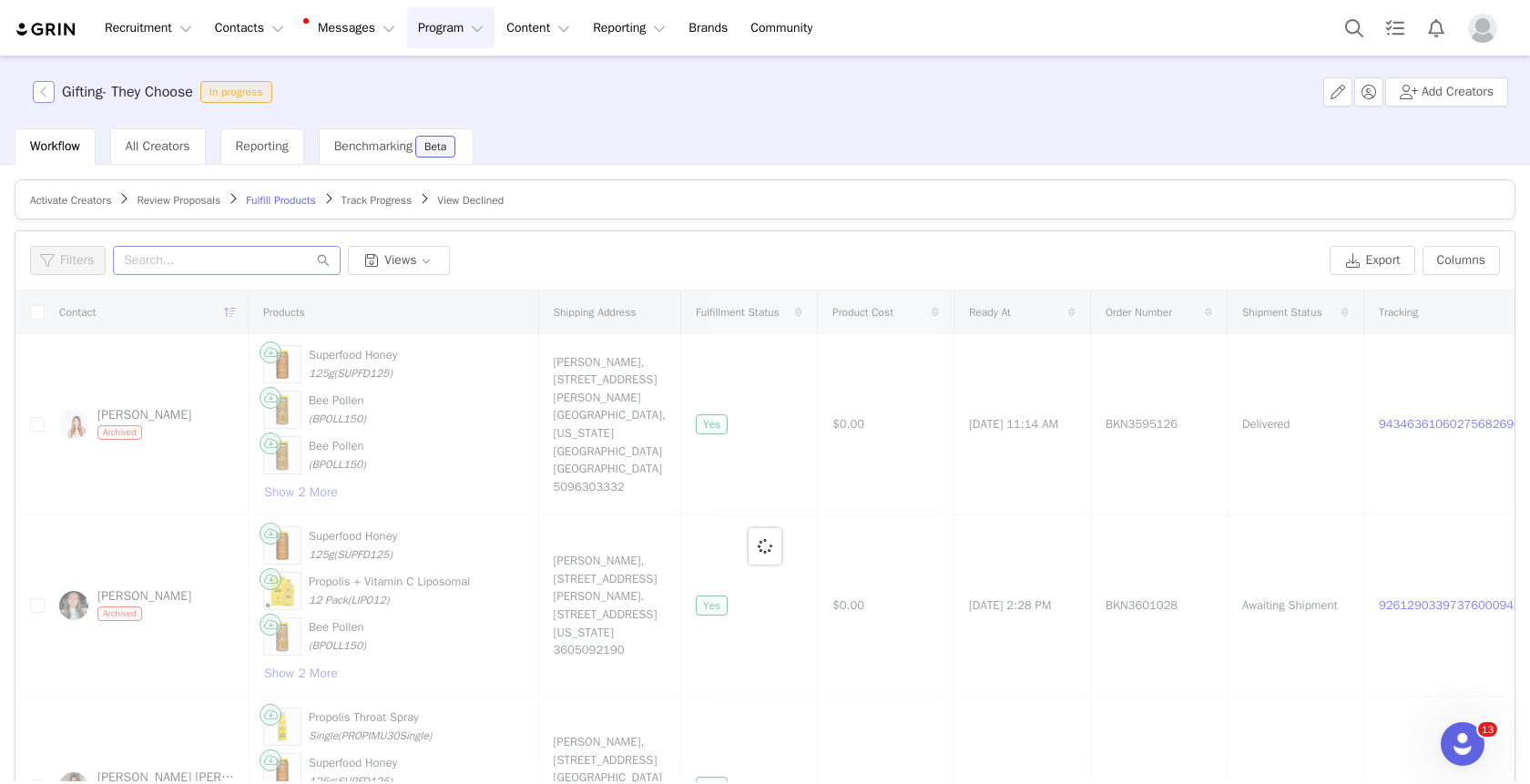 click at bounding box center [44, 92] 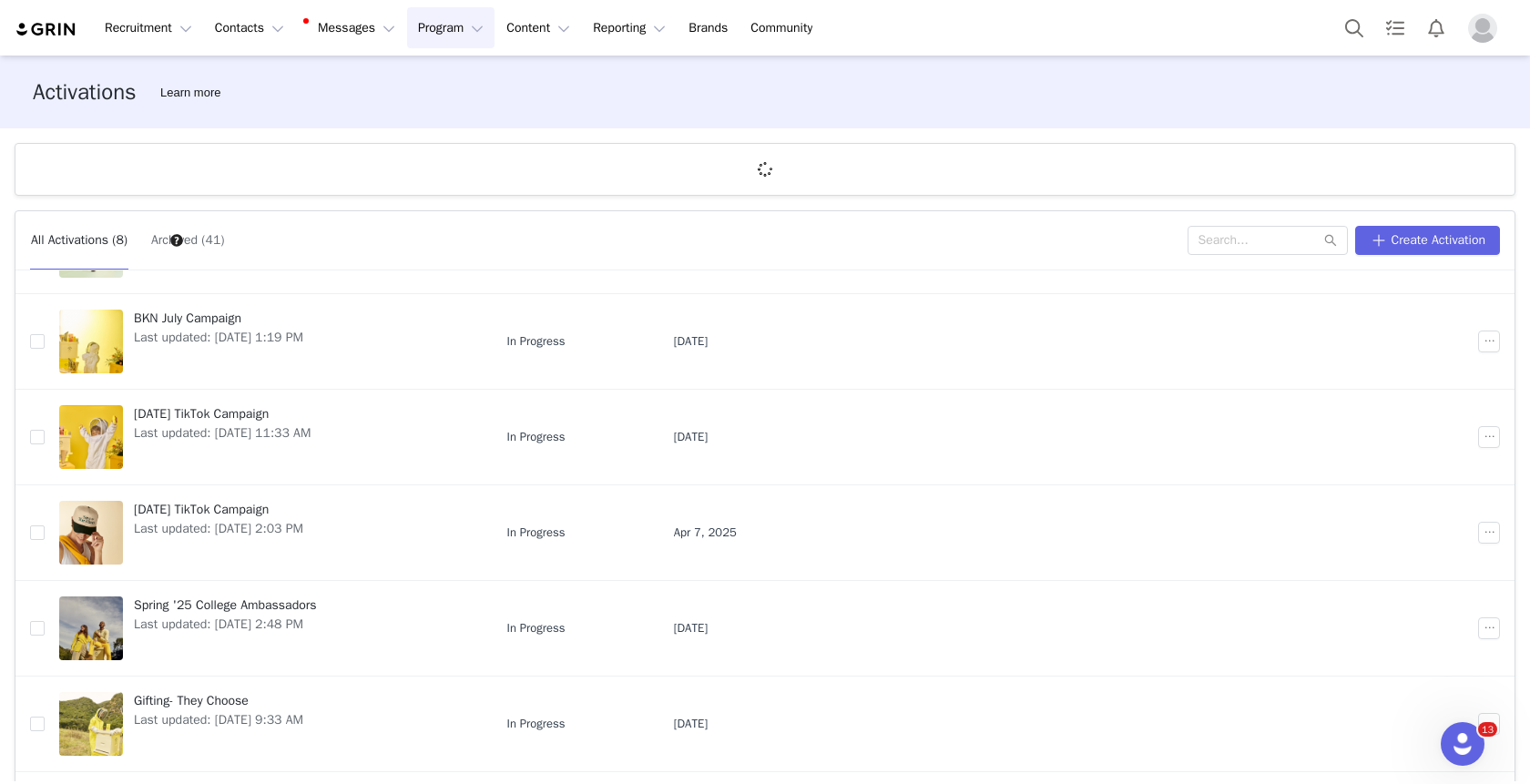 scroll, scrollTop: 298, scrollLeft: 0, axis: vertical 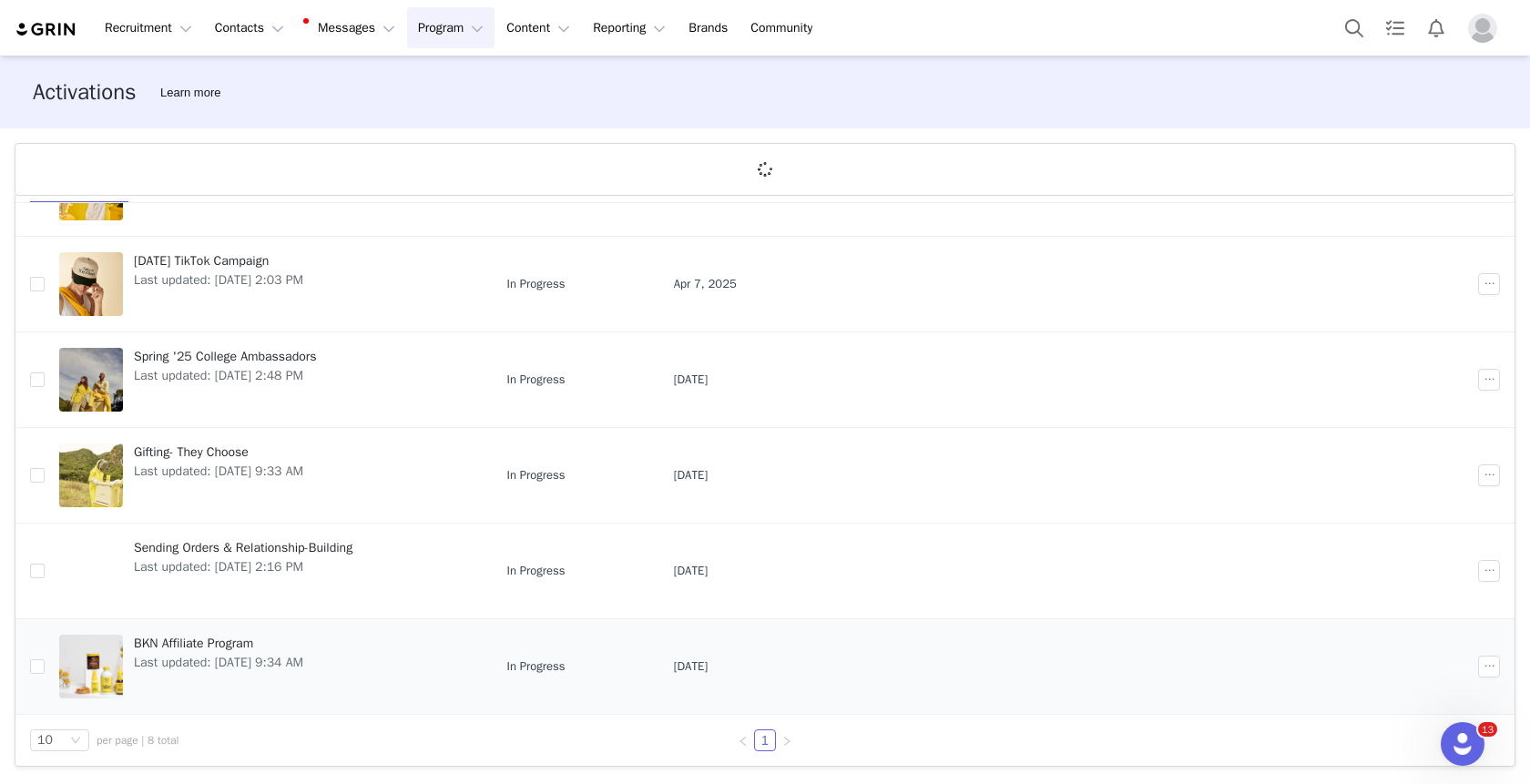 click on "BKN Affiliate Program Last updated: Jun 17, 2025 9:34 AM" at bounding box center [219, 667] 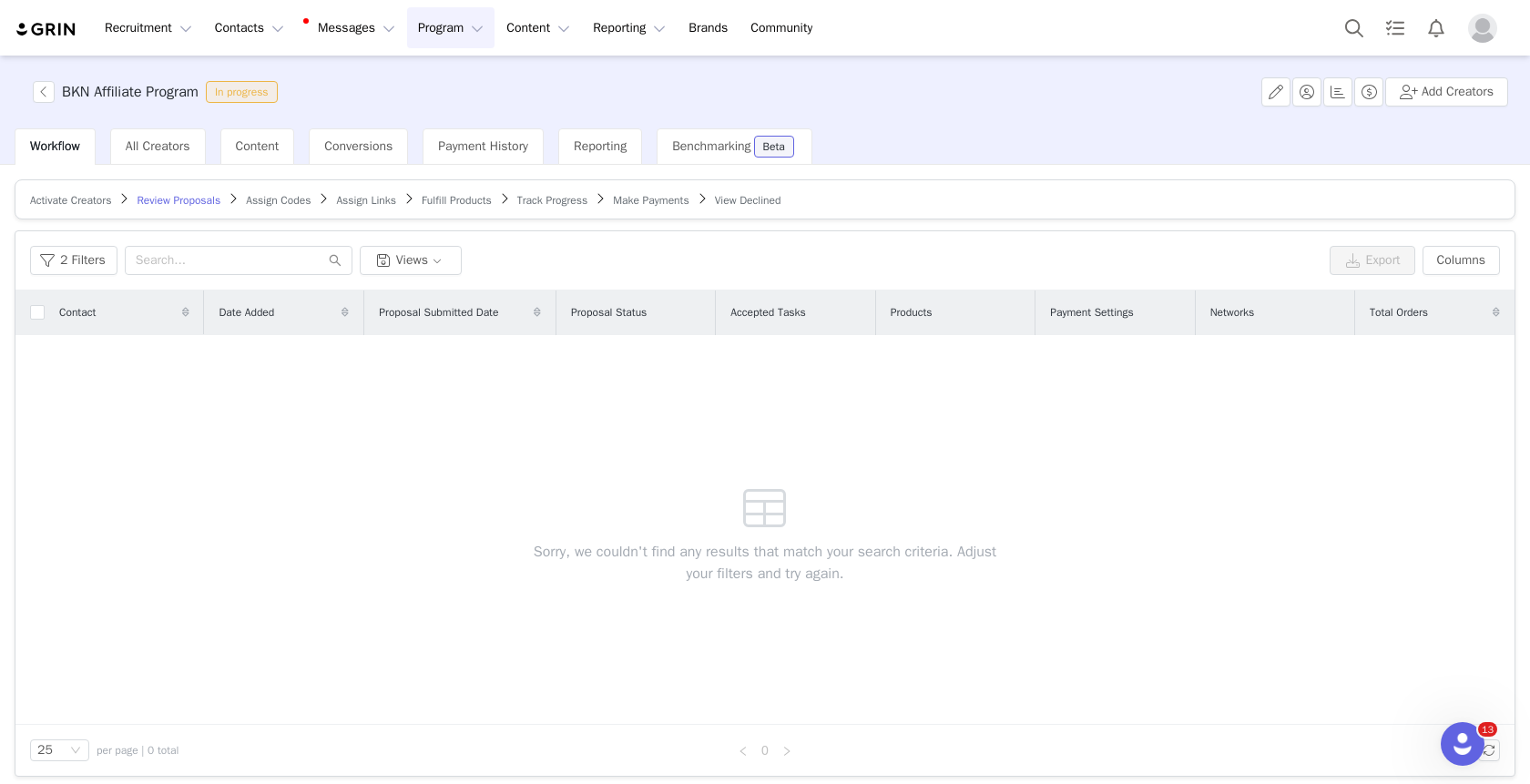 click on "Fulfill Products" at bounding box center [456, 200] 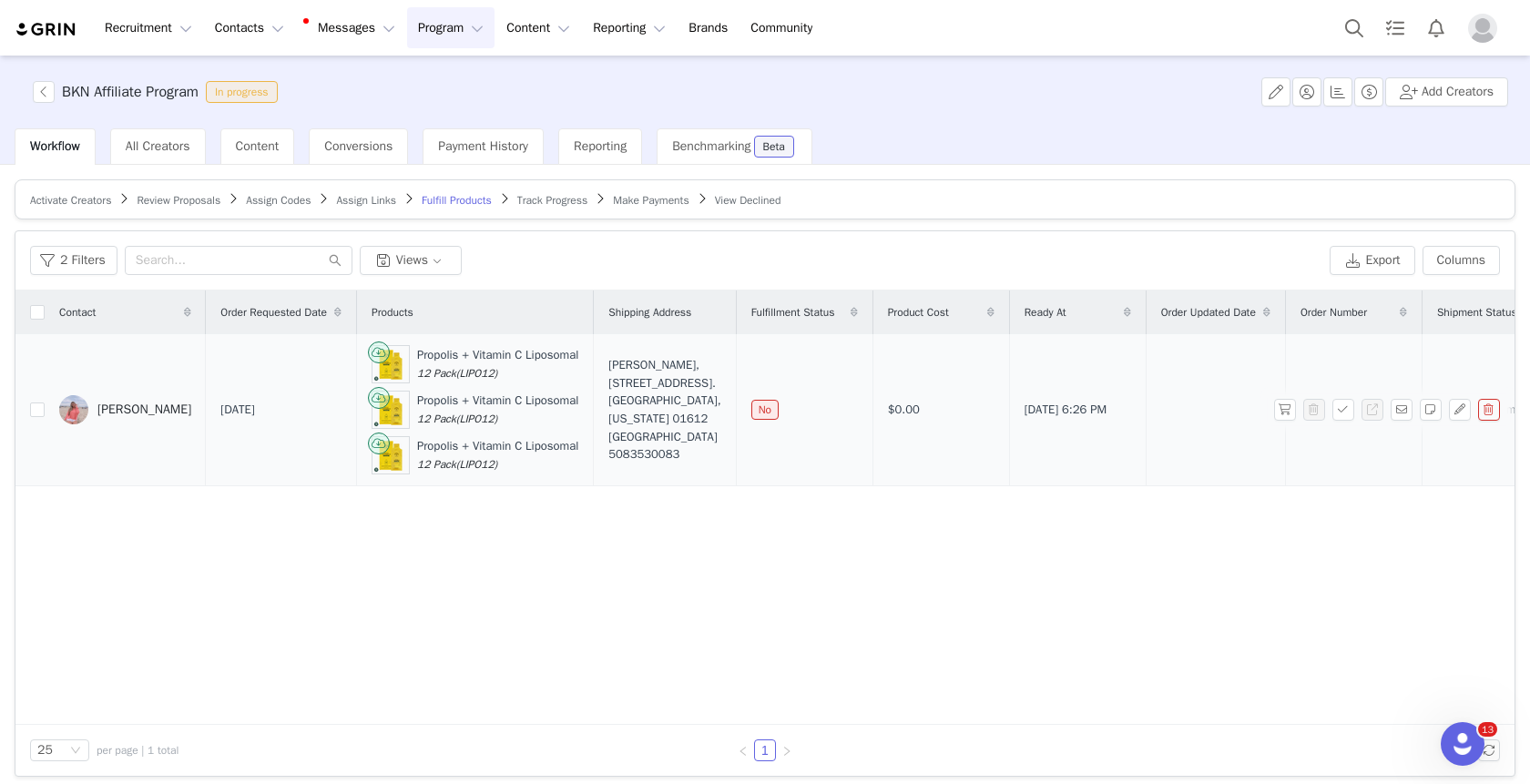 click on "[PERSON_NAME]" at bounding box center (144, 410) 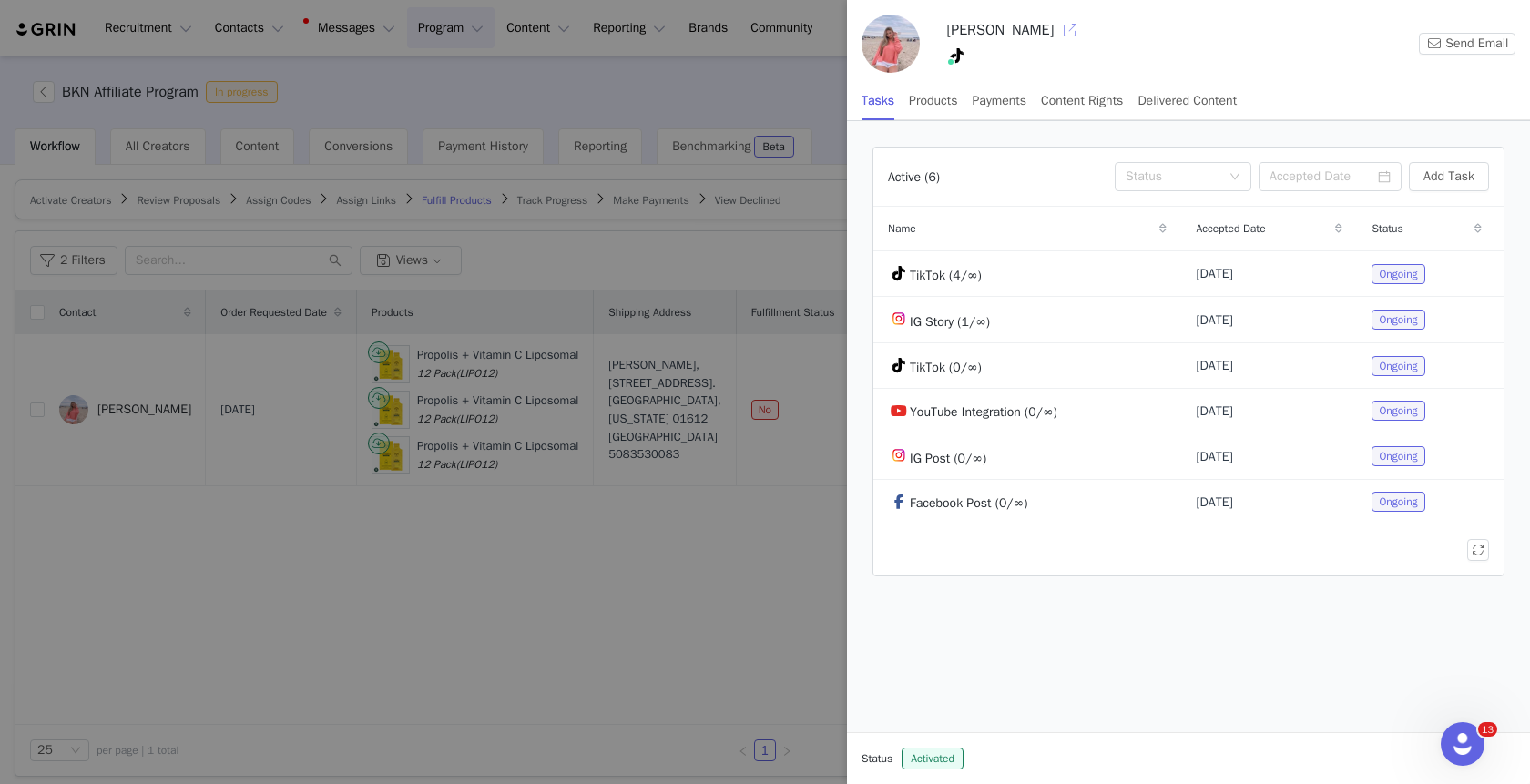 click at bounding box center (1070, 30) 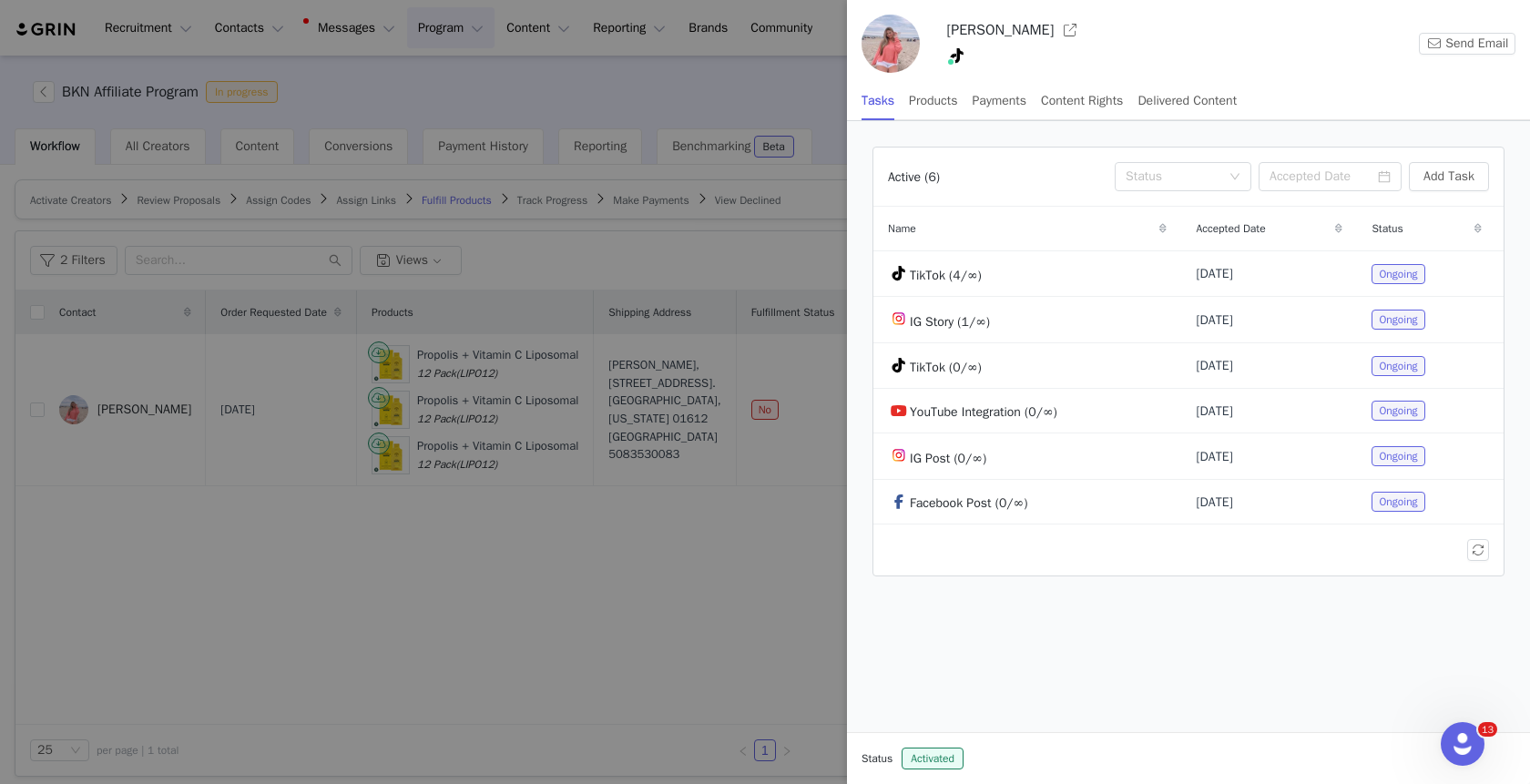 click at bounding box center [765, 392] 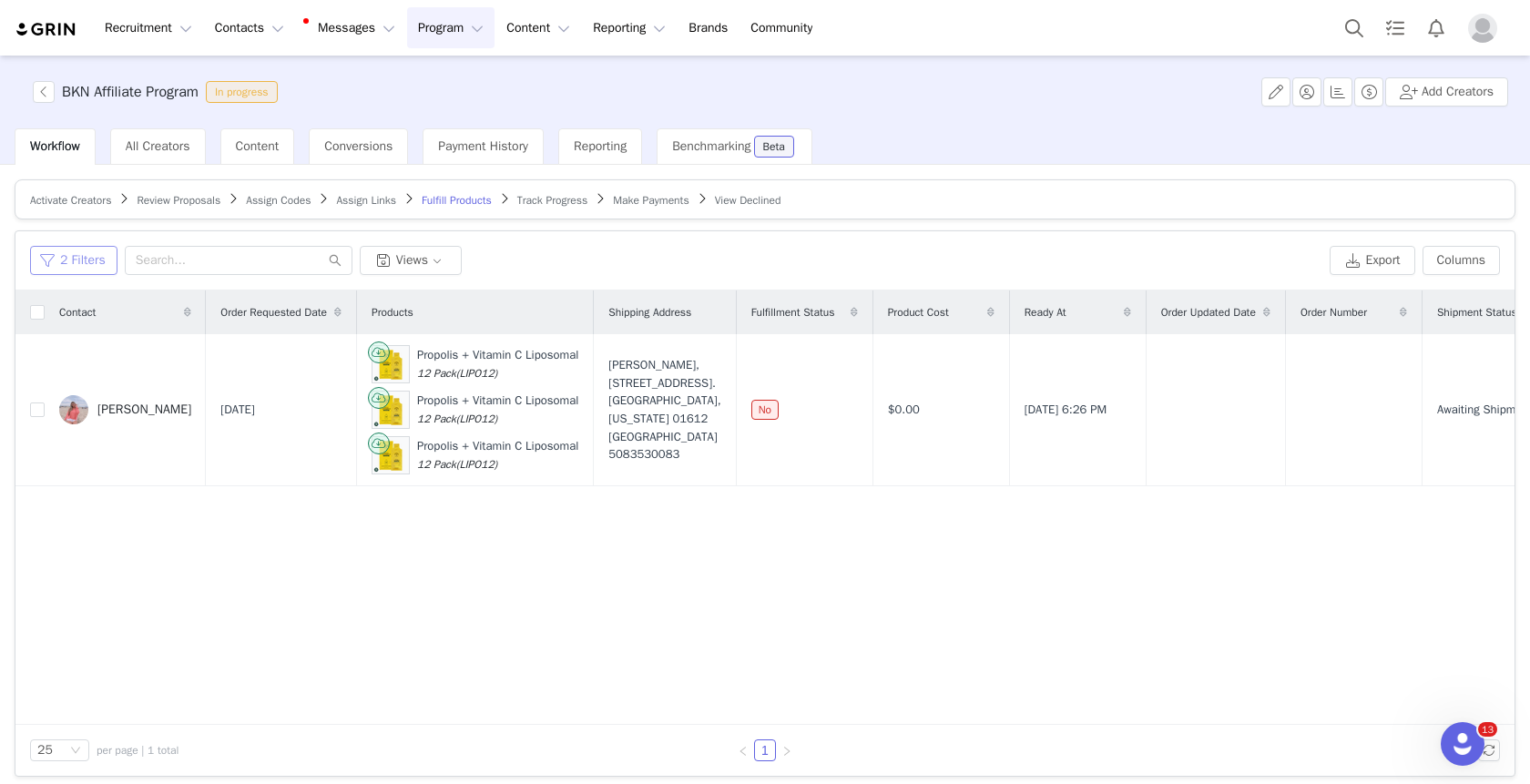 click on "2 Filters" at bounding box center (74, 260) 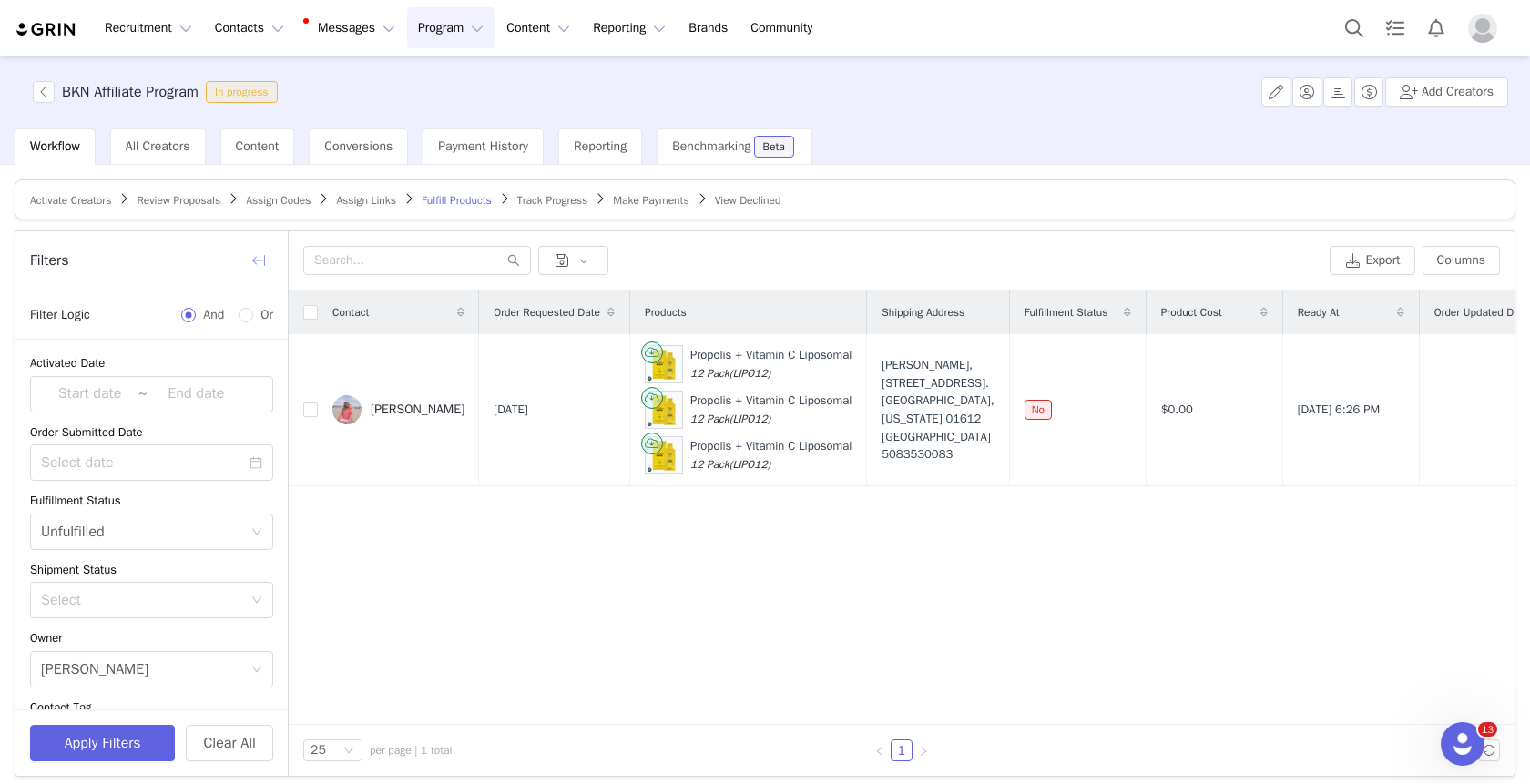 click at bounding box center (259, 260) 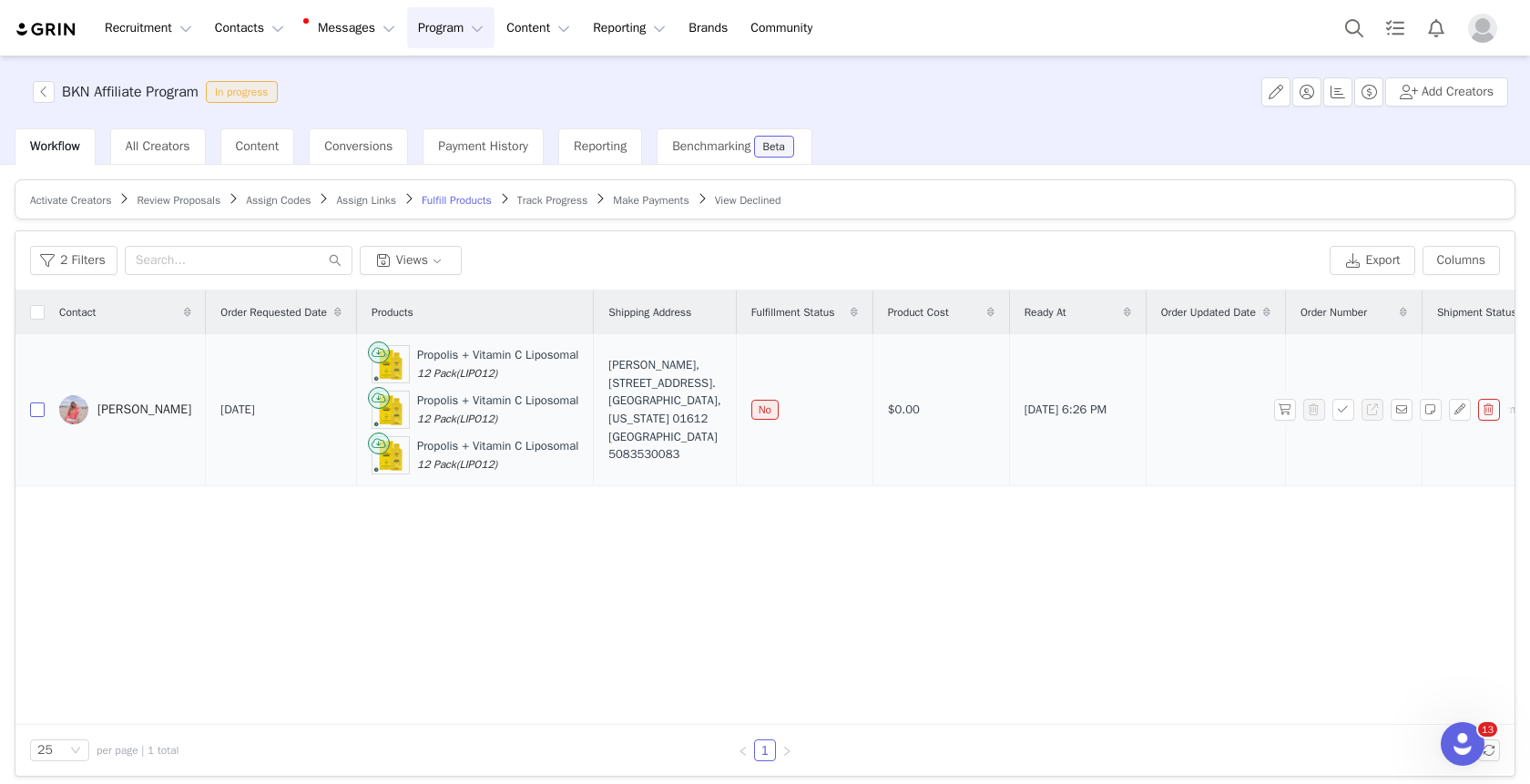 click at bounding box center (37, 410) 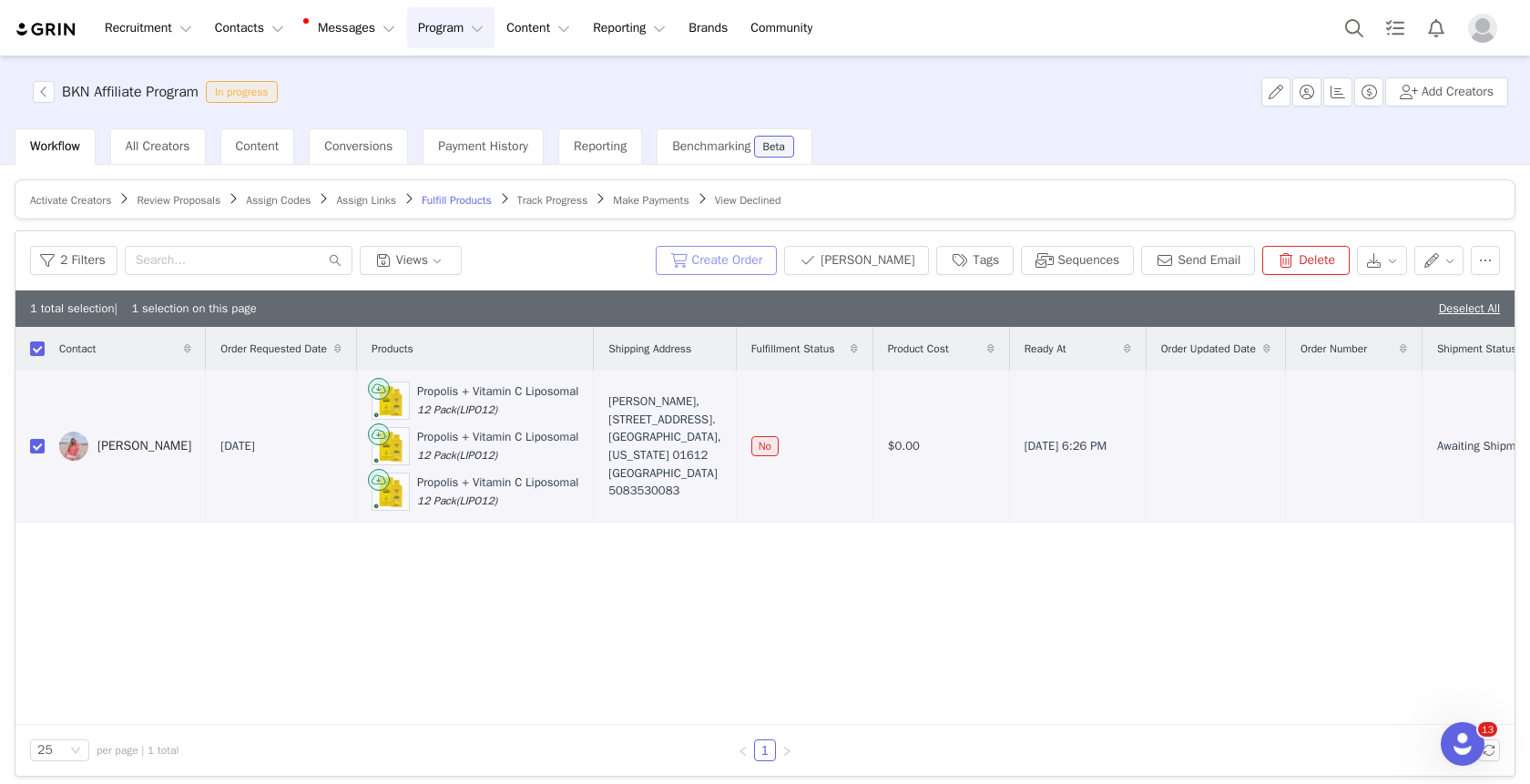 click on "Create Order" at bounding box center (717, 260) 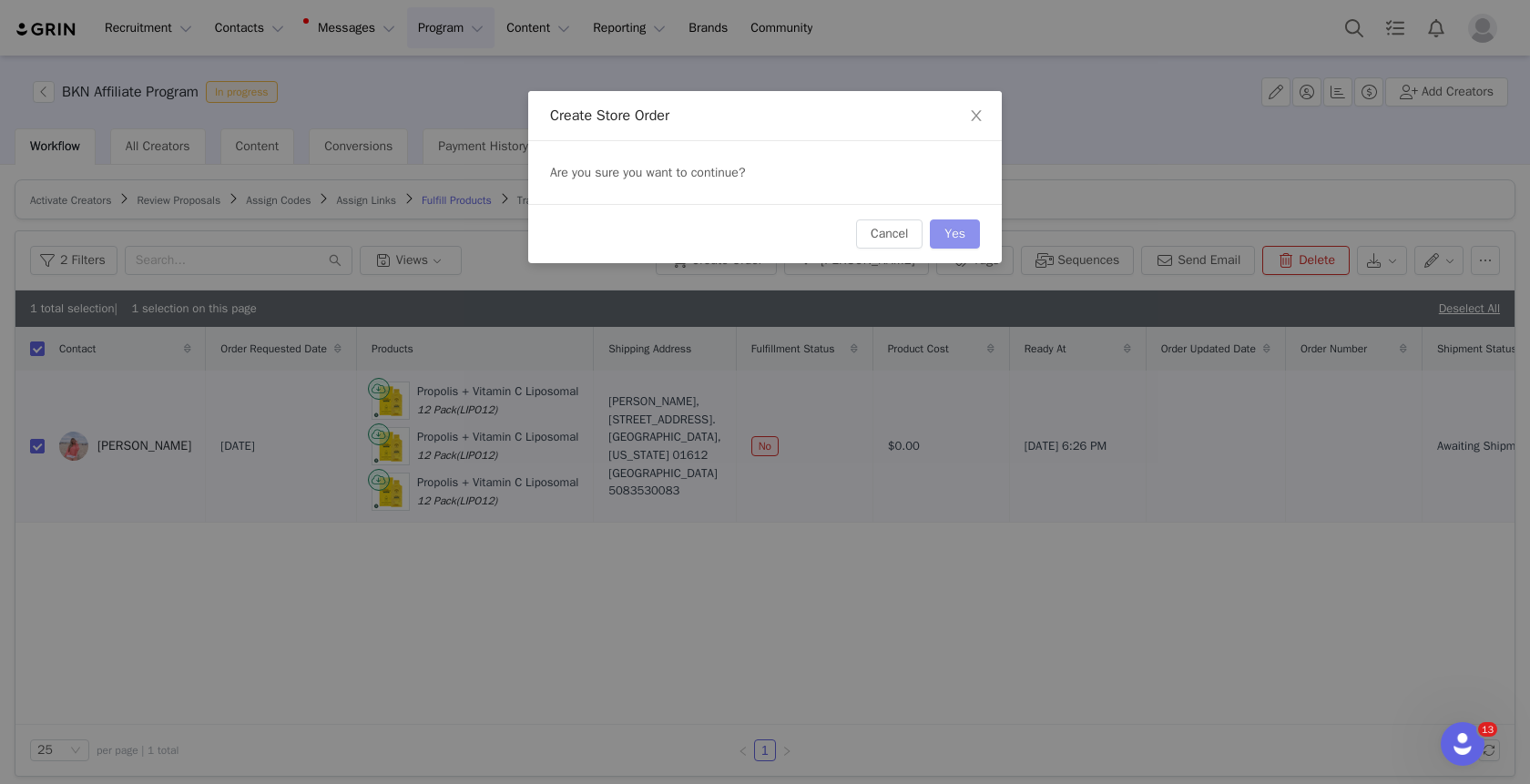 click on "Yes" at bounding box center [954, 234] 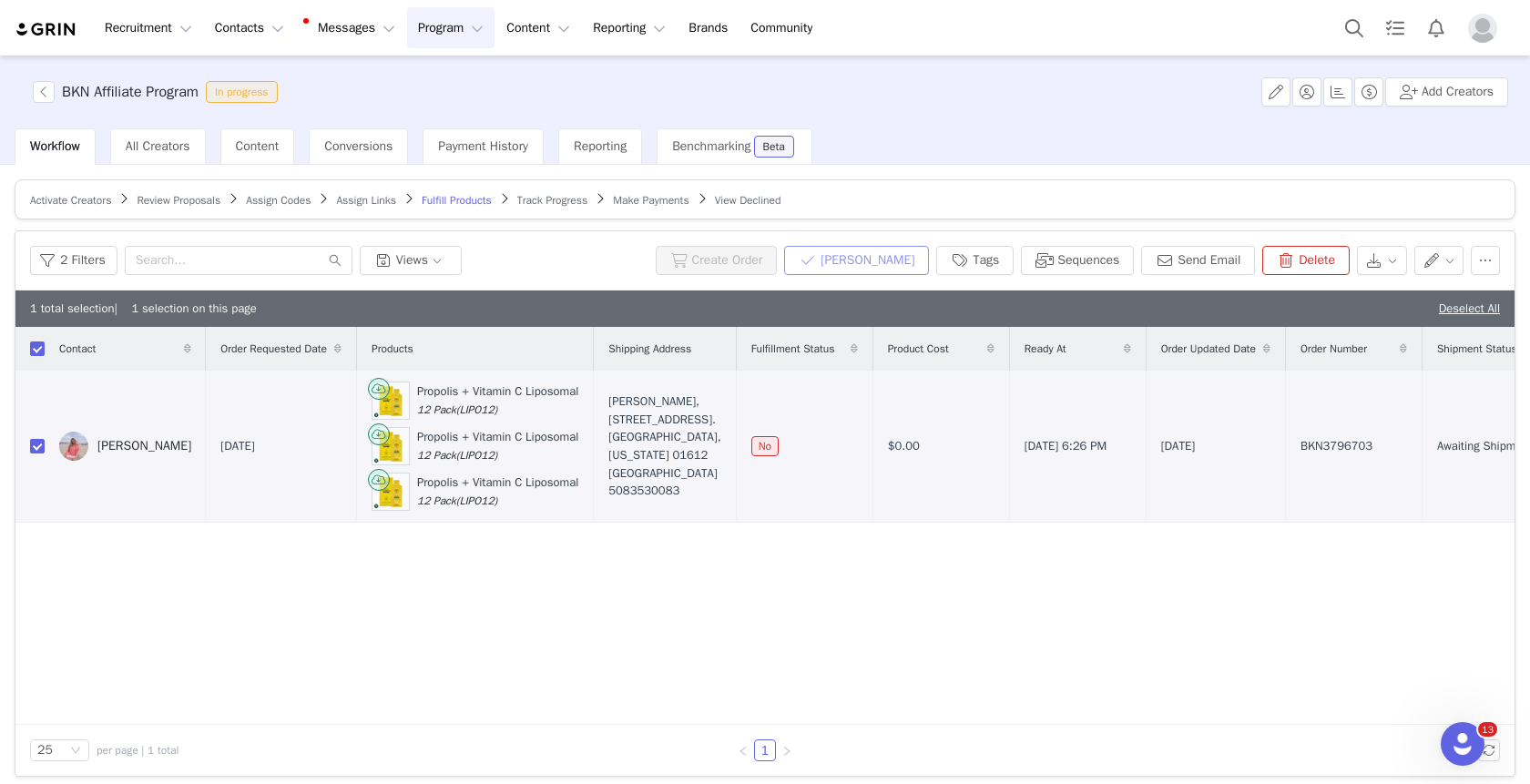 click on "Mark Fulfilled" at bounding box center [856, 260] 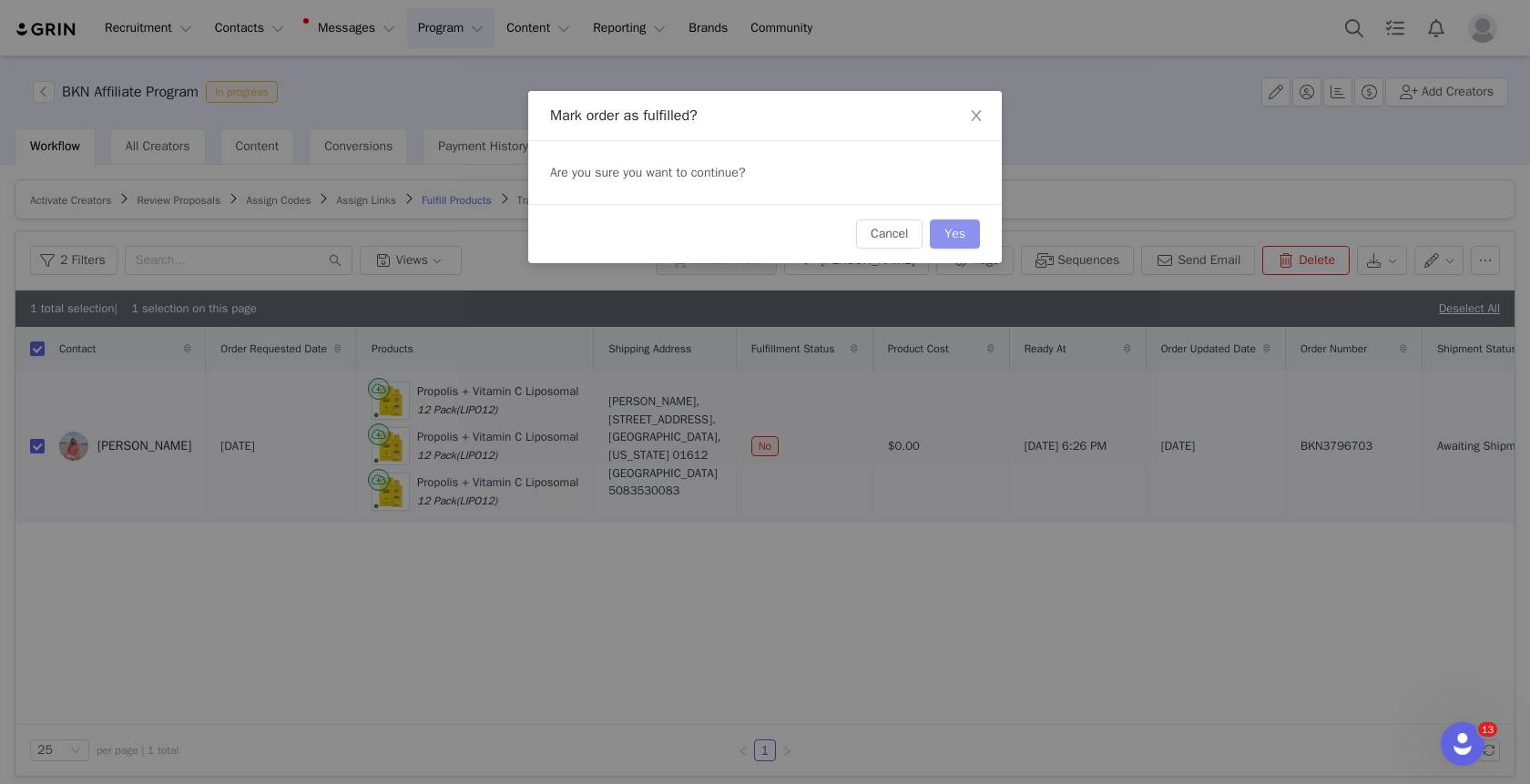 click on "Yes" at bounding box center [954, 234] 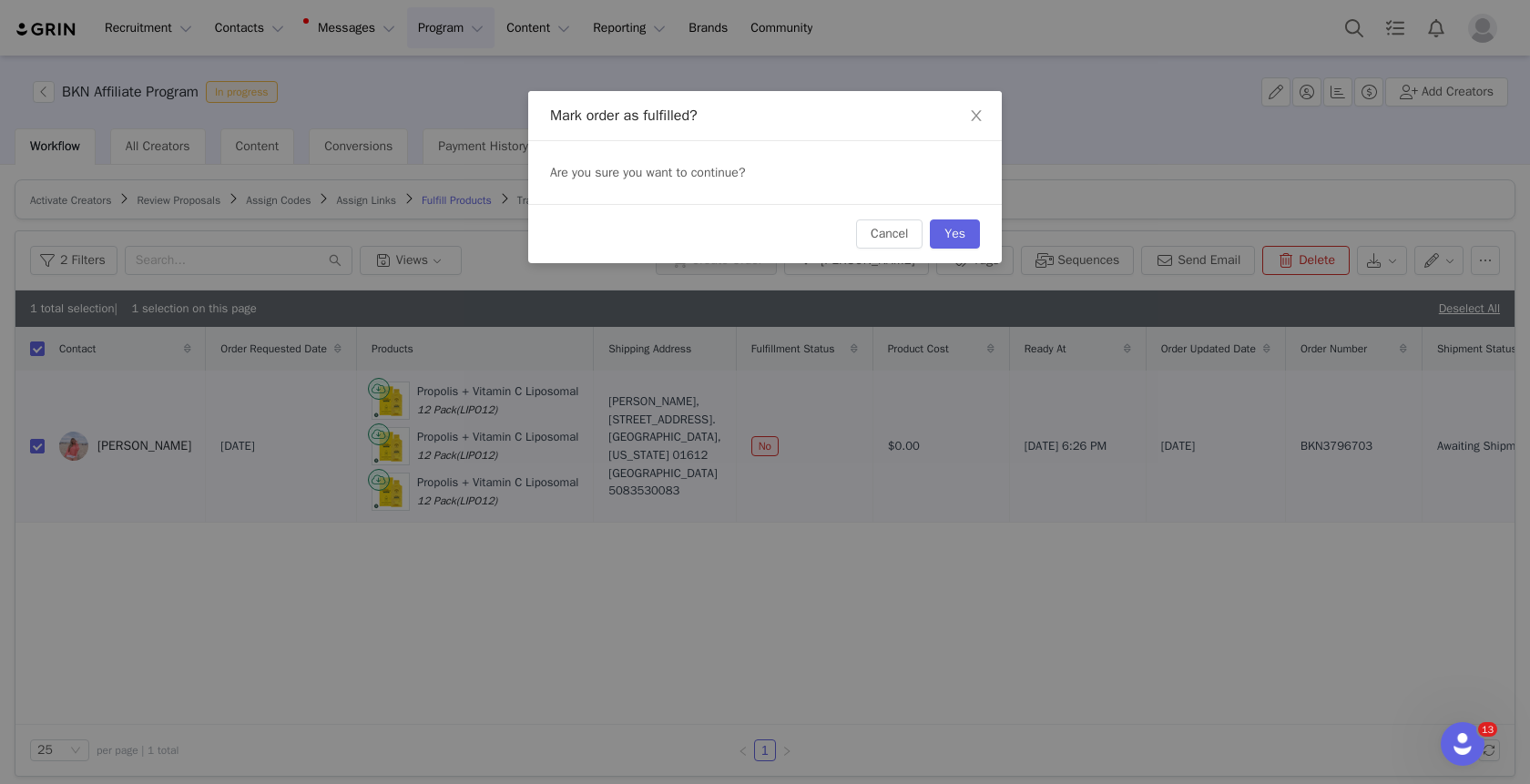 checkbox on "false" 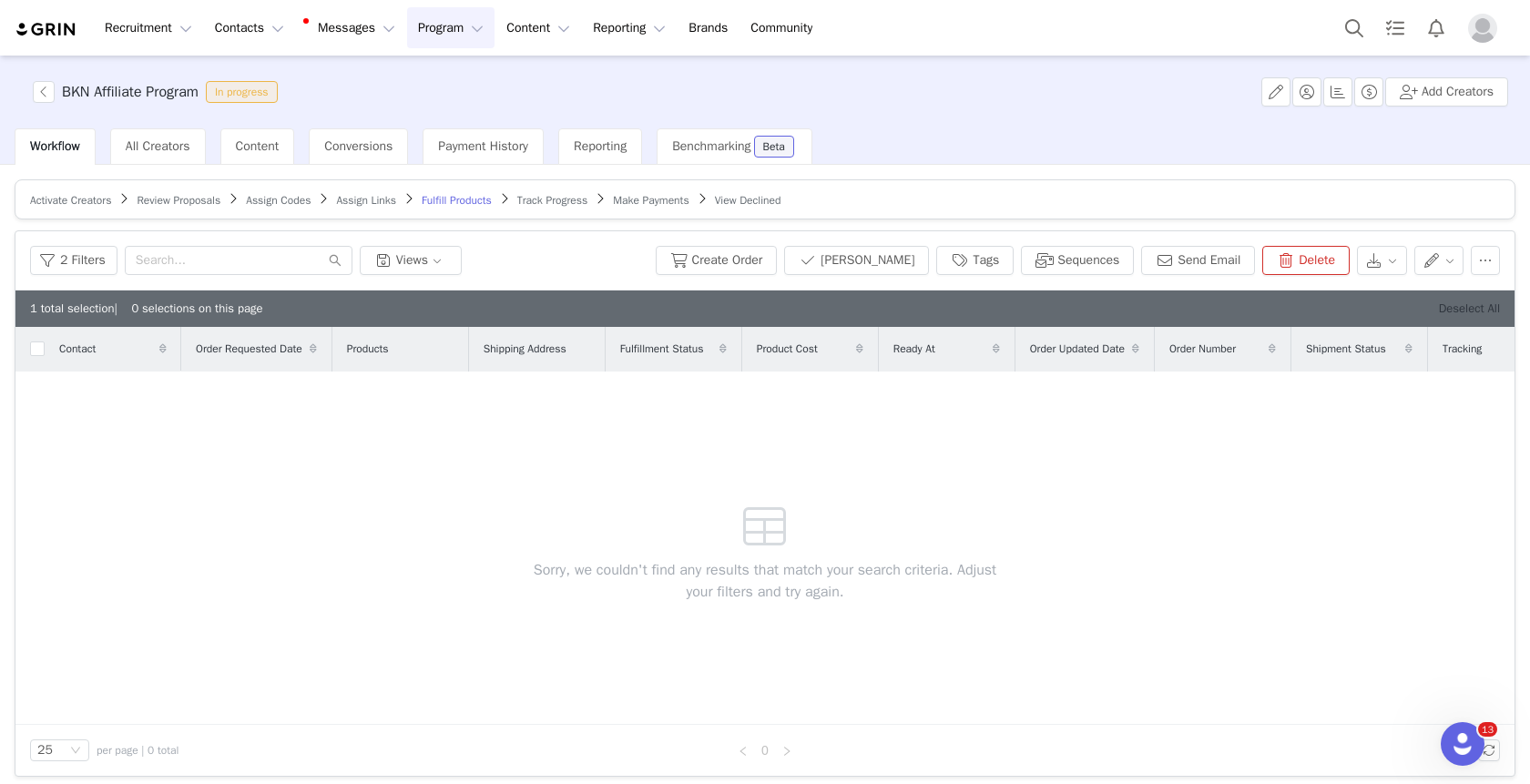 click on "Deselect All" at bounding box center (1469, 308) 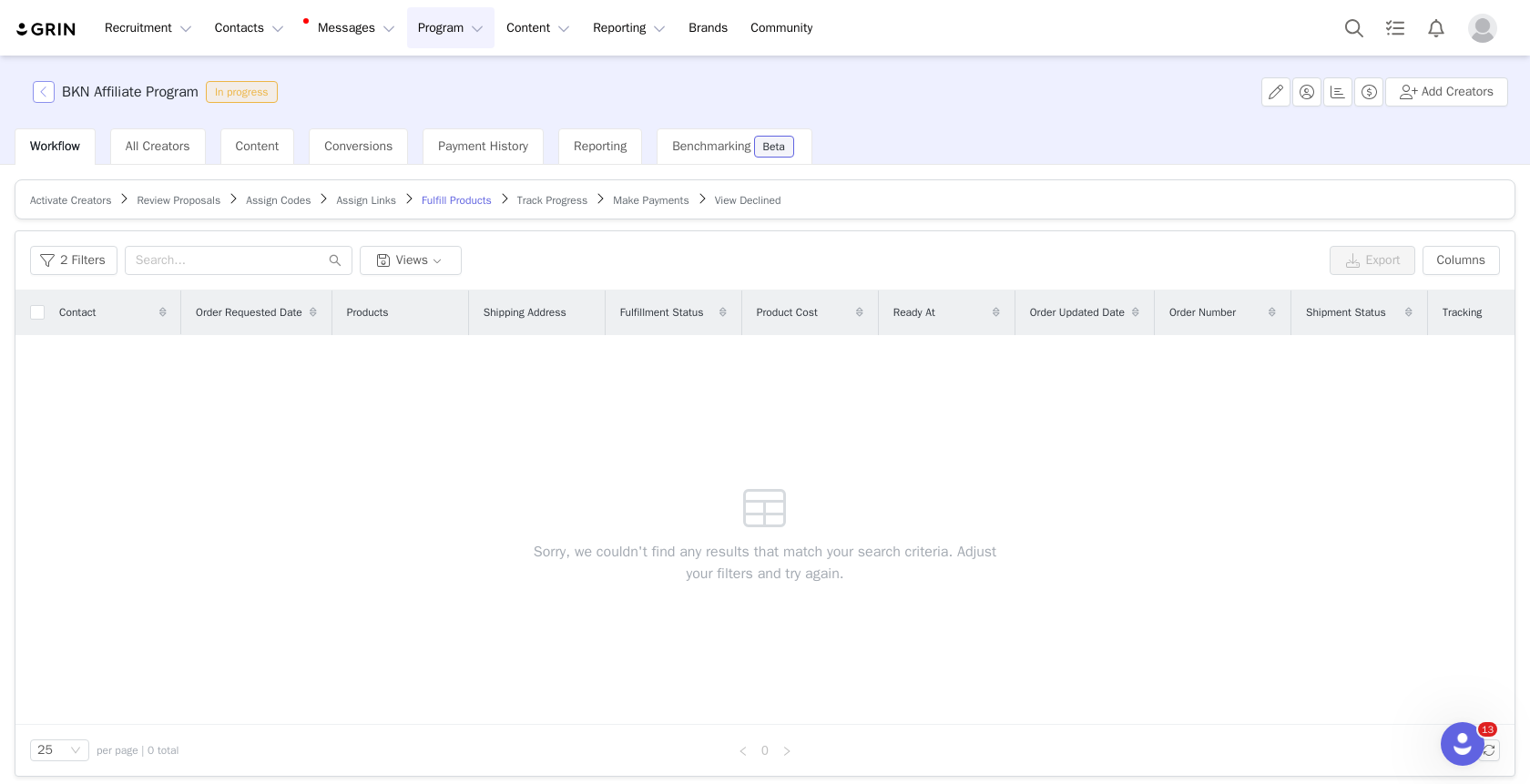 click at bounding box center (44, 92) 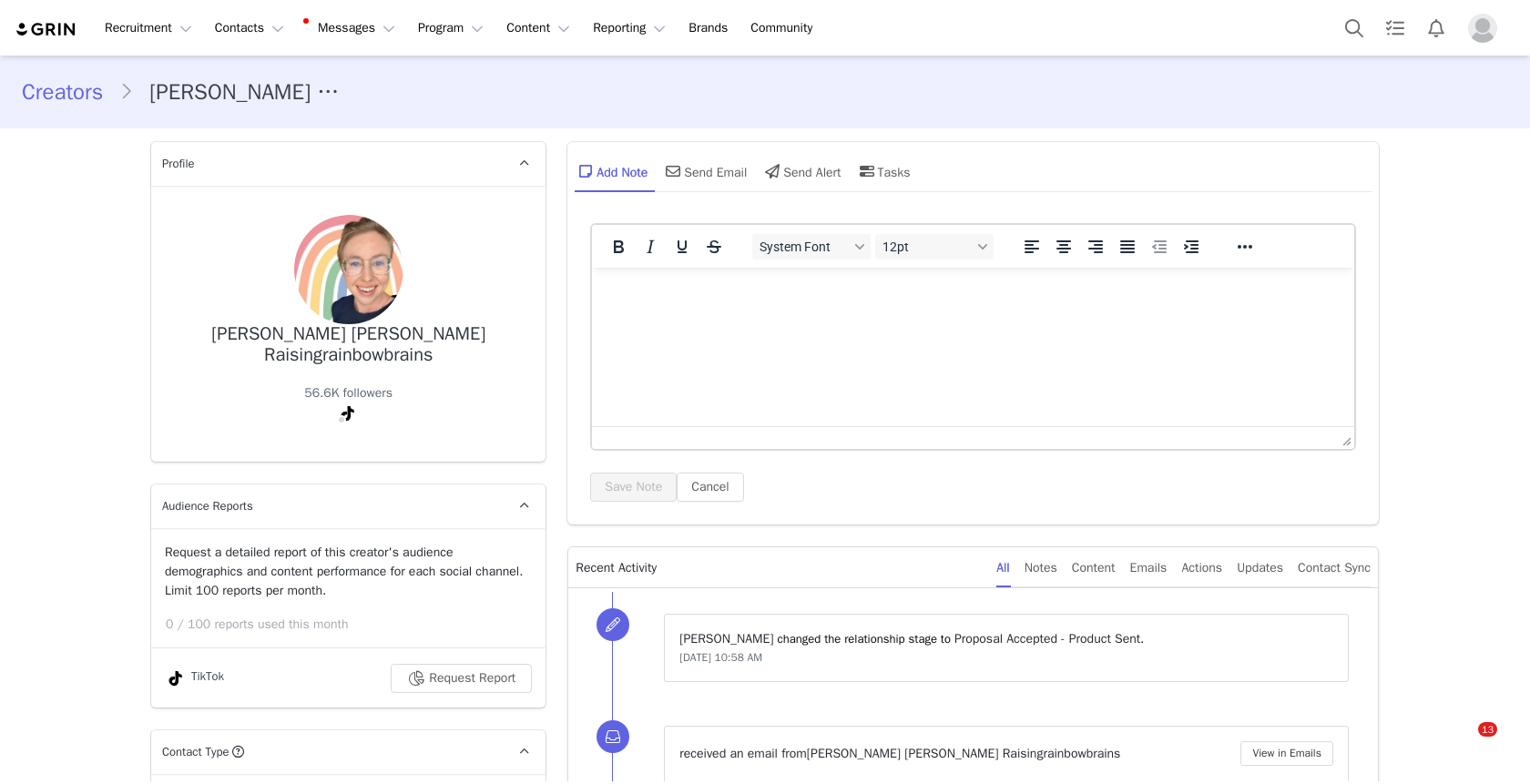 scroll, scrollTop: 0, scrollLeft: 0, axis: both 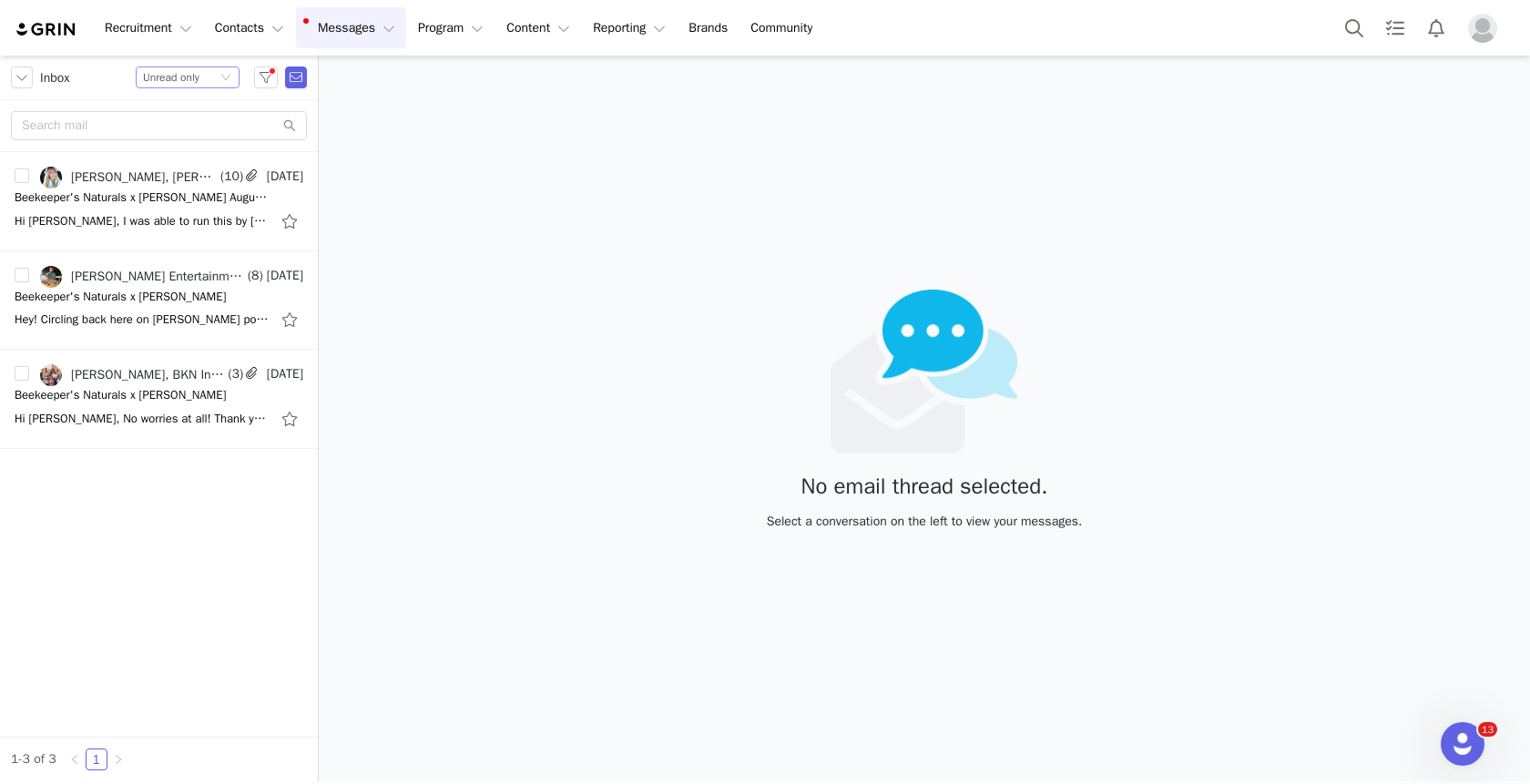click on "Status Unread only" at bounding box center [179, 77] 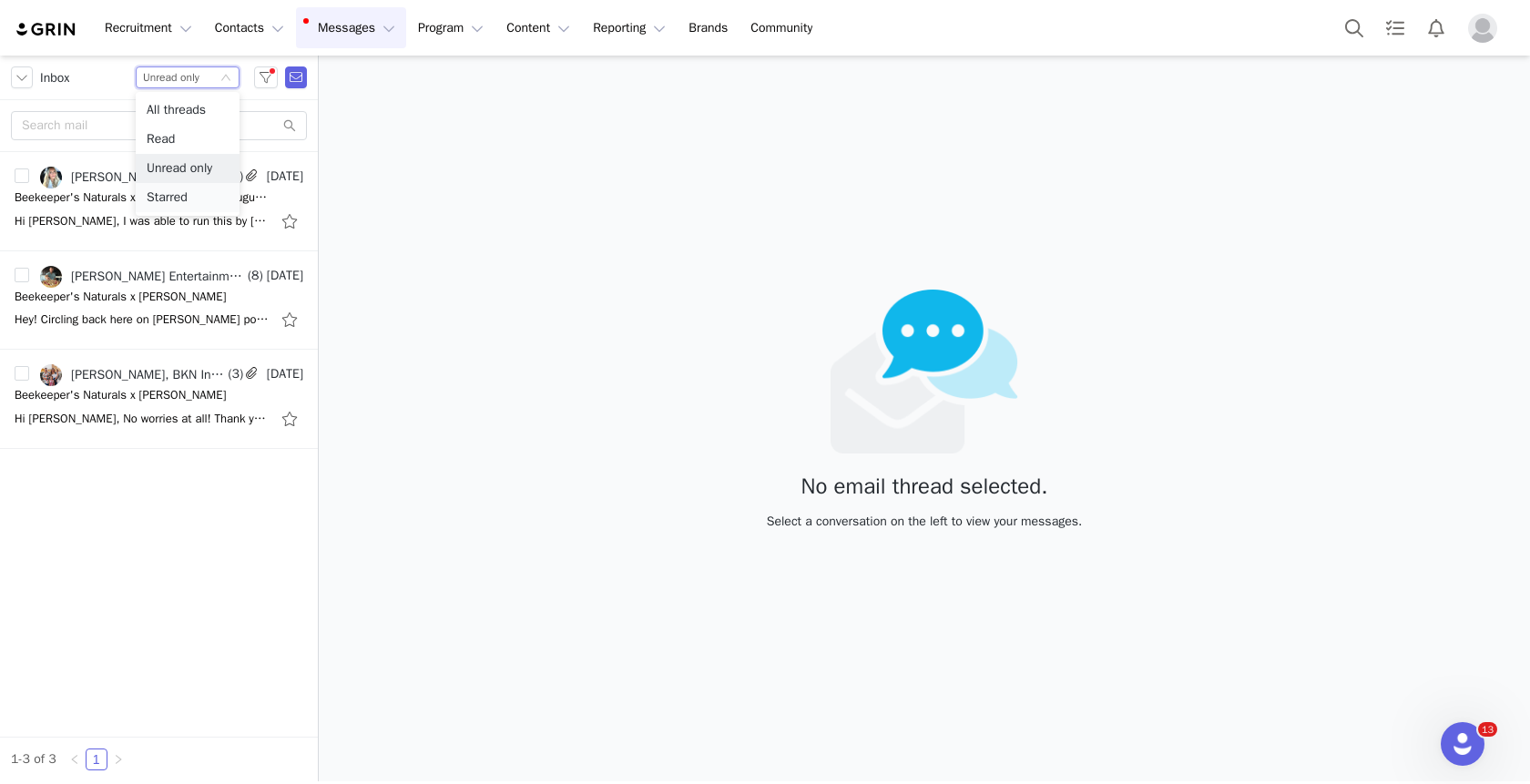 click on "Starred" at bounding box center (188, 198) 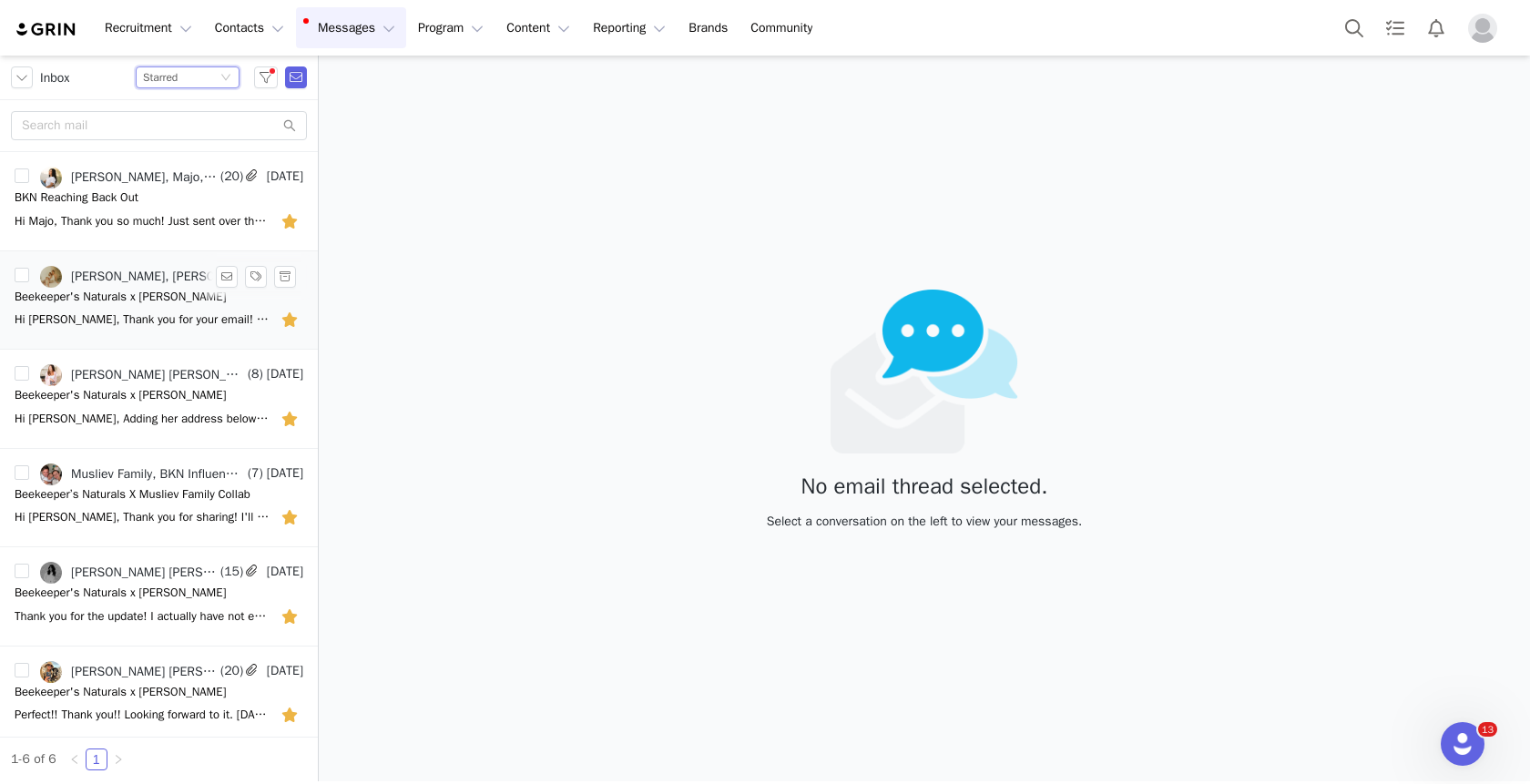click on "Beekeeper's Naturals x [PERSON_NAME]" at bounding box center [120, 297] 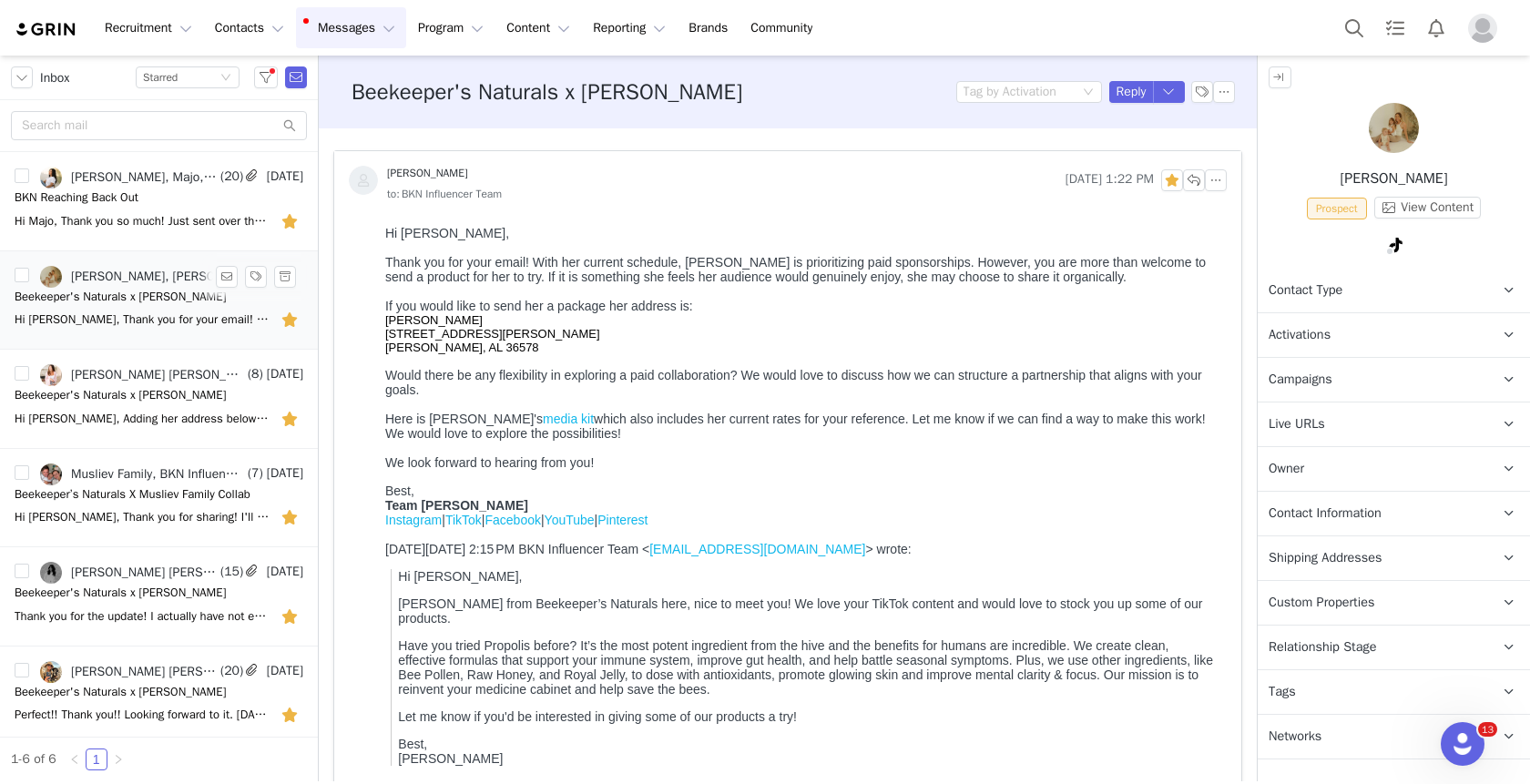 scroll, scrollTop: 0, scrollLeft: 0, axis: both 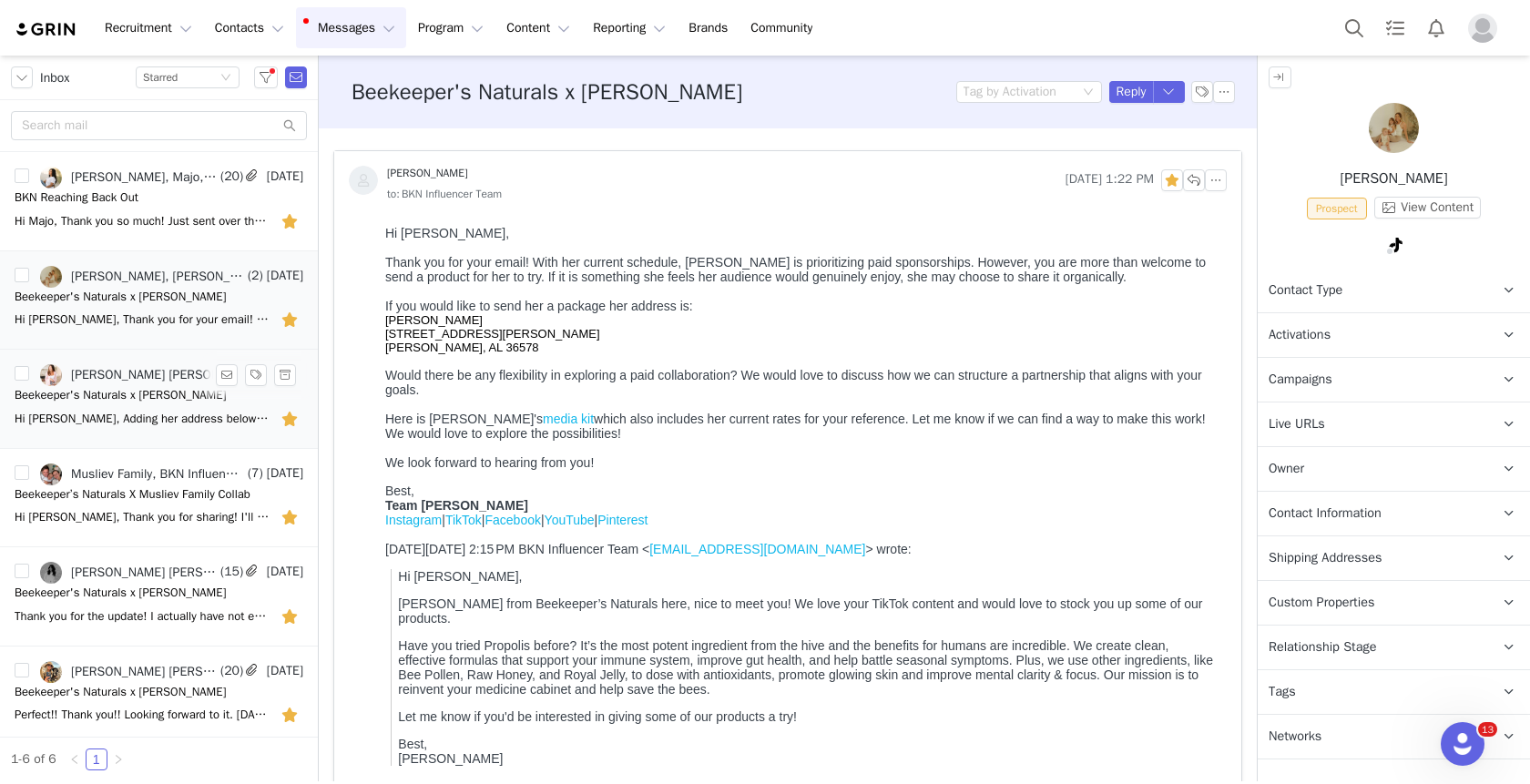 click on "Hi [PERSON_NAME], Adding her address below: [PERSON_NAME] [STREET_ADDRESS] Thanks! [PERSON_NAME] ---- [DATE][DATE] 13:33:08 -0400 BKN Influencer Team" at bounding box center (158, 419) 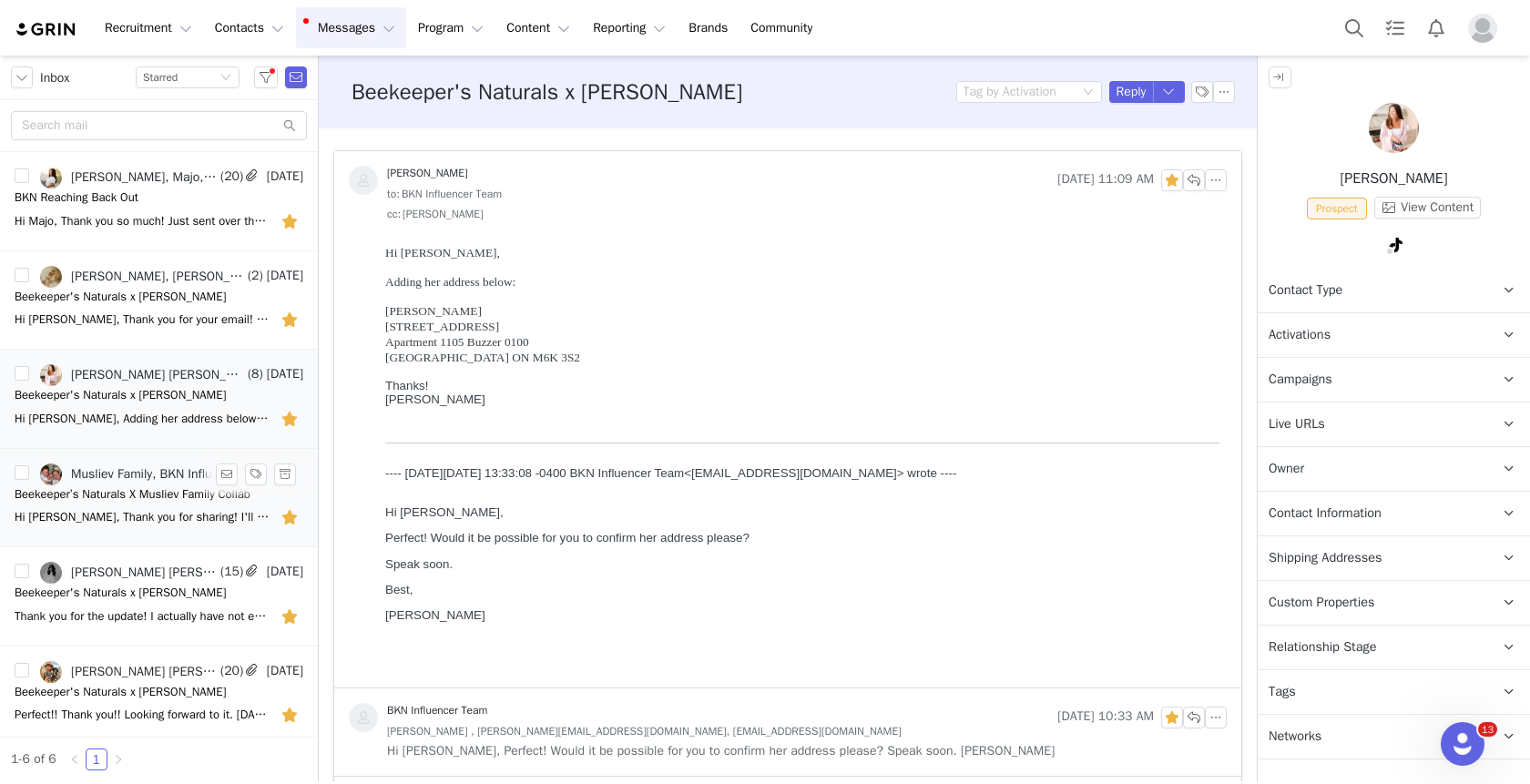 scroll, scrollTop: 0, scrollLeft: 0, axis: both 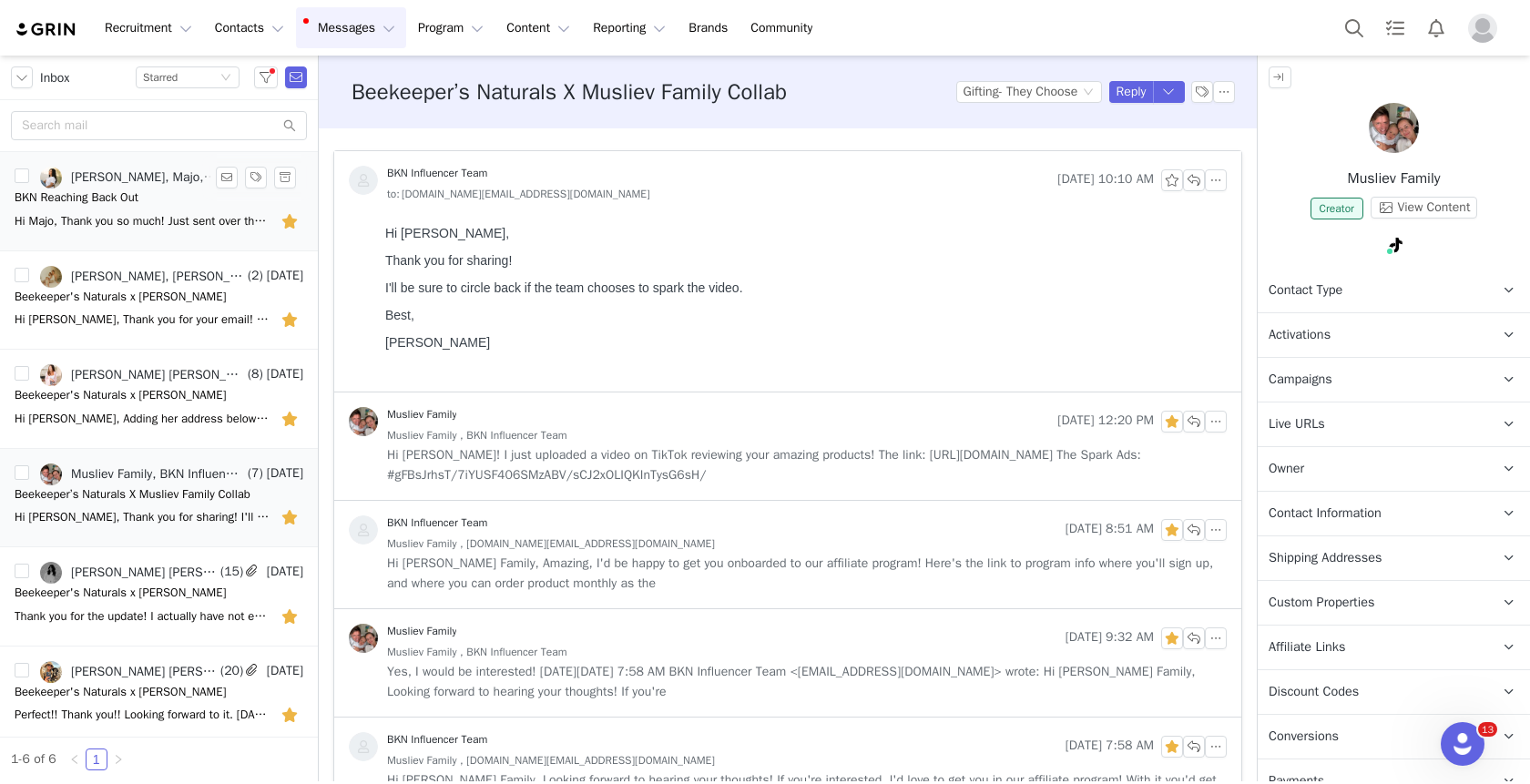 click on "Hi Majo, Thank you so much! Just sent over the money via PayPal Have a great weekend! [PERSON_NAME]" at bounding box center (158, 221) 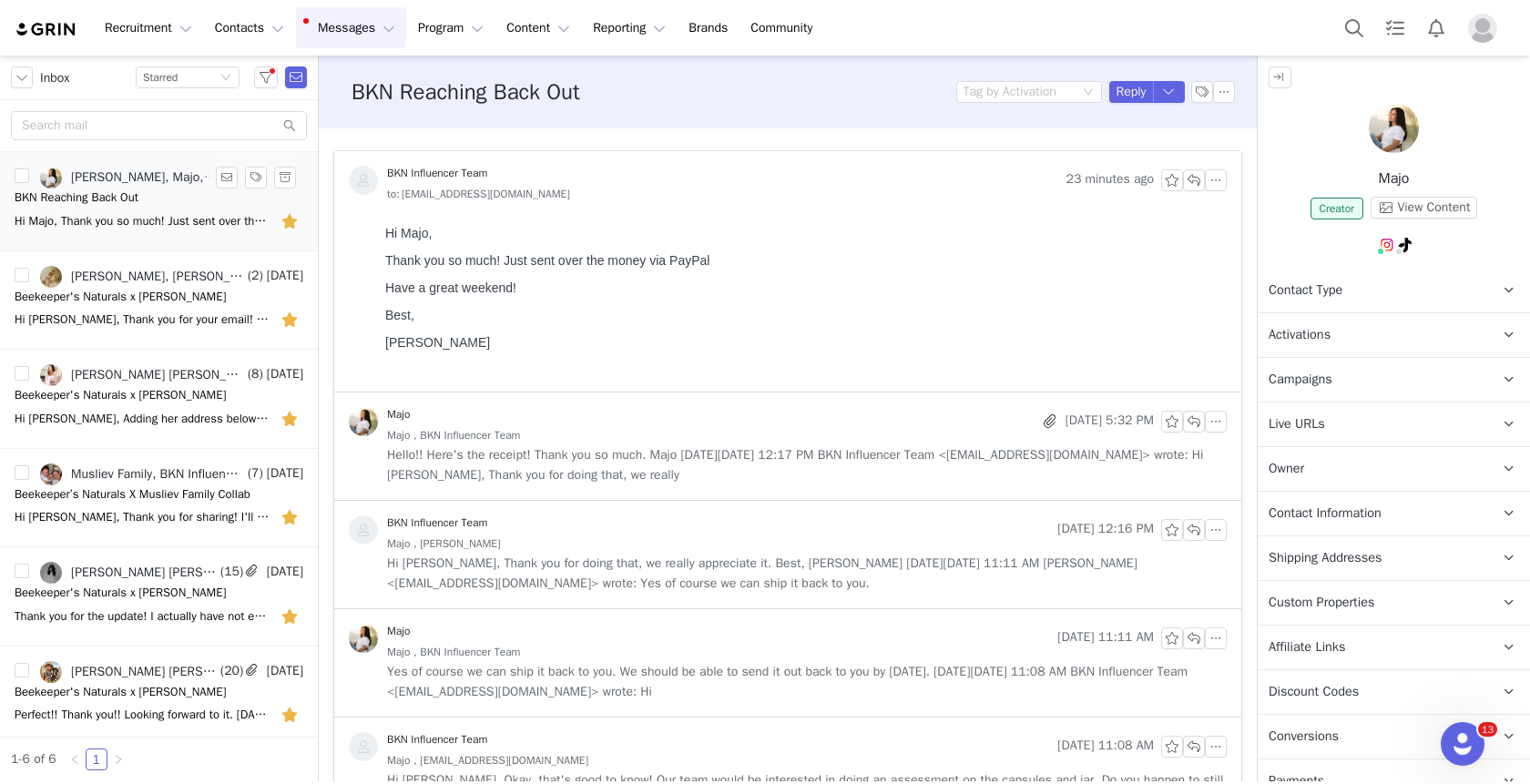 scroll, scrollTop: 0, scrollLeft: 0, axis: both 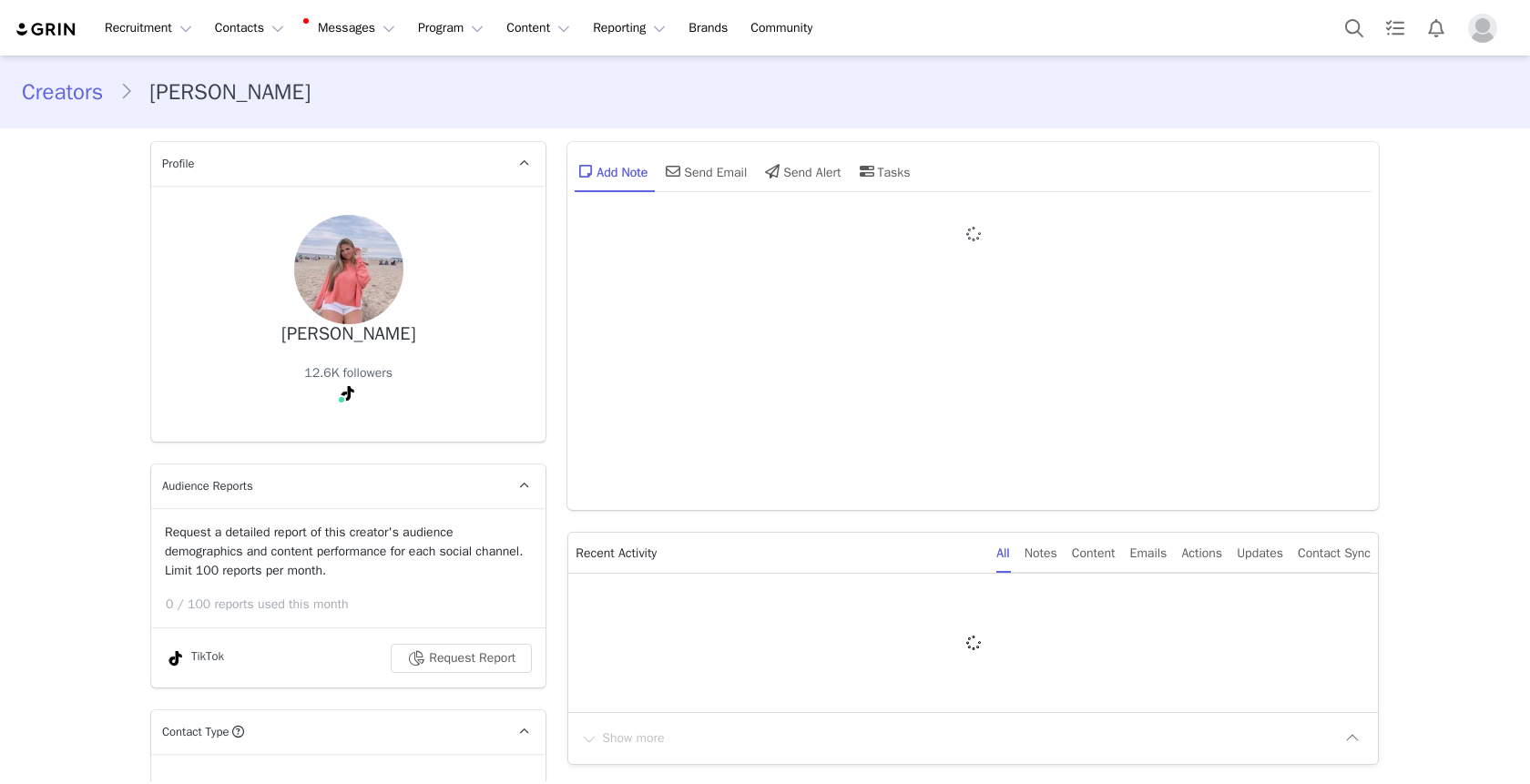 type on "+1 ([GEOGRAPHIC_DATA])" 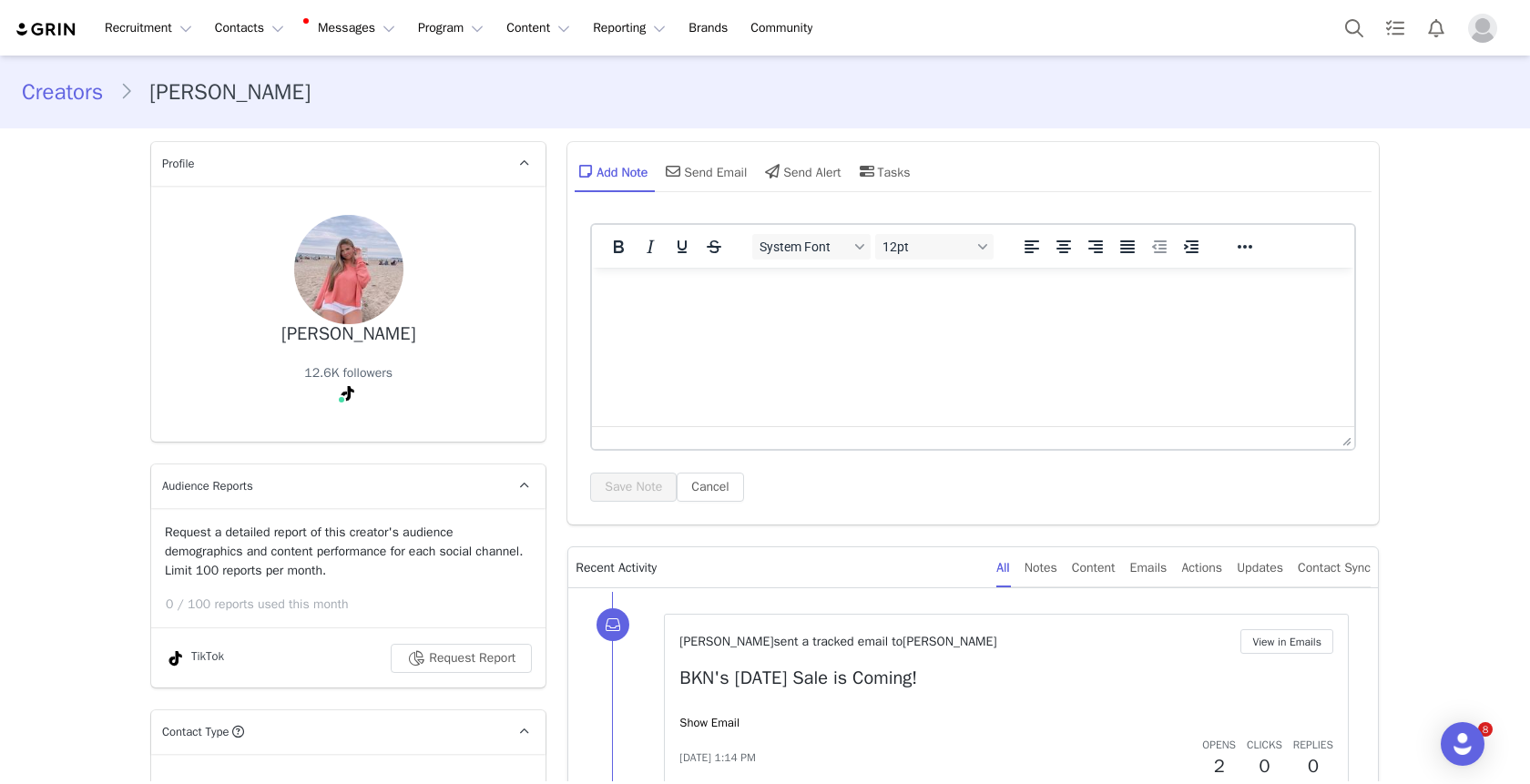 scroll, scrollTop: 0, scrollLeft: 0, axis: both 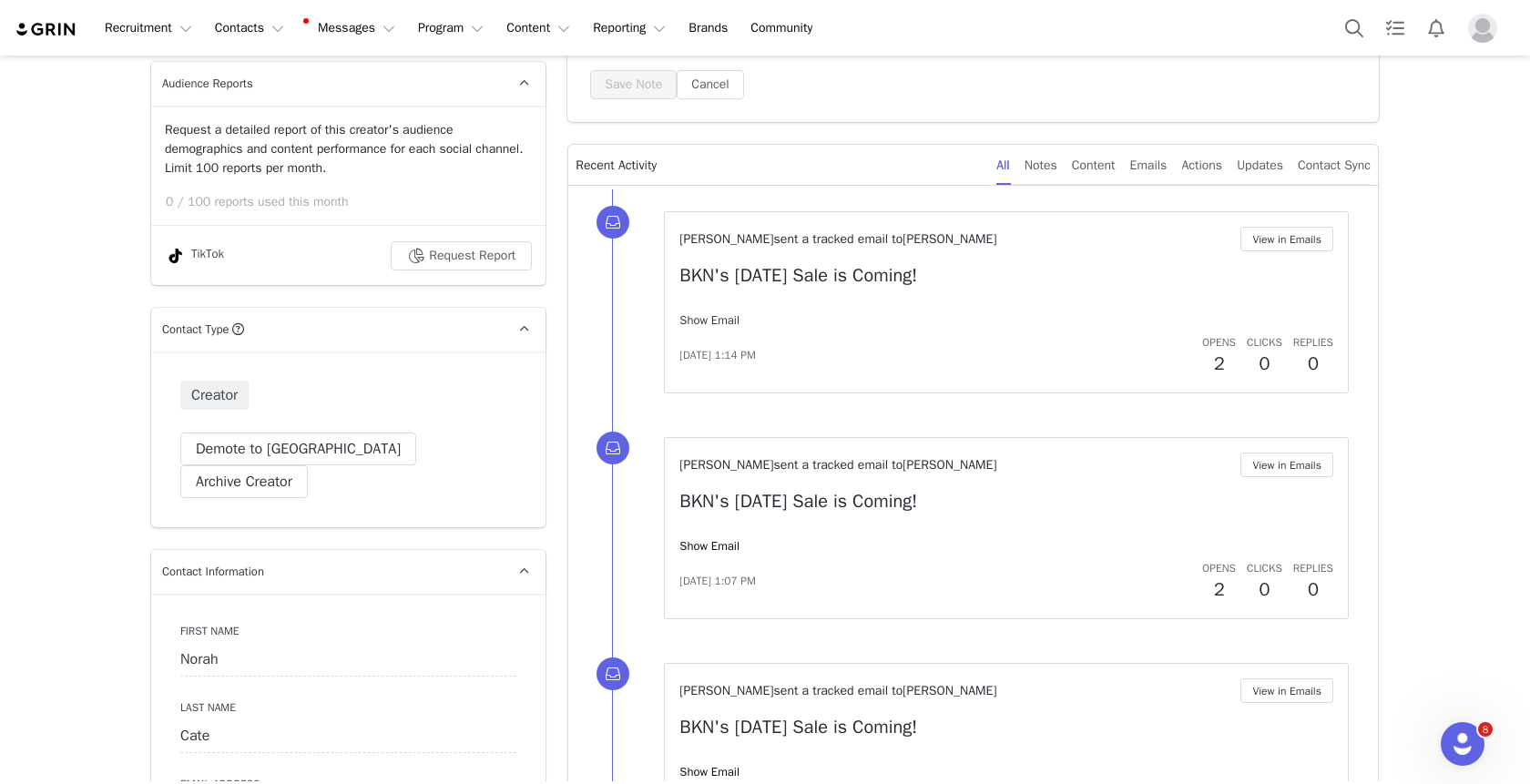 click on "Show Email" at bounding box center (709, 320) 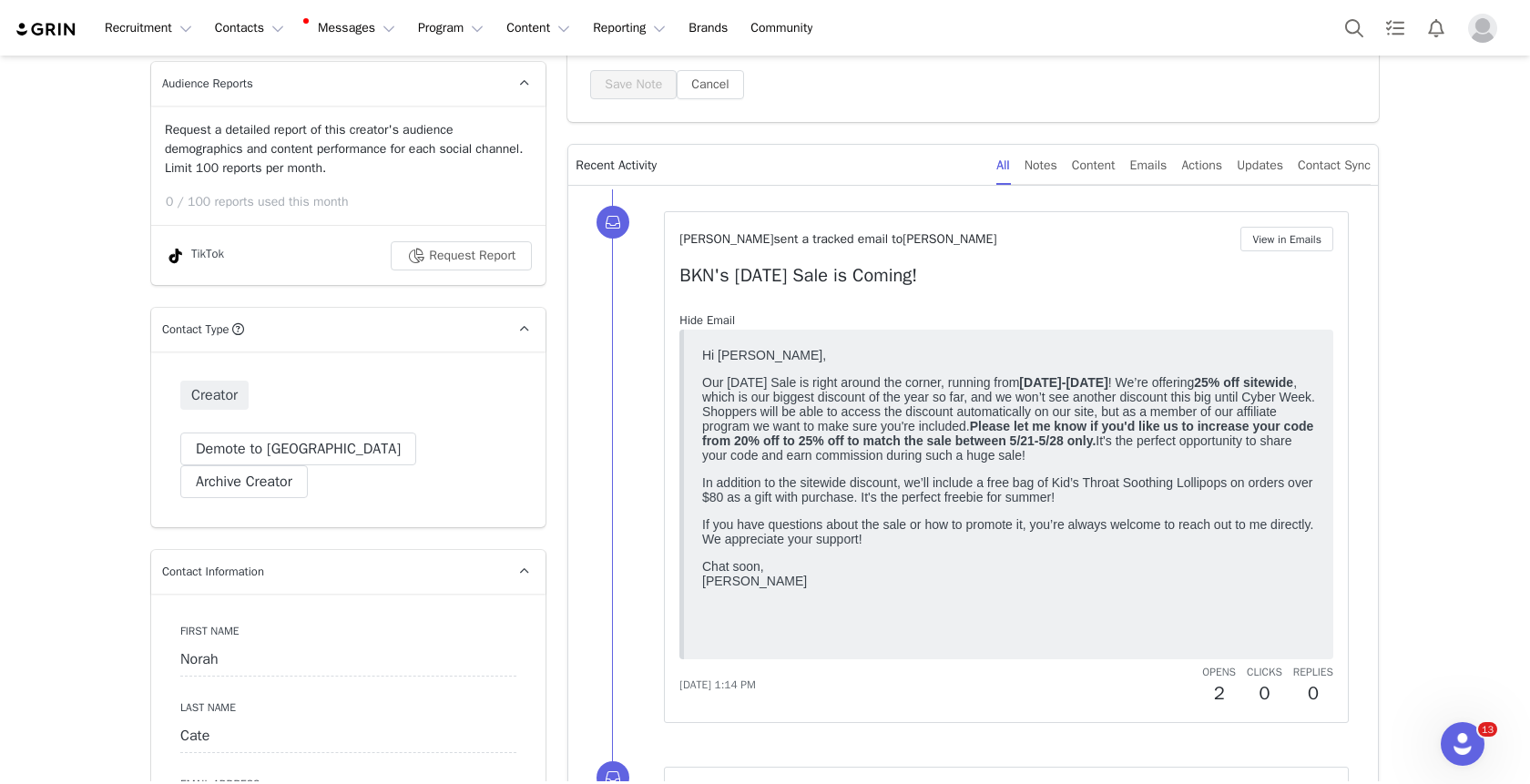 scroll, scrollTop: 0, scrollLeft: 0, axis: both 